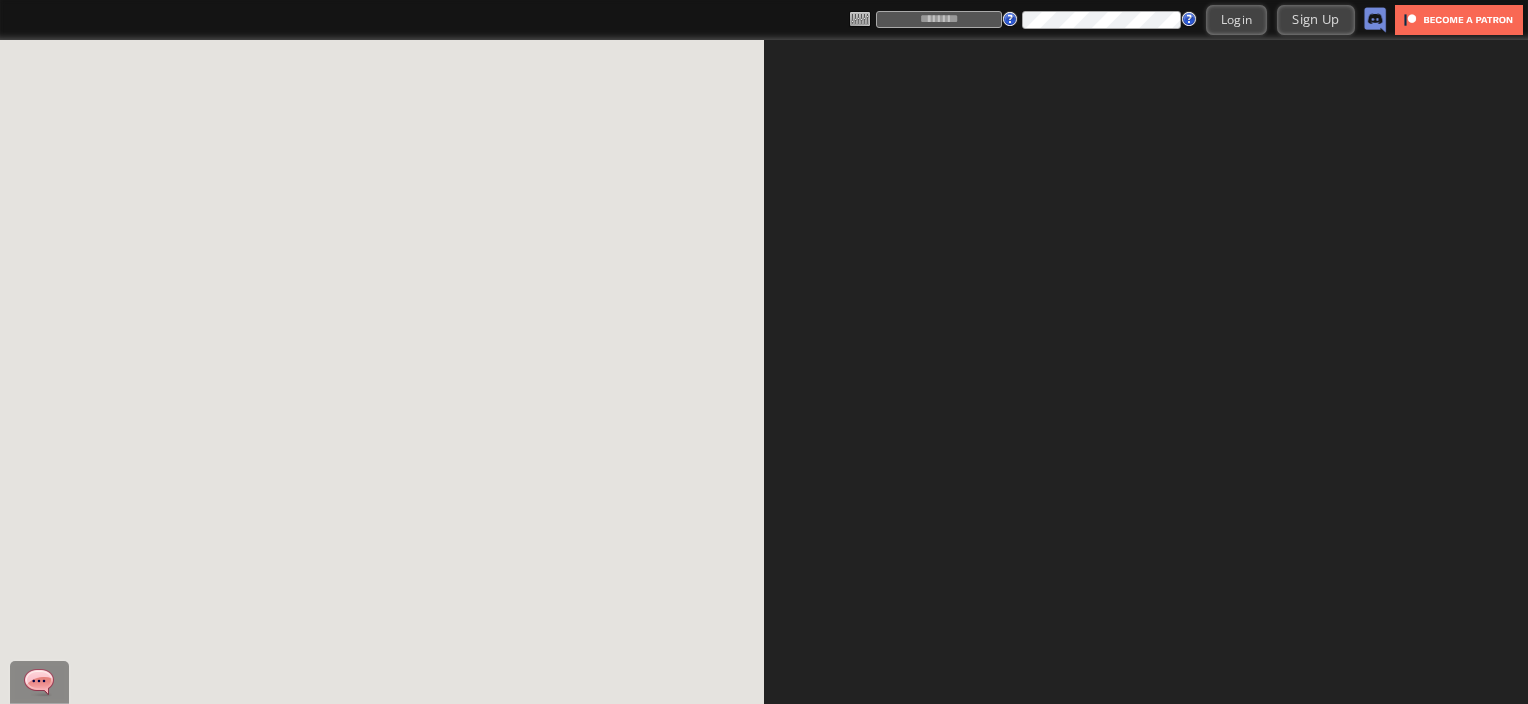 scroll, scrollTop: 0, scrollLeft: 0, axis: both 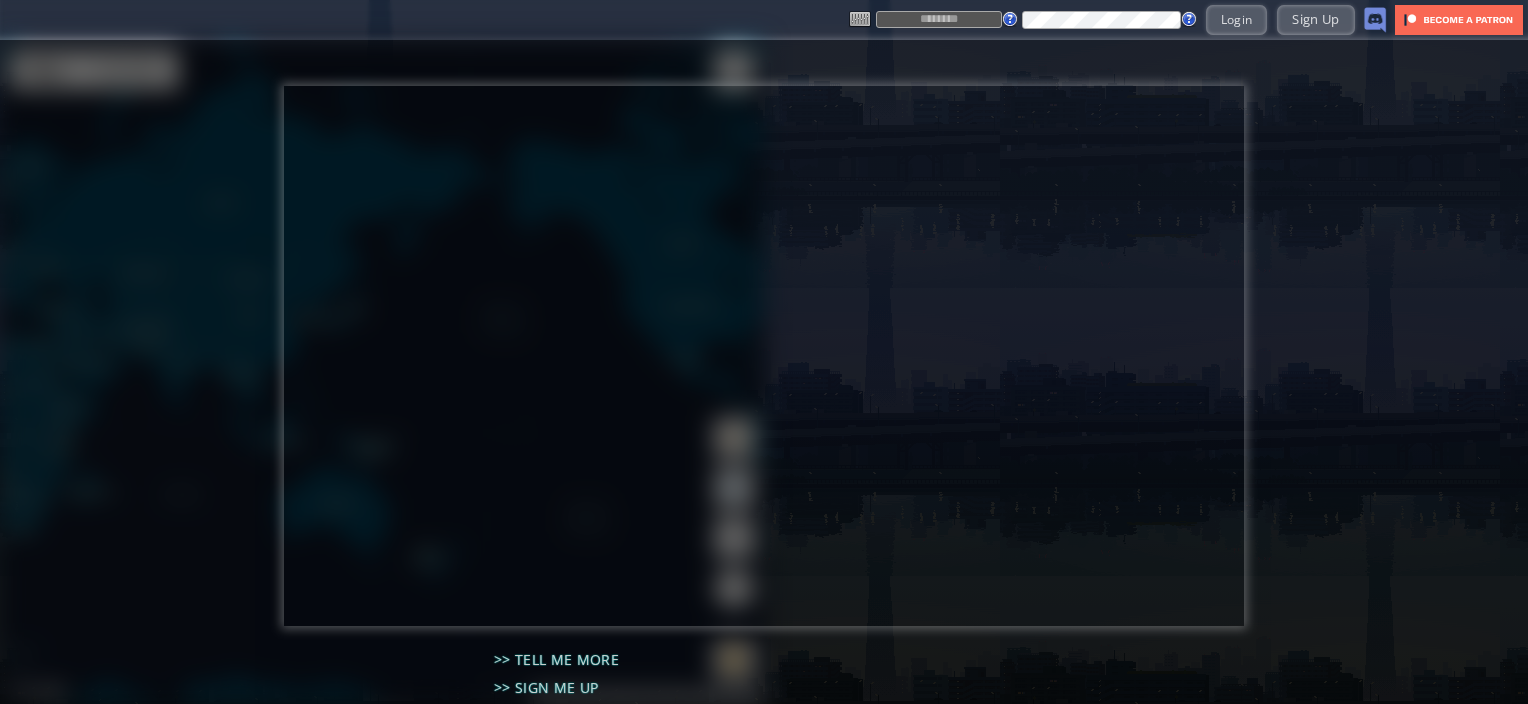click at bounding box center (939, 19) 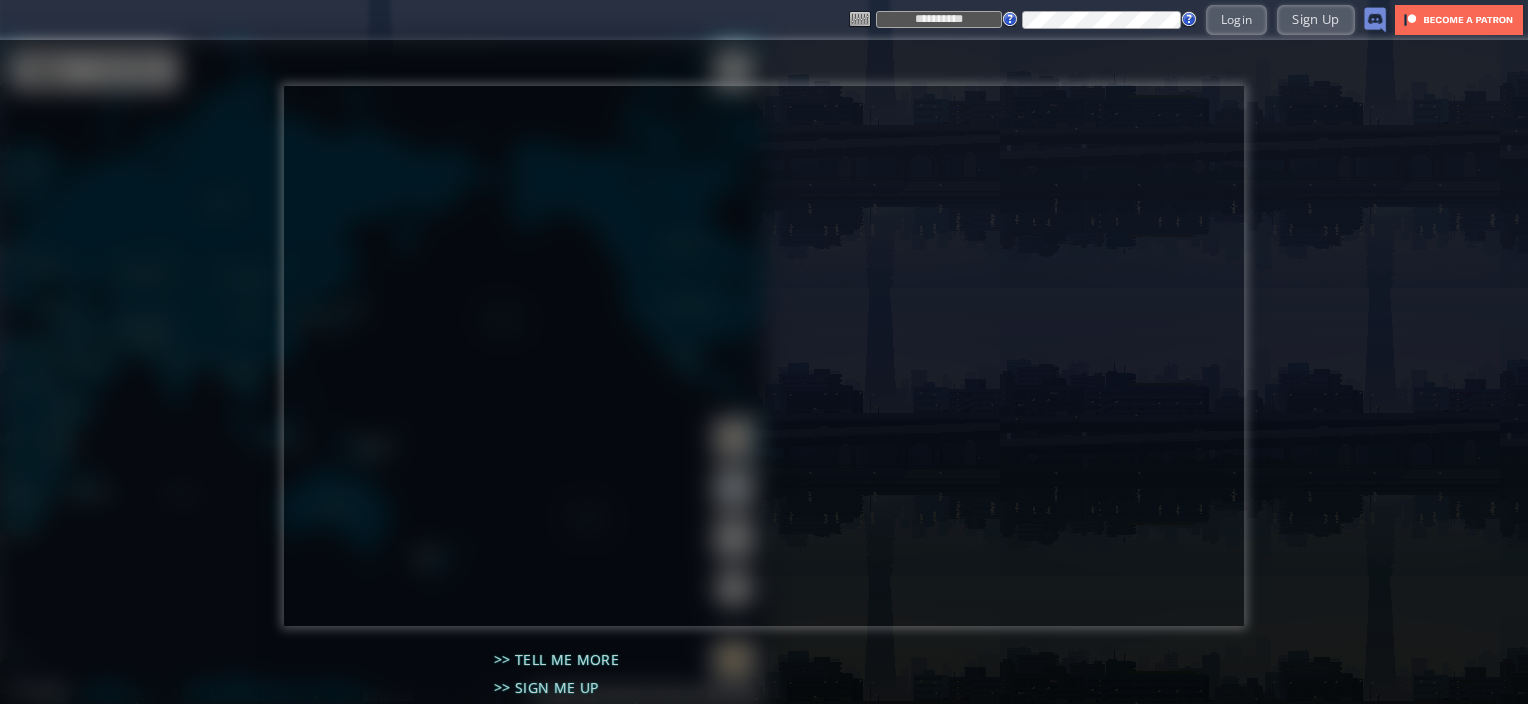 type on "**********" 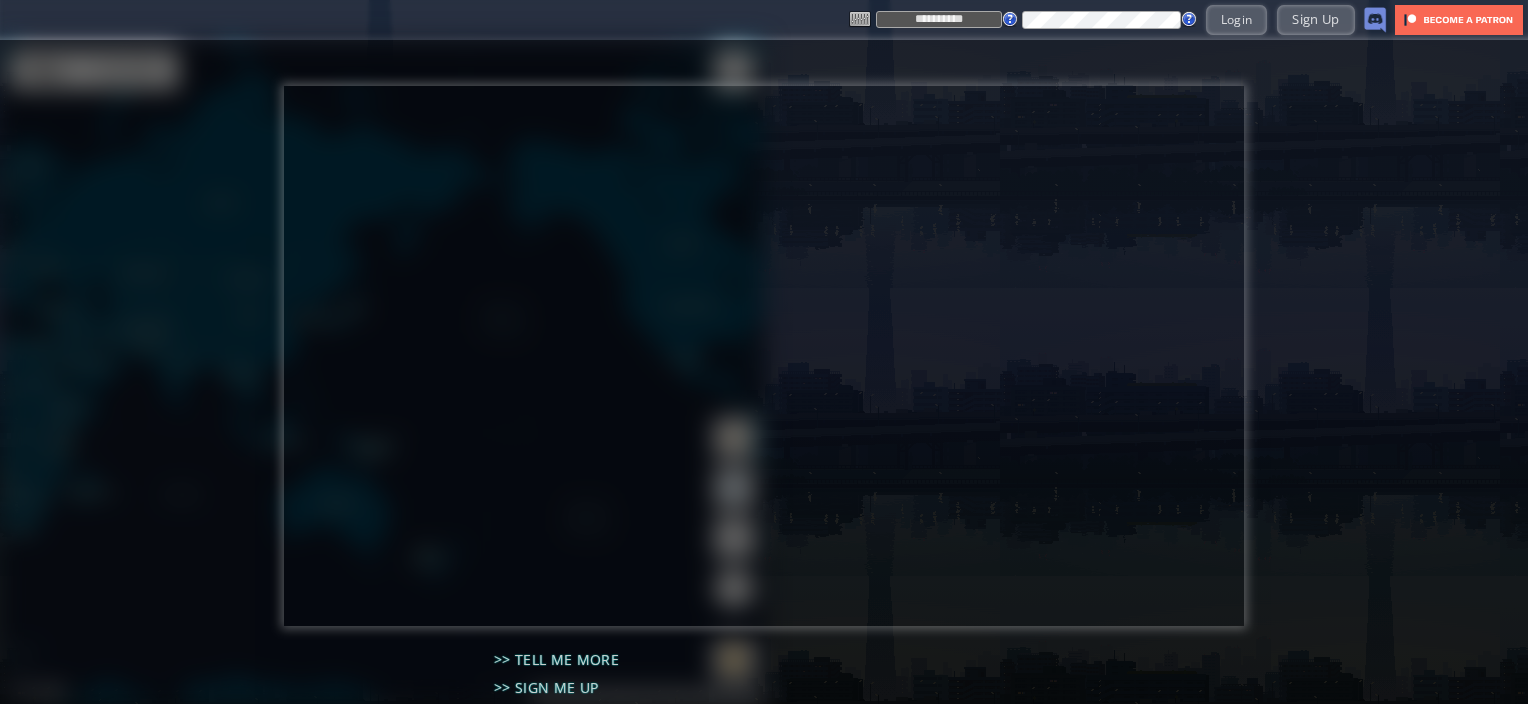 click on "**********" at bounding box center [1118, 19] 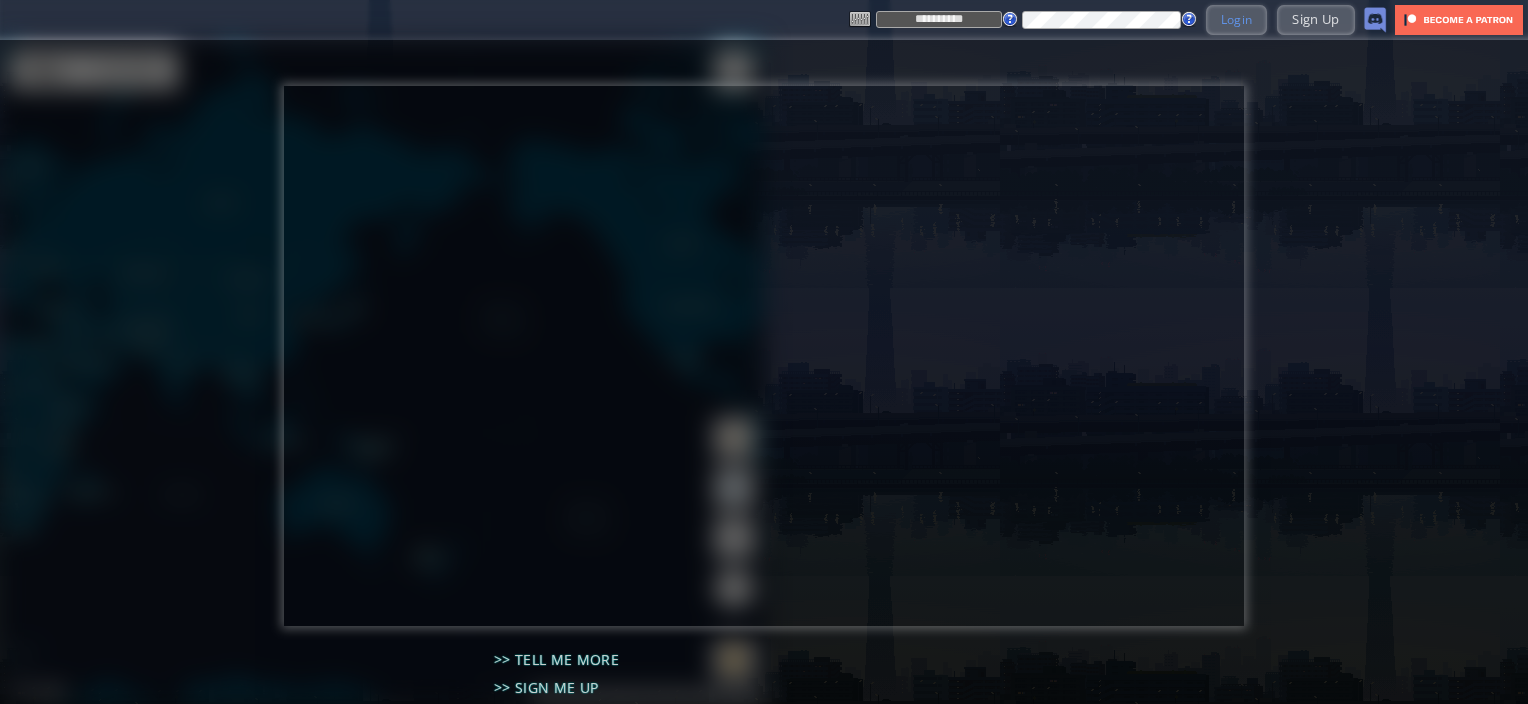 click on "Login" at bounding box center [1237, 19] 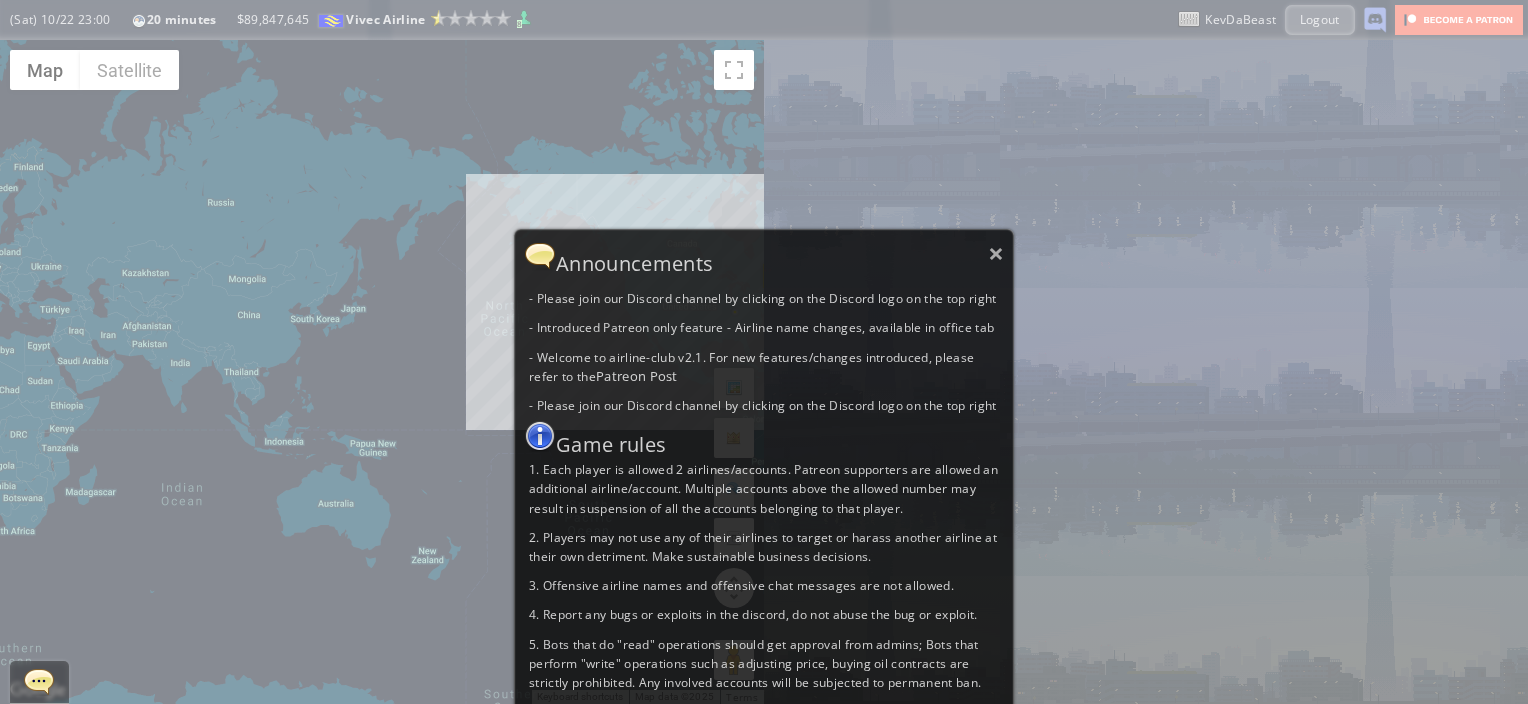 click on "- Please join our Discord channel by clicking on the Discord logo on the top right
- Introduced Patreon only feature - Airline name changes, available in office tab
- Welcome to airline-club v2.1. For new features/changes introduced, please refer to the  Patreon Post
- Please join our Discord channel by clicking on the Discord logo on the top right
Game rules
1. Each player is allowed 2 airlines/accounts. Patreon supporters are allowed an additional airline/account. Multiple accounts above the allowed number may result in suspension of all the accounts belonging to that player.
2. Players may not use any of their airlines to target or harass another airline at their own detriment. Make sustainable business decisions.
3. Offensive airline names and offensive chat messages are not allowed.
4. Report any bugs or exploits in the discord, do not abuse the bug or exploit." at bounding box center (764, 524) 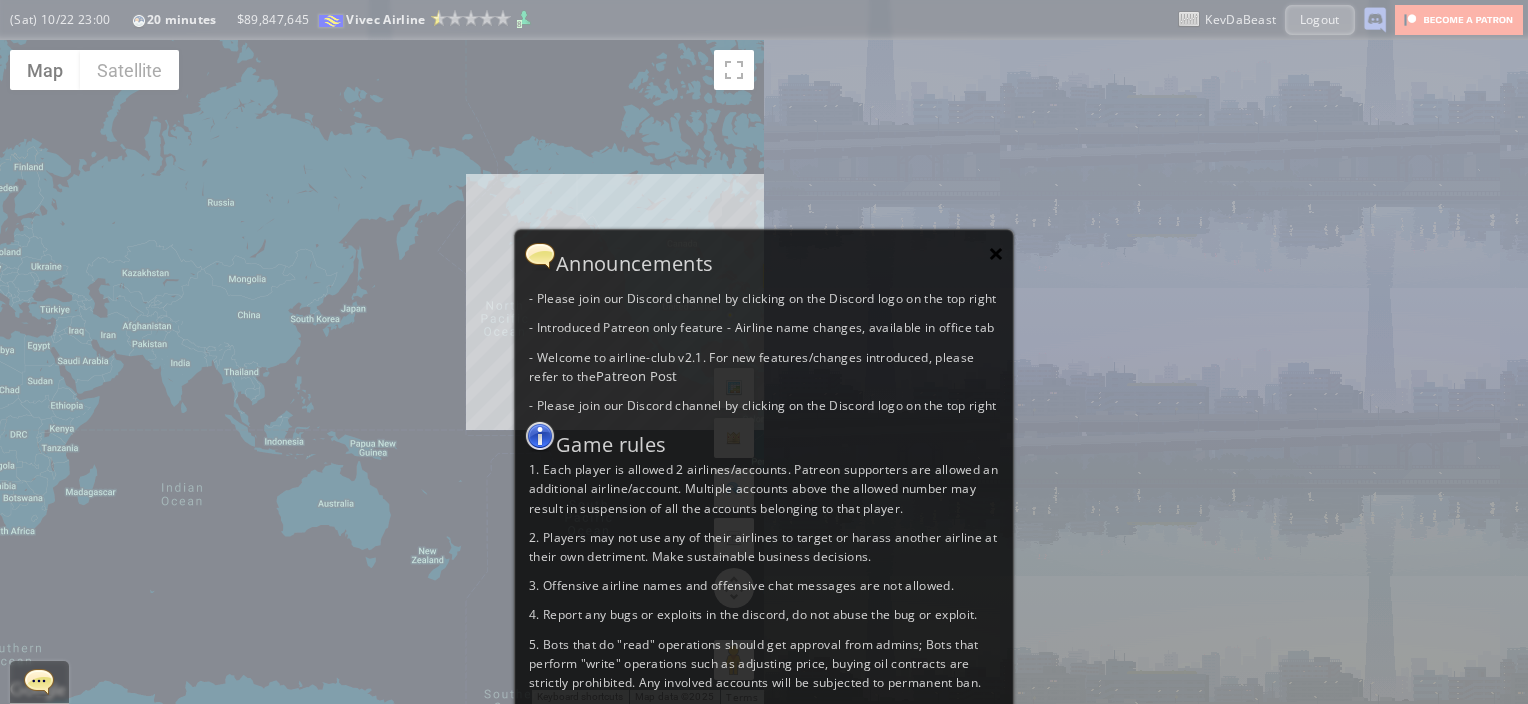 click on "×" at bounding box center (996, 253) 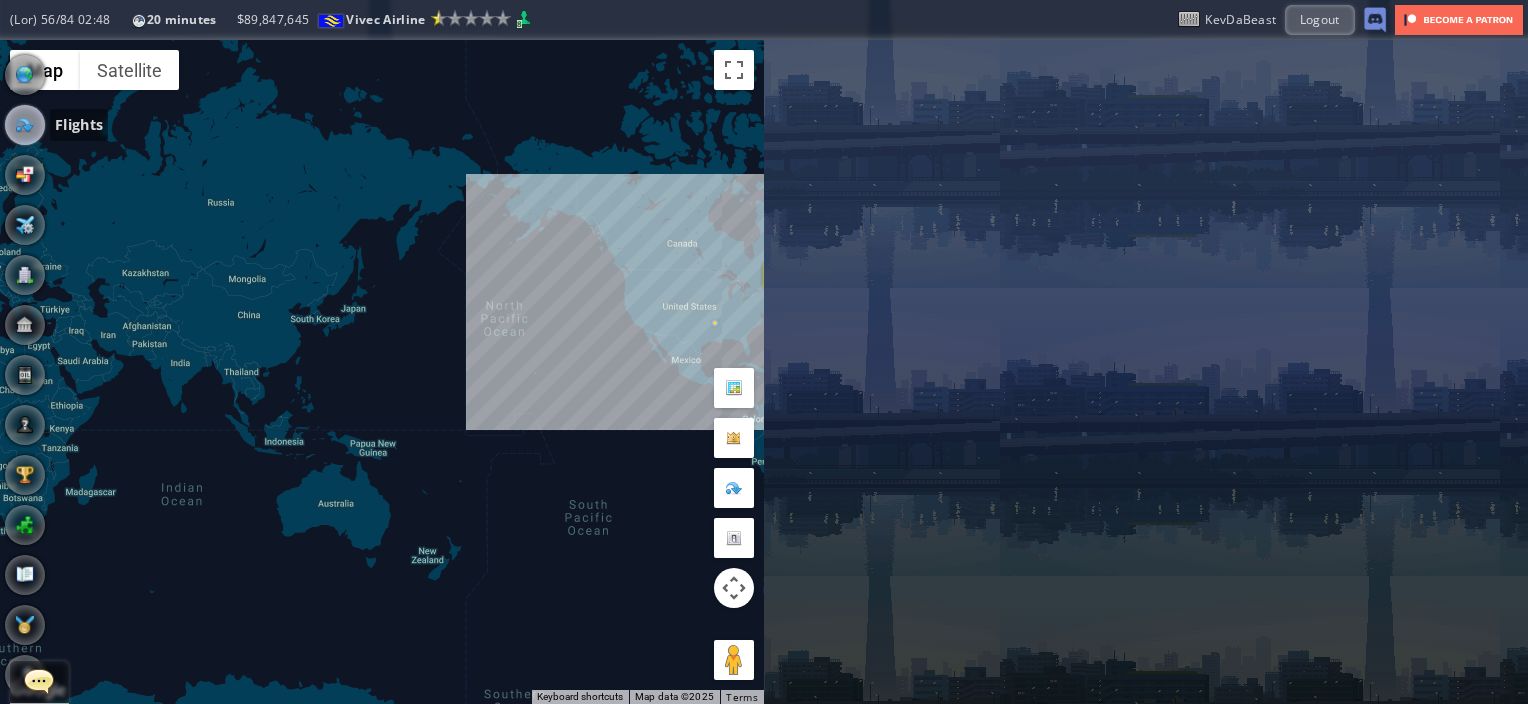 click at bounding box center (25, 125) 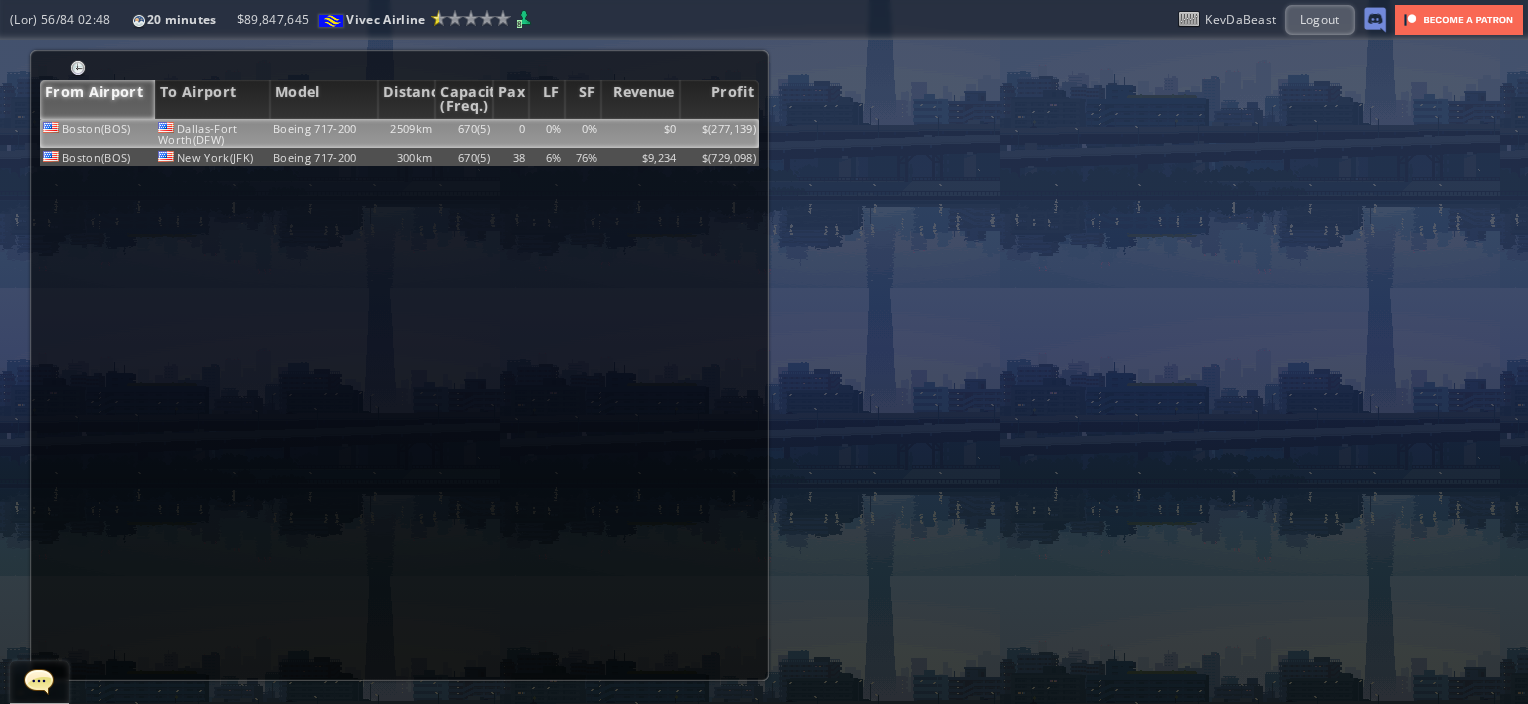 click on "Boeing 717-200" at bounding box center [324, 133] 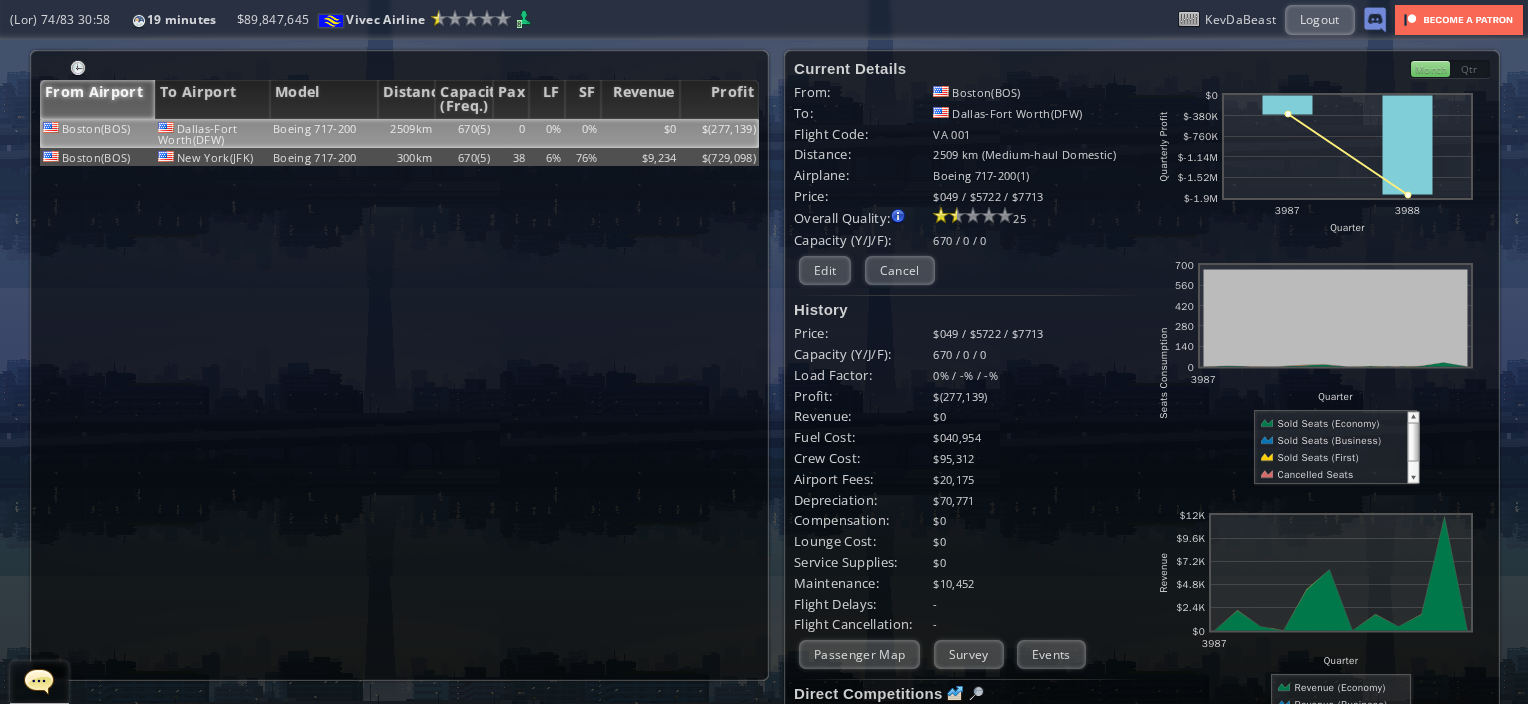 scroll, scrollTop: 327, scrollLeft: 0, axis: vertical 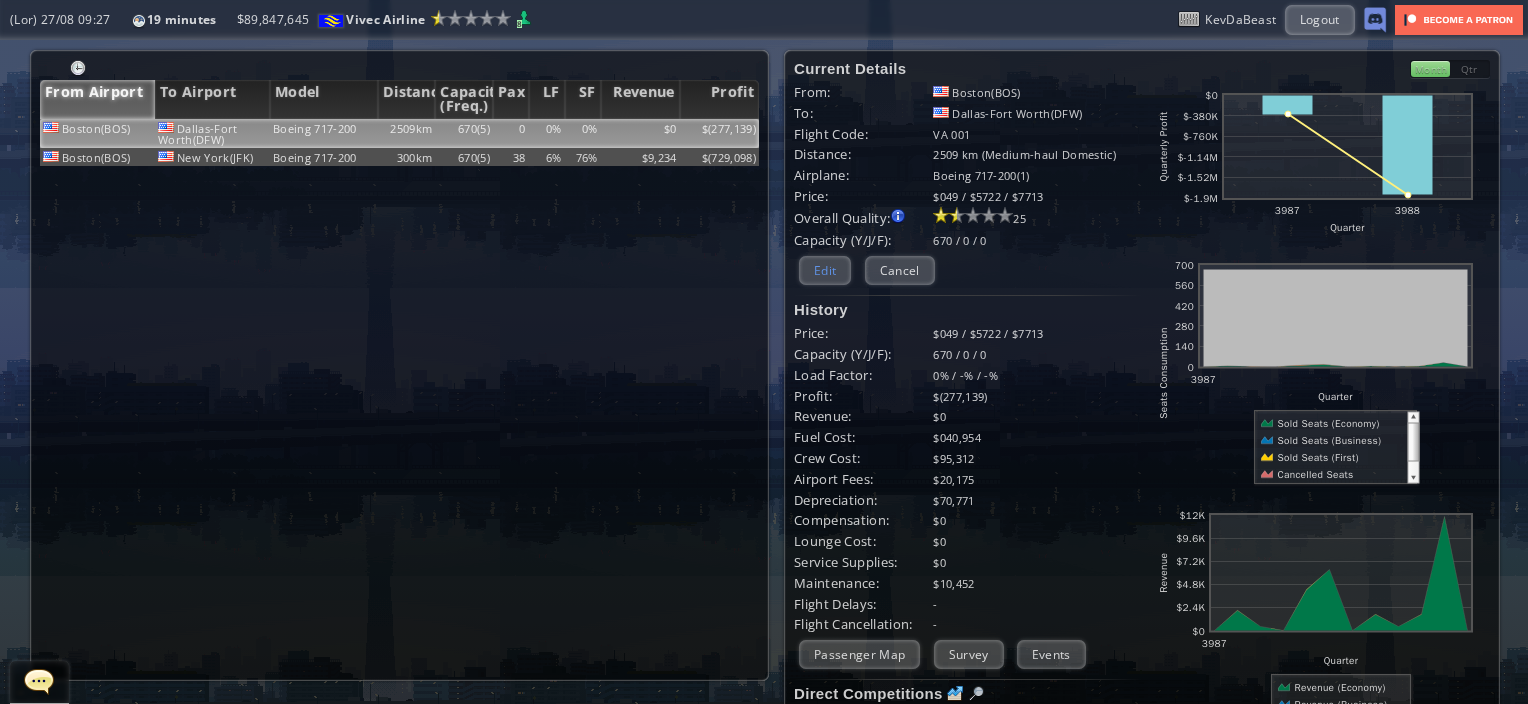 click on "Edit" at bounding box center (825, 270) 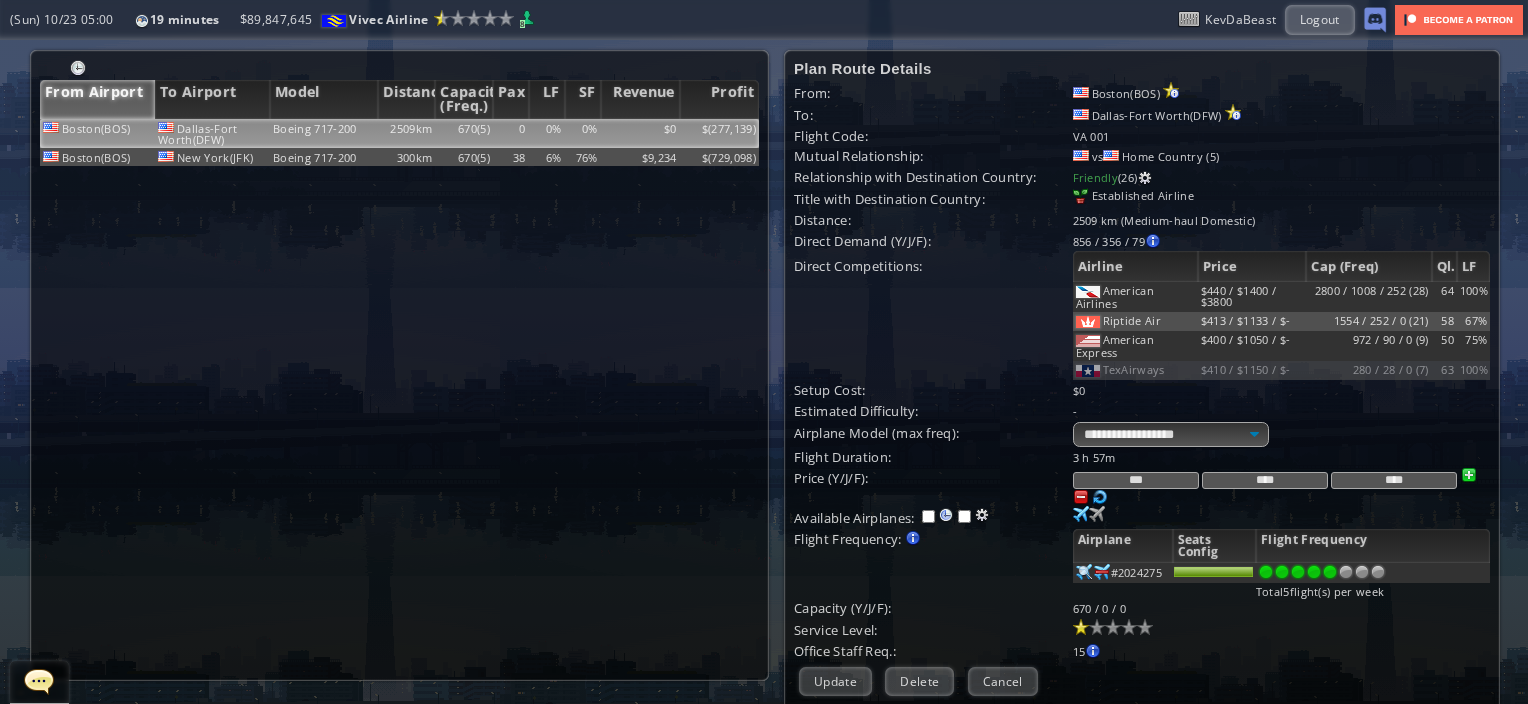 click on "***" at bounding box center [1136, 480] 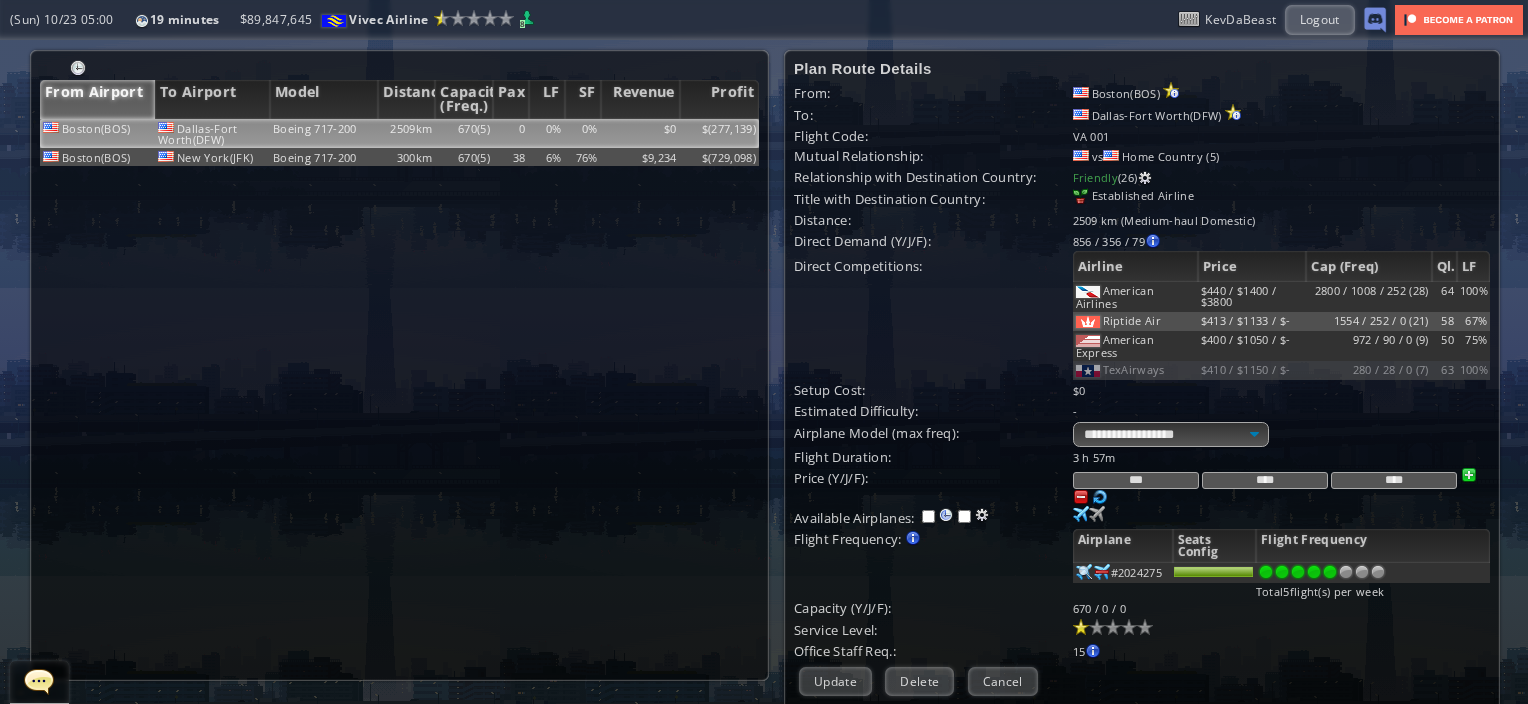 click on "***" at bounding box center (1136, 480) 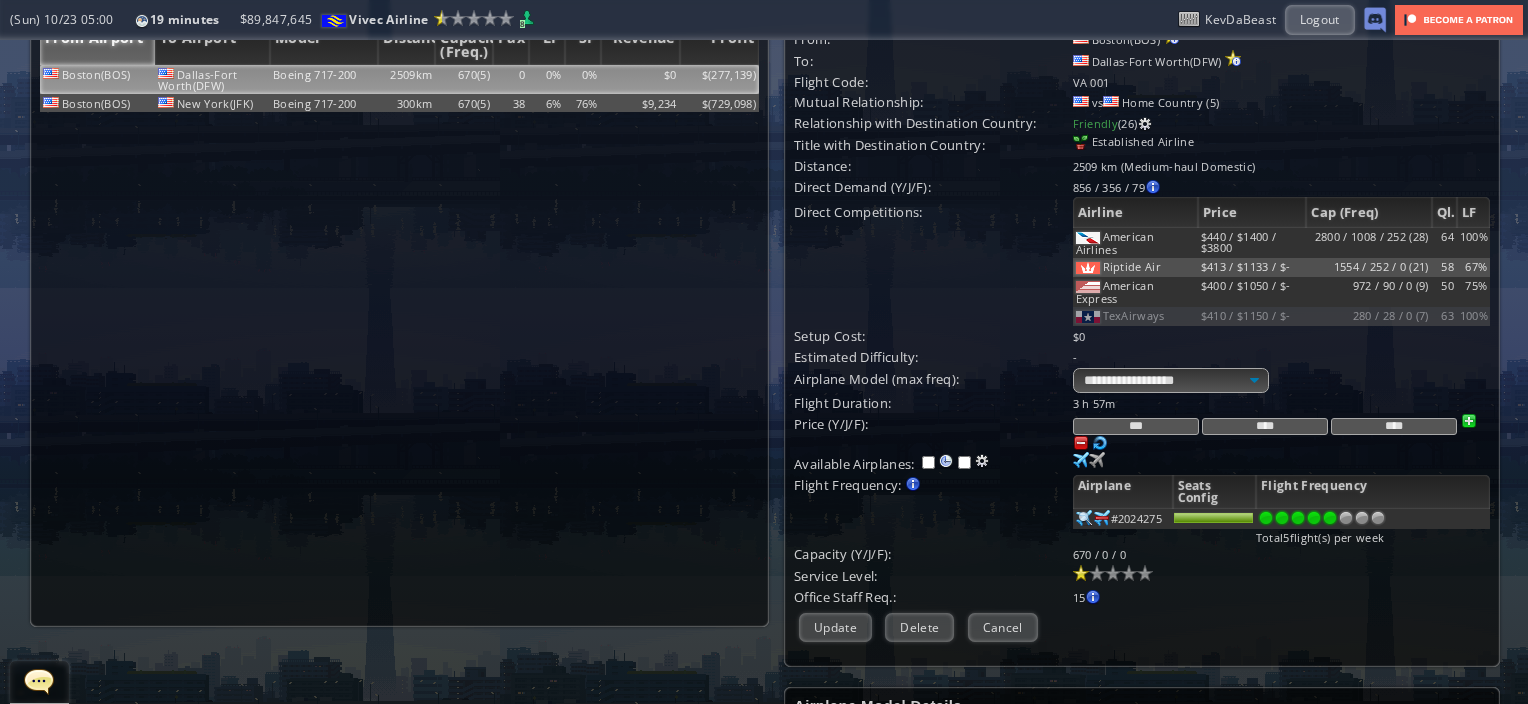 scroll, scrollTop: 0, scrollLeft: 0, axis: both 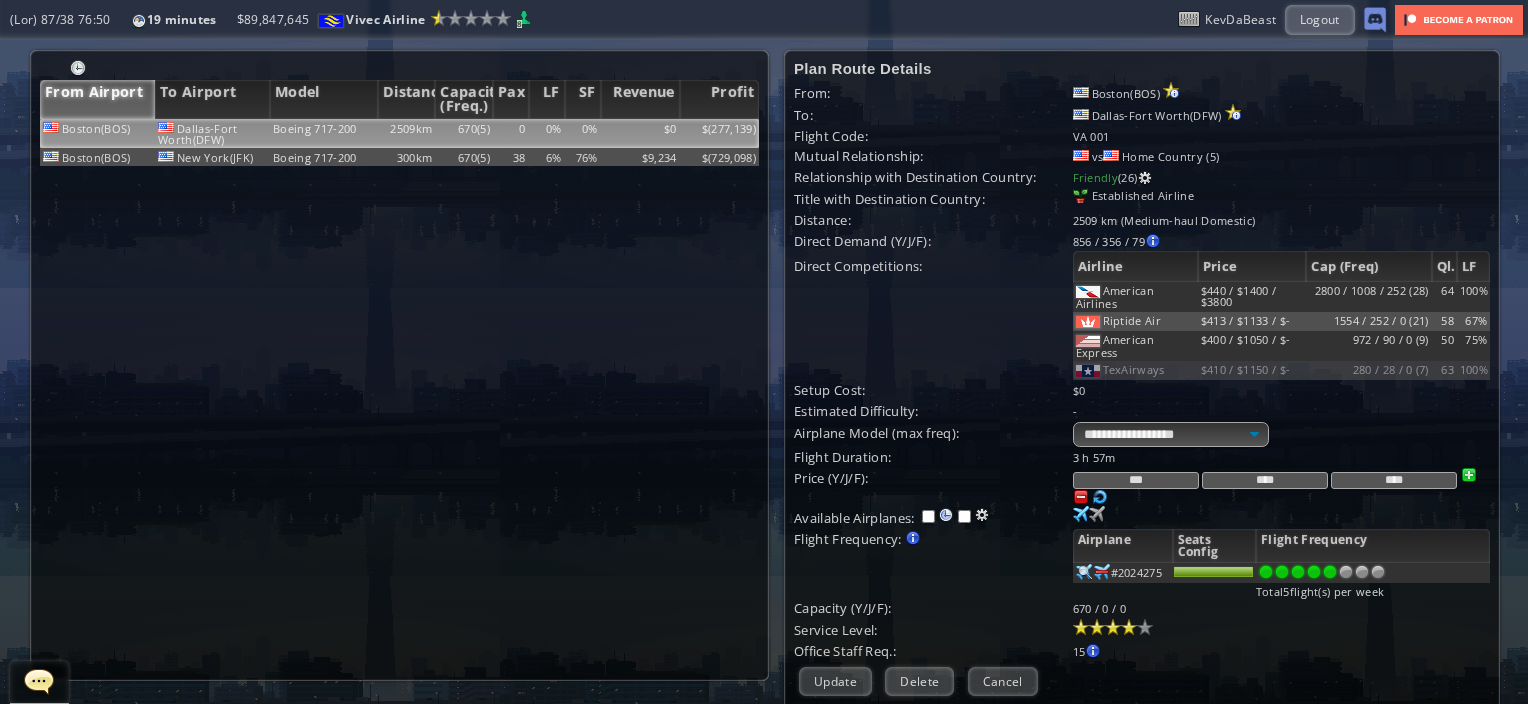 click at bounding box center (1129, 627) 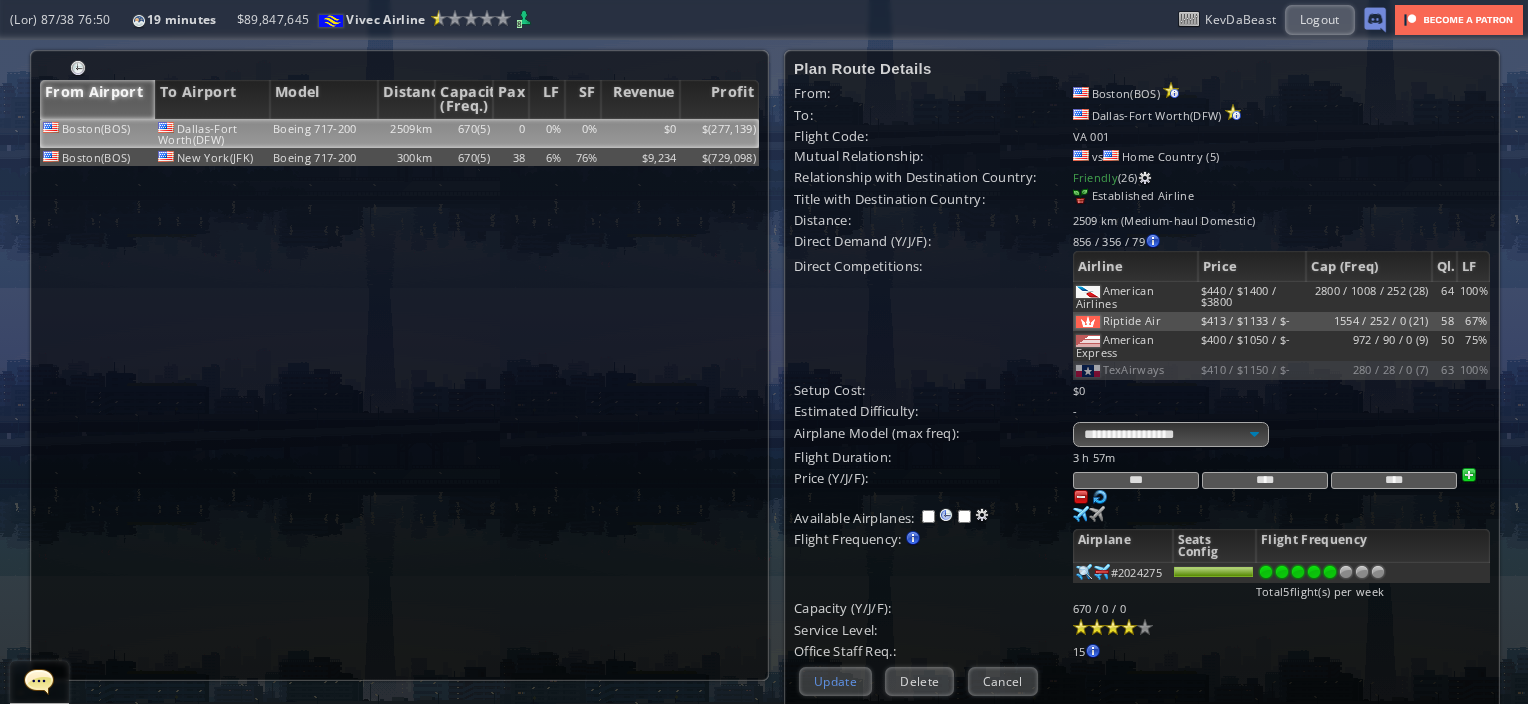 click on "Update" at bounding box center (835, 681) 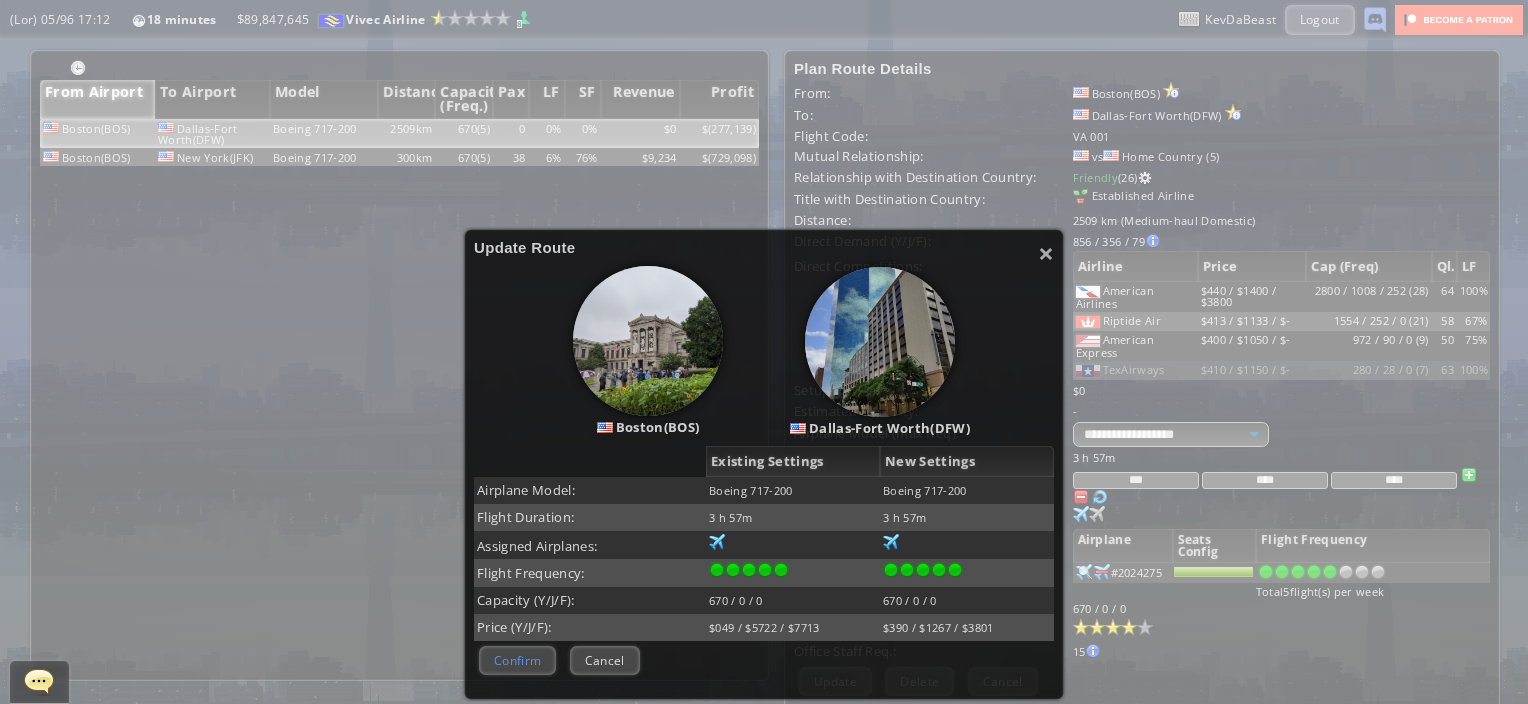 click on "Confirm" at bounding box center (517, 660) 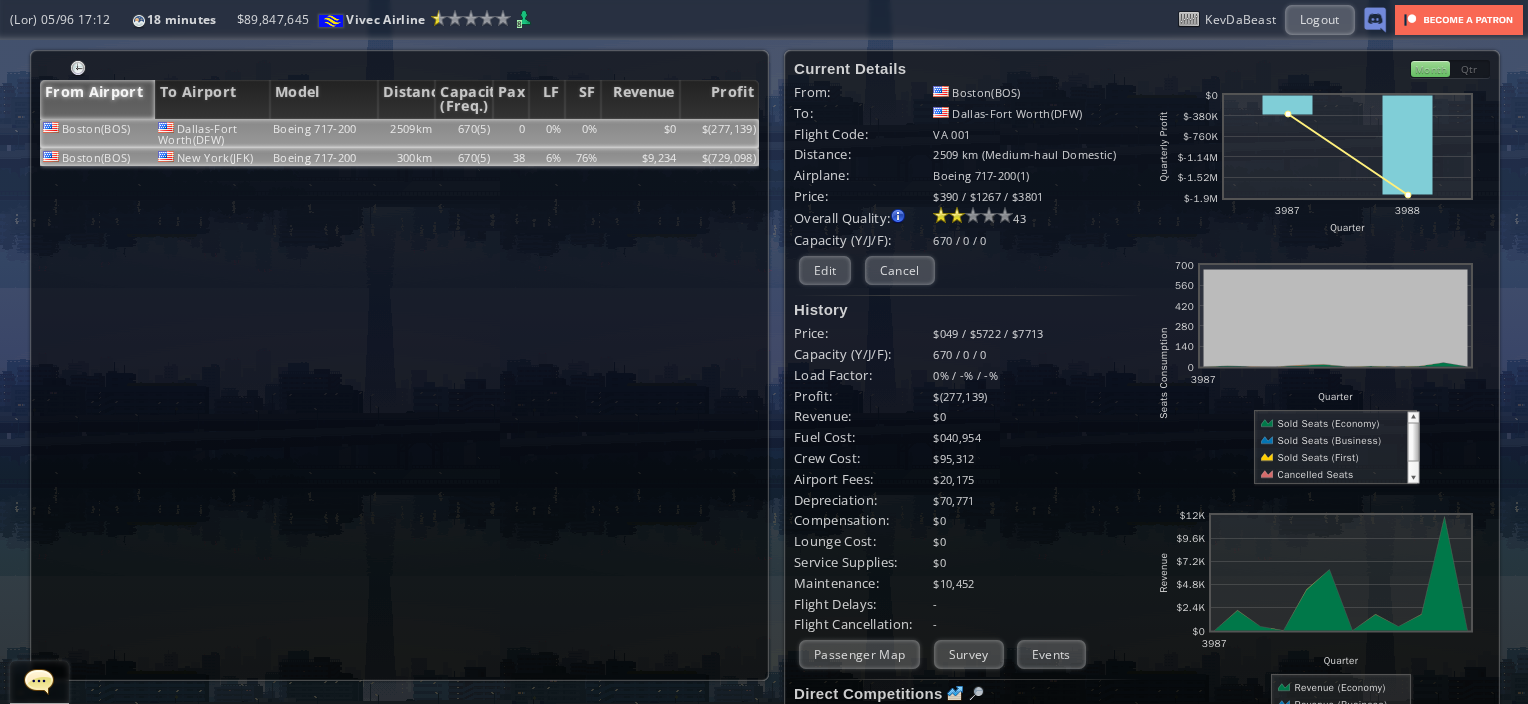 click on "300km" at bounding box center (407, 133) 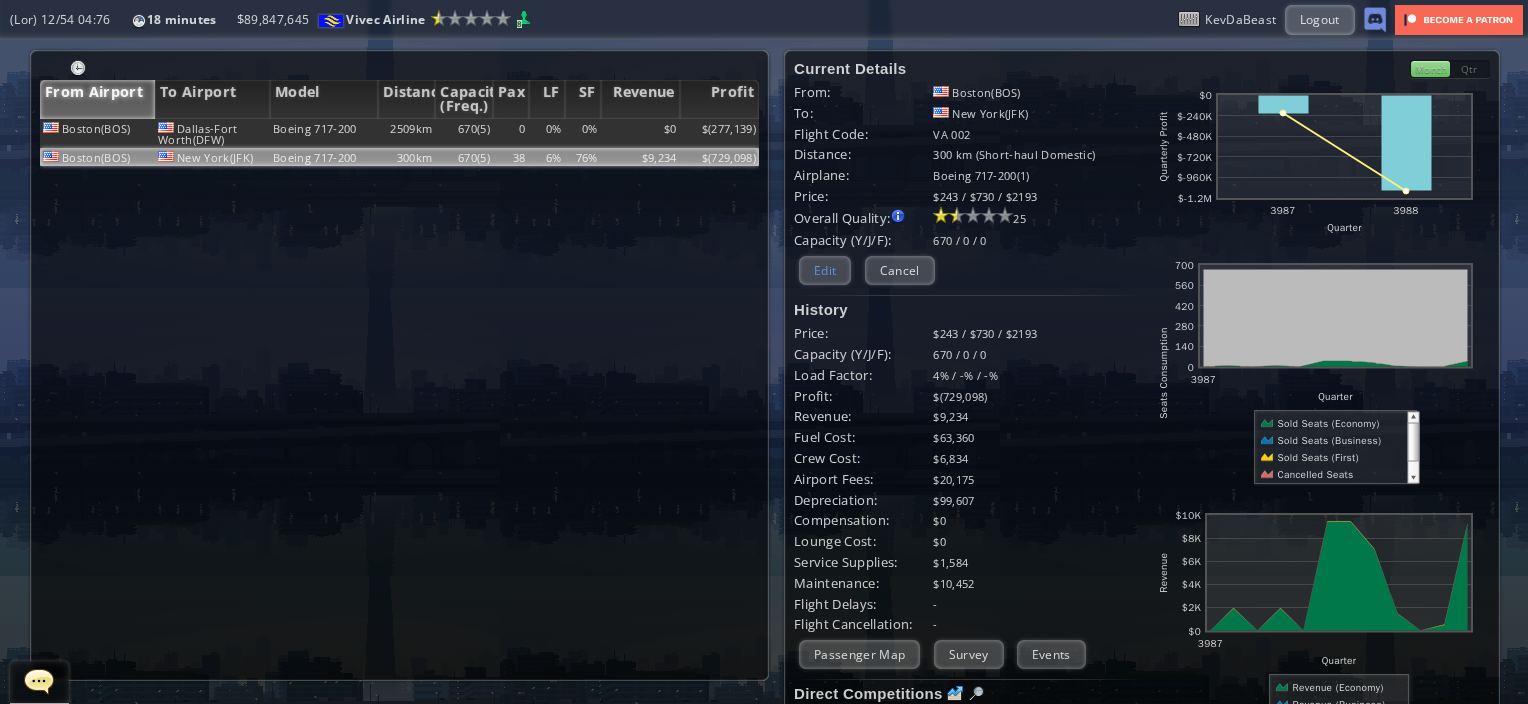 click on "Edit" at bounding box center (825, 270) 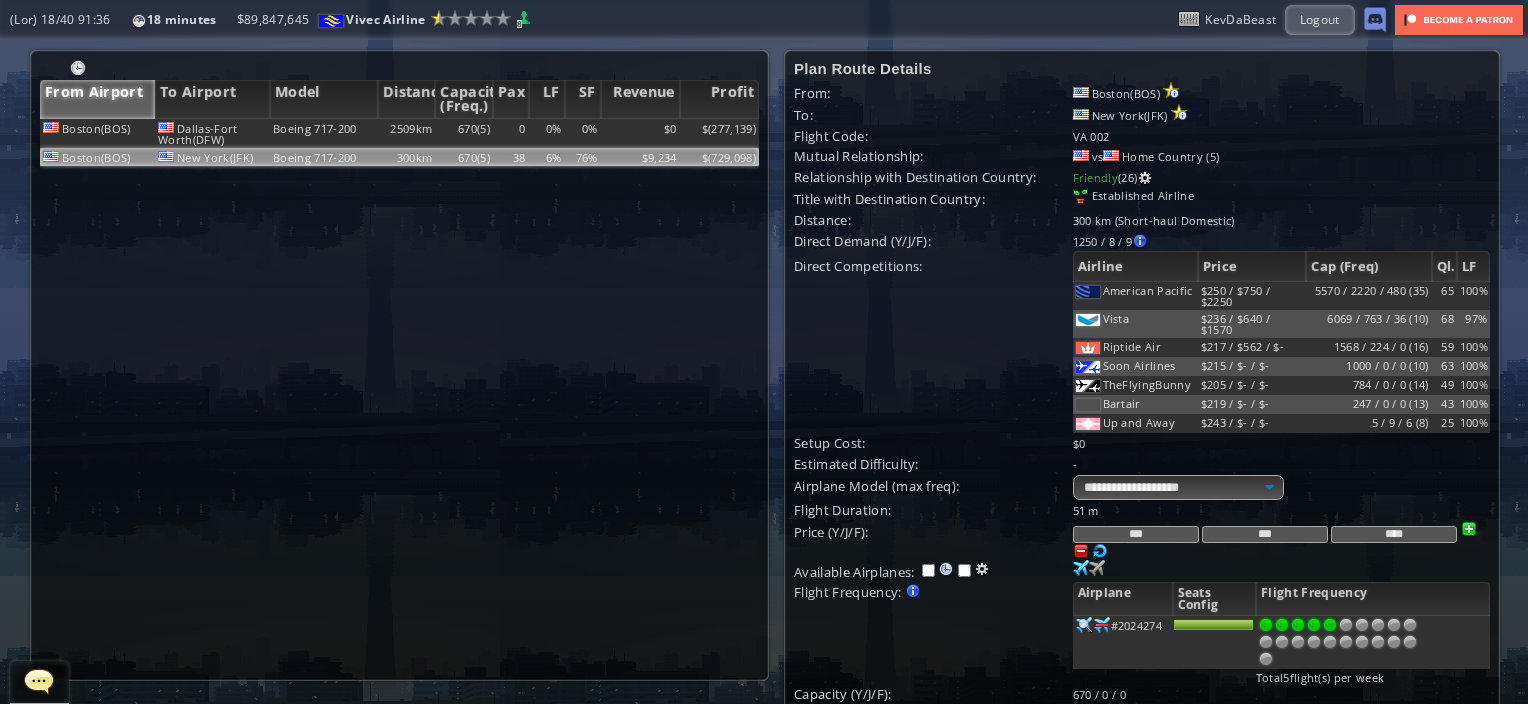 click on "***" at bounding box center [1136, 534] 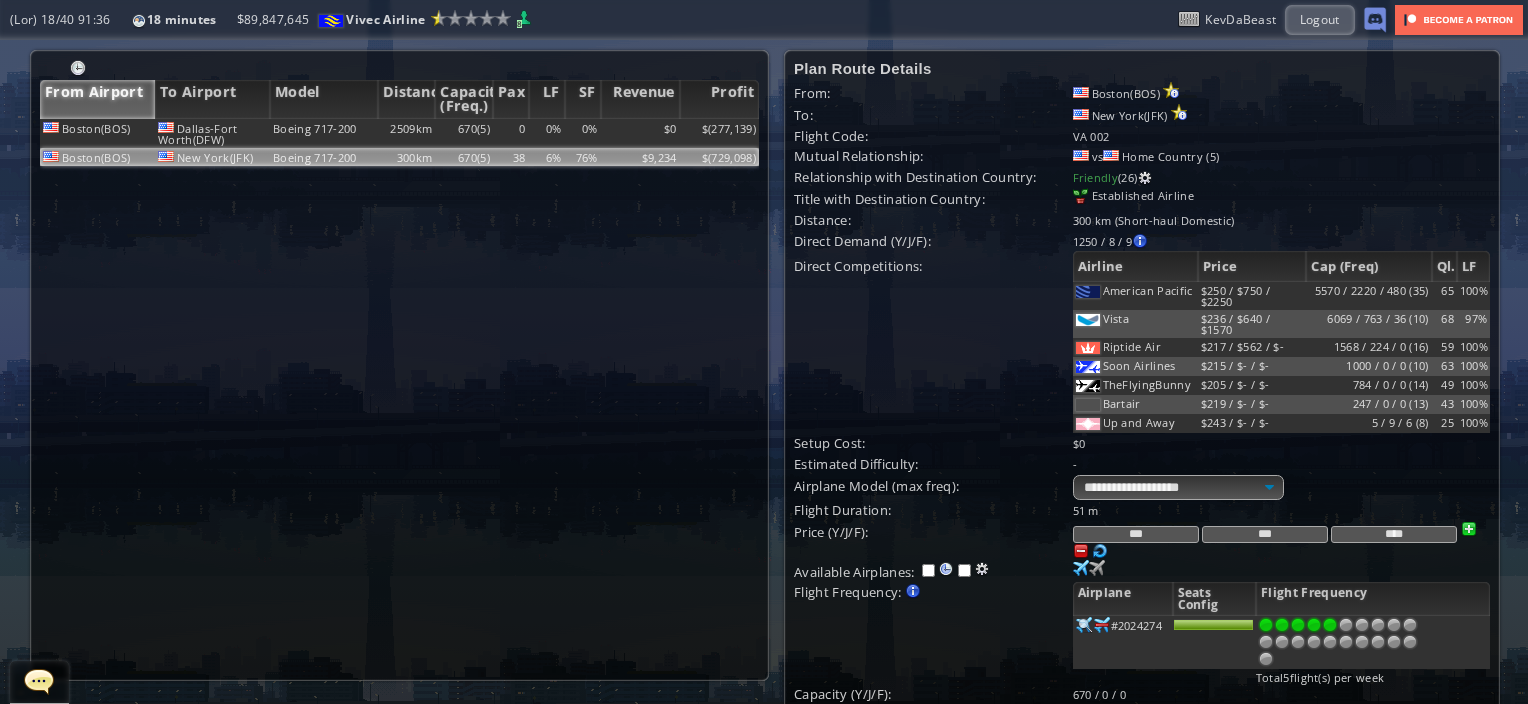 click on "***" at bounding box center [1136, 534] 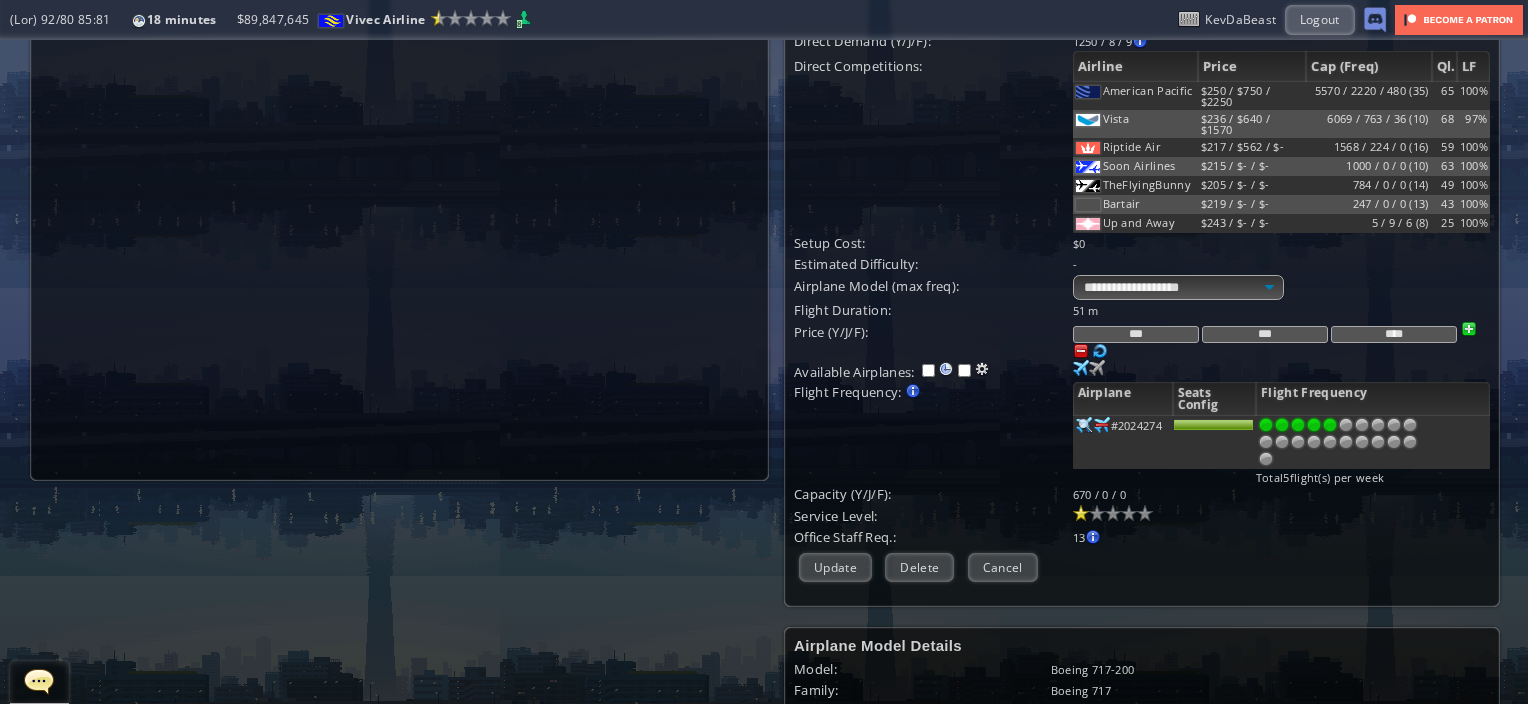 scroll, scrollTop: 208, scrollLeft: 0, axis: vertical 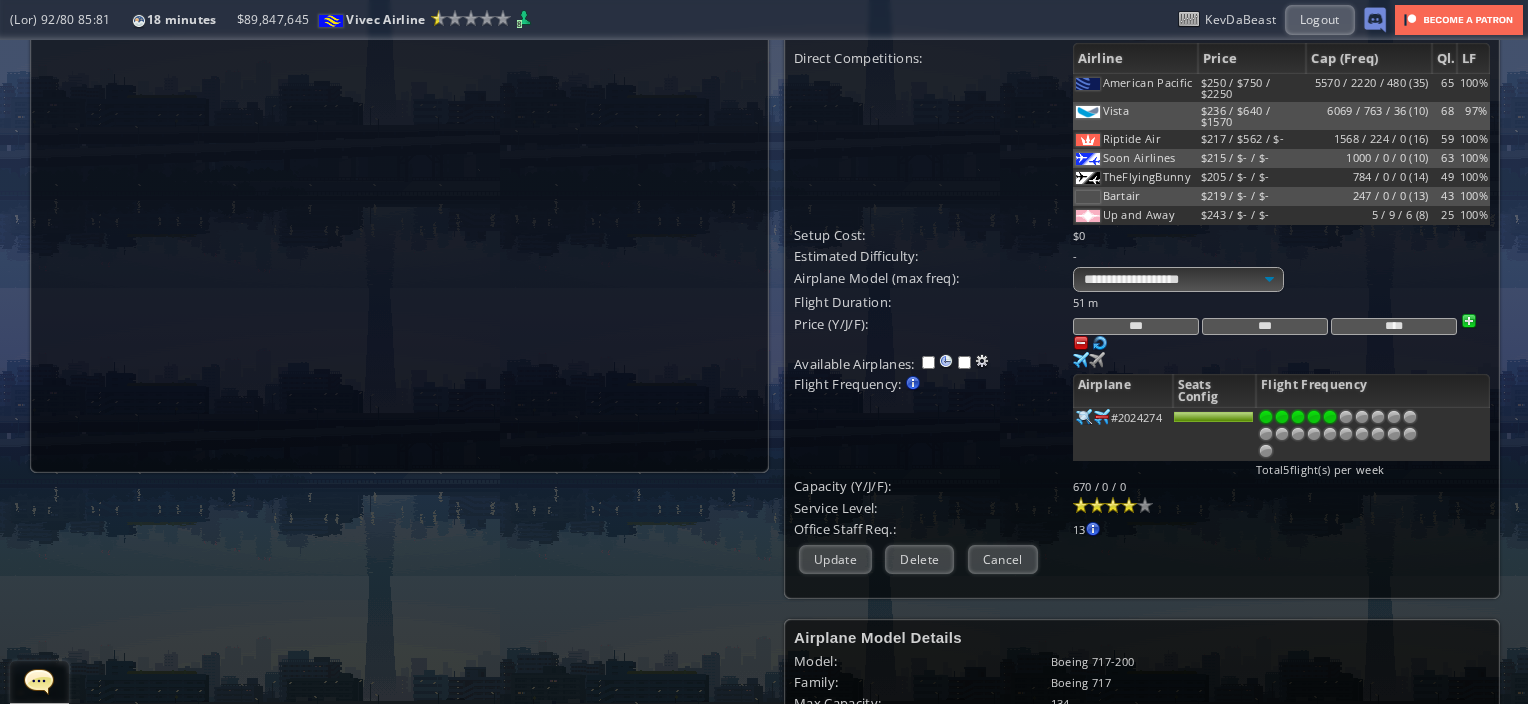 type on "***" 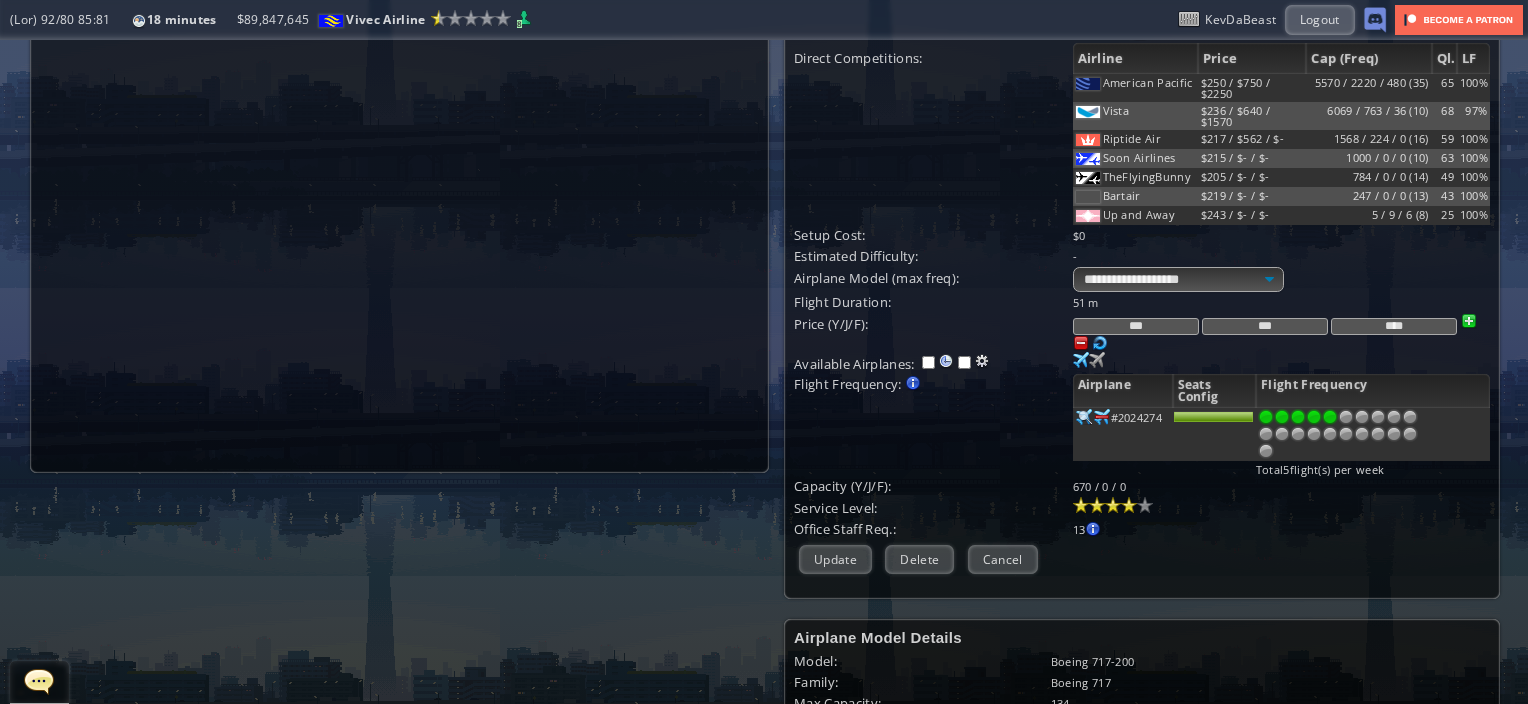 click at bounding box center [1129, 505] 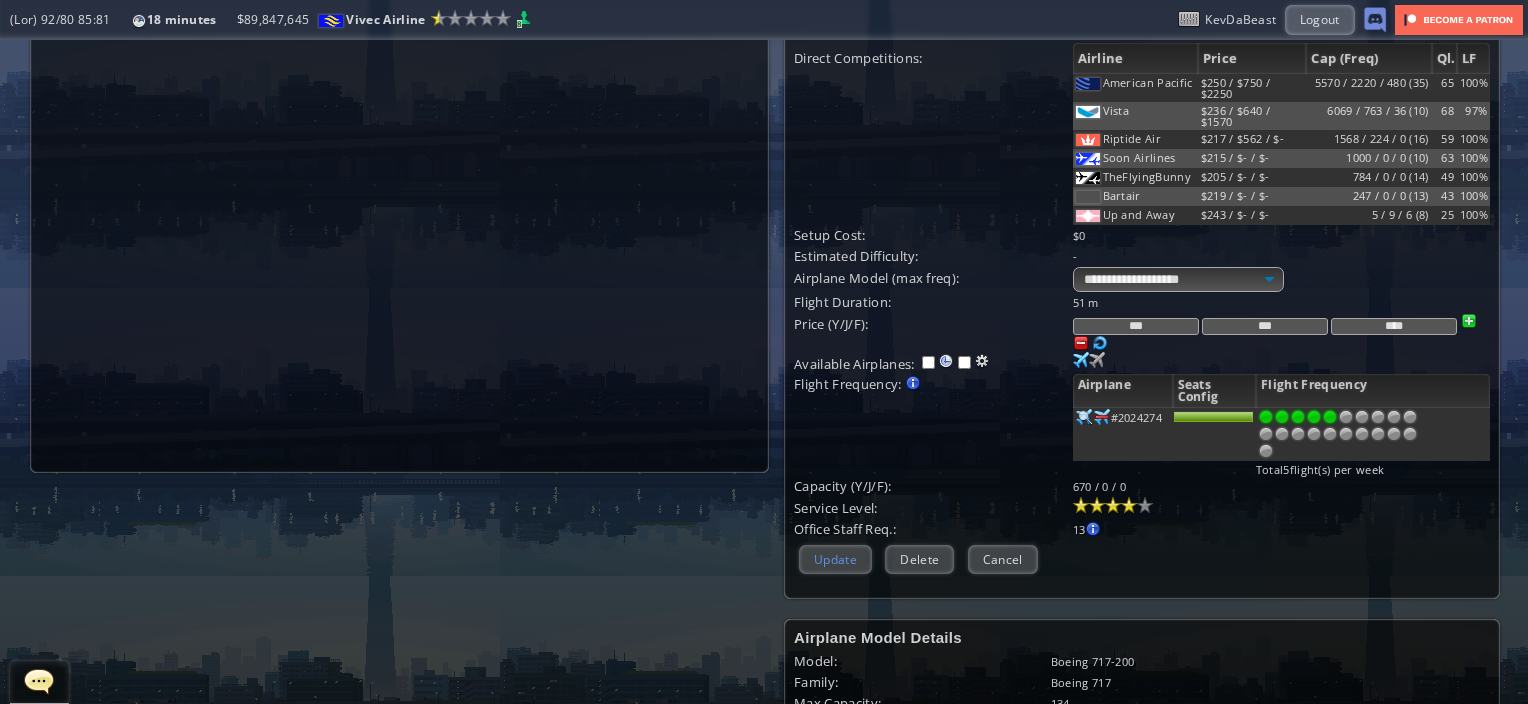 click on "Update" at bounding box center [835, 559] 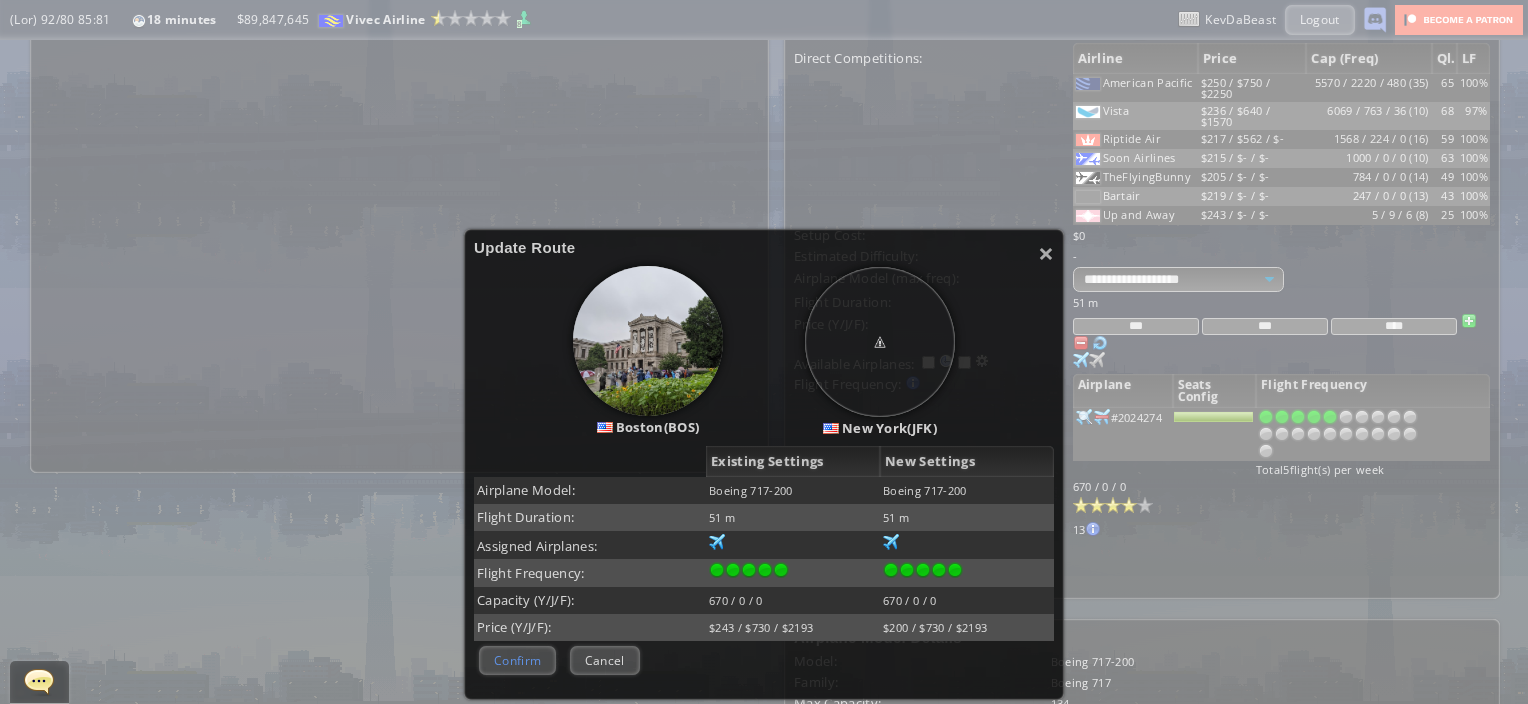 click on "Confirm" at bounding box center [517, 660] 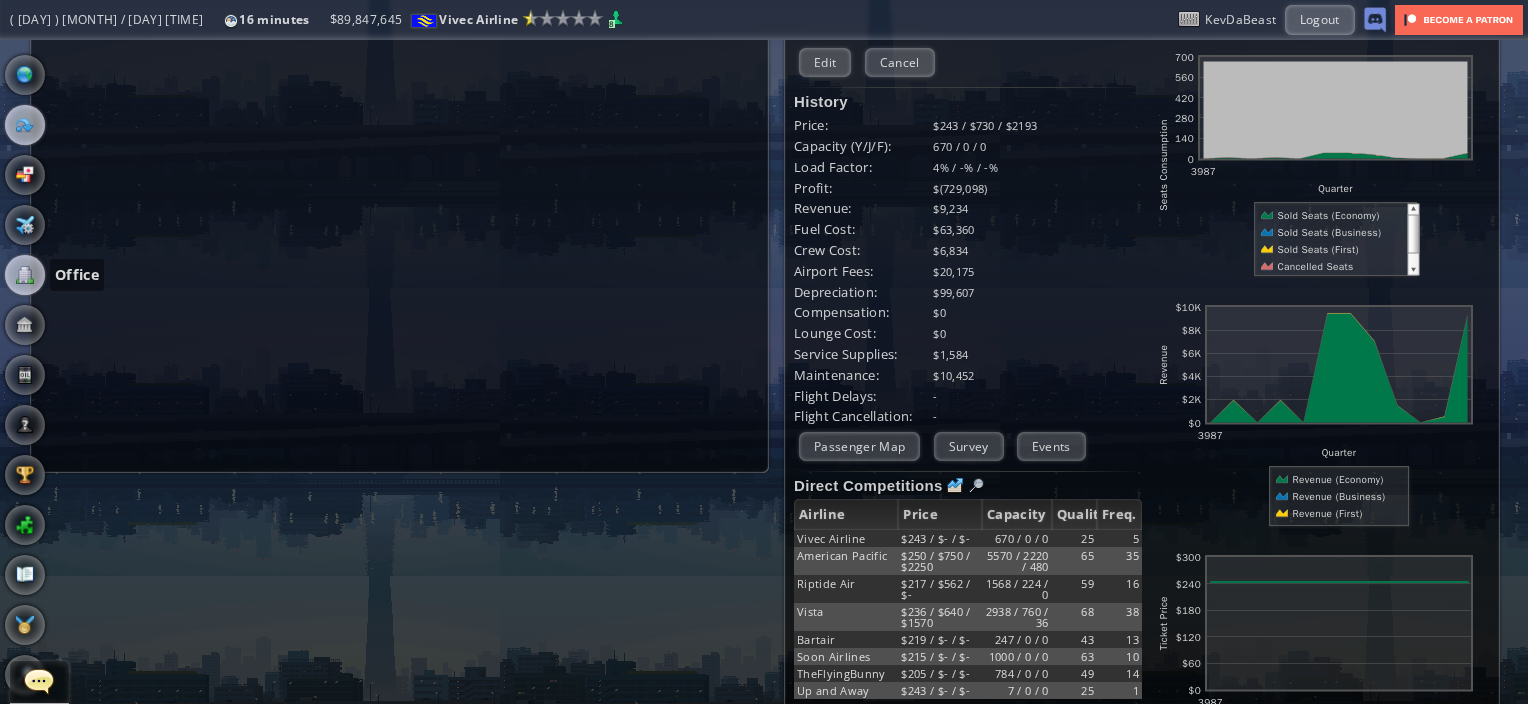 click at bounding box center [25, 275] 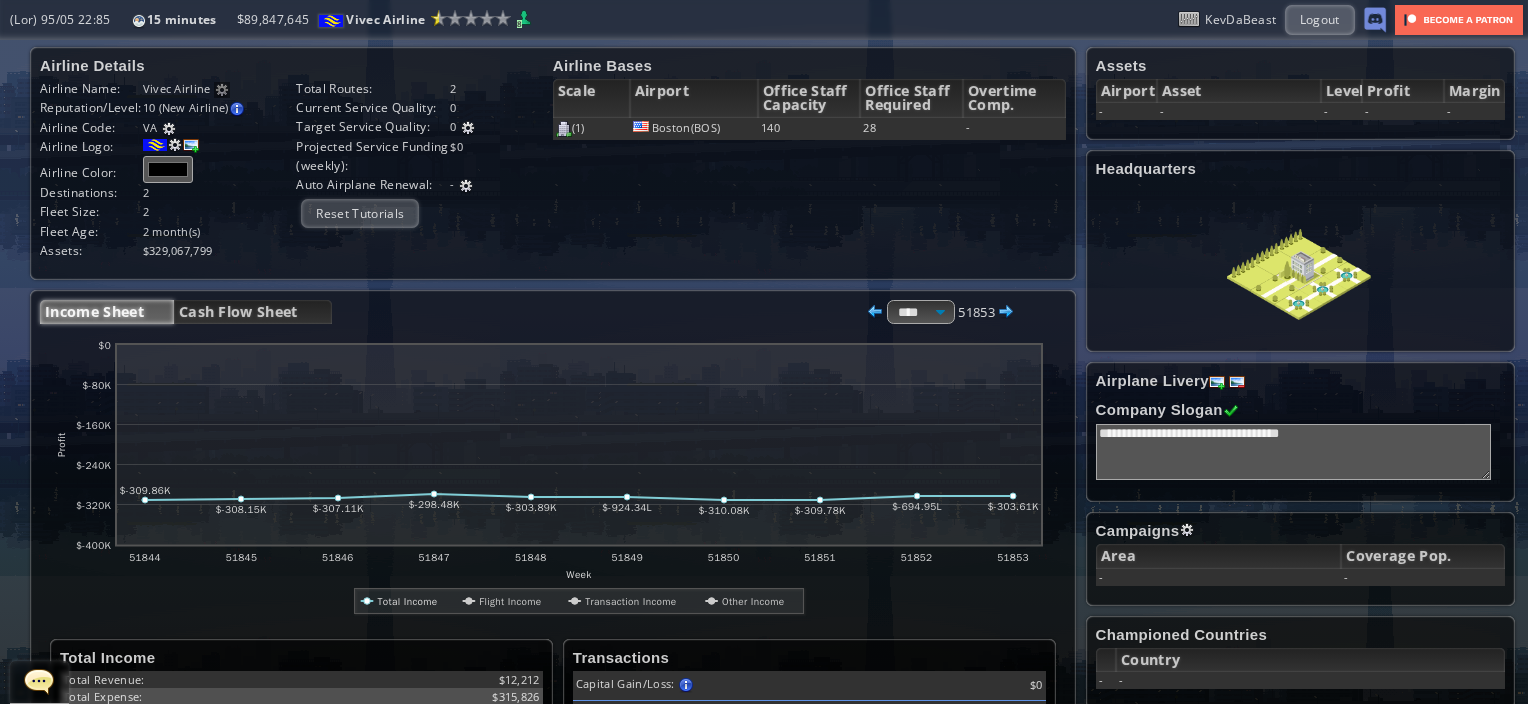 scroll, scrollTop: 0, scrollLeft: 0, axis: both 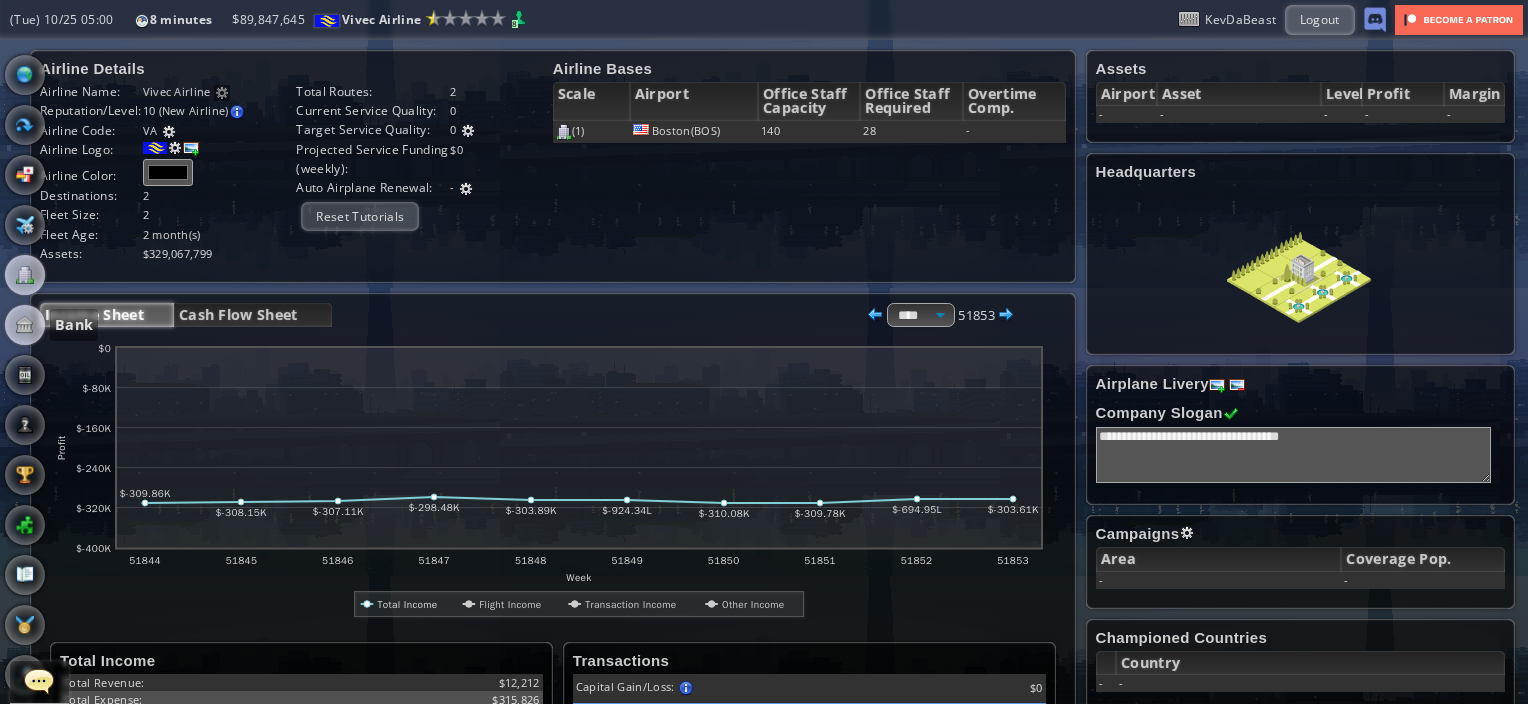 click at bounding box center (25, 325) 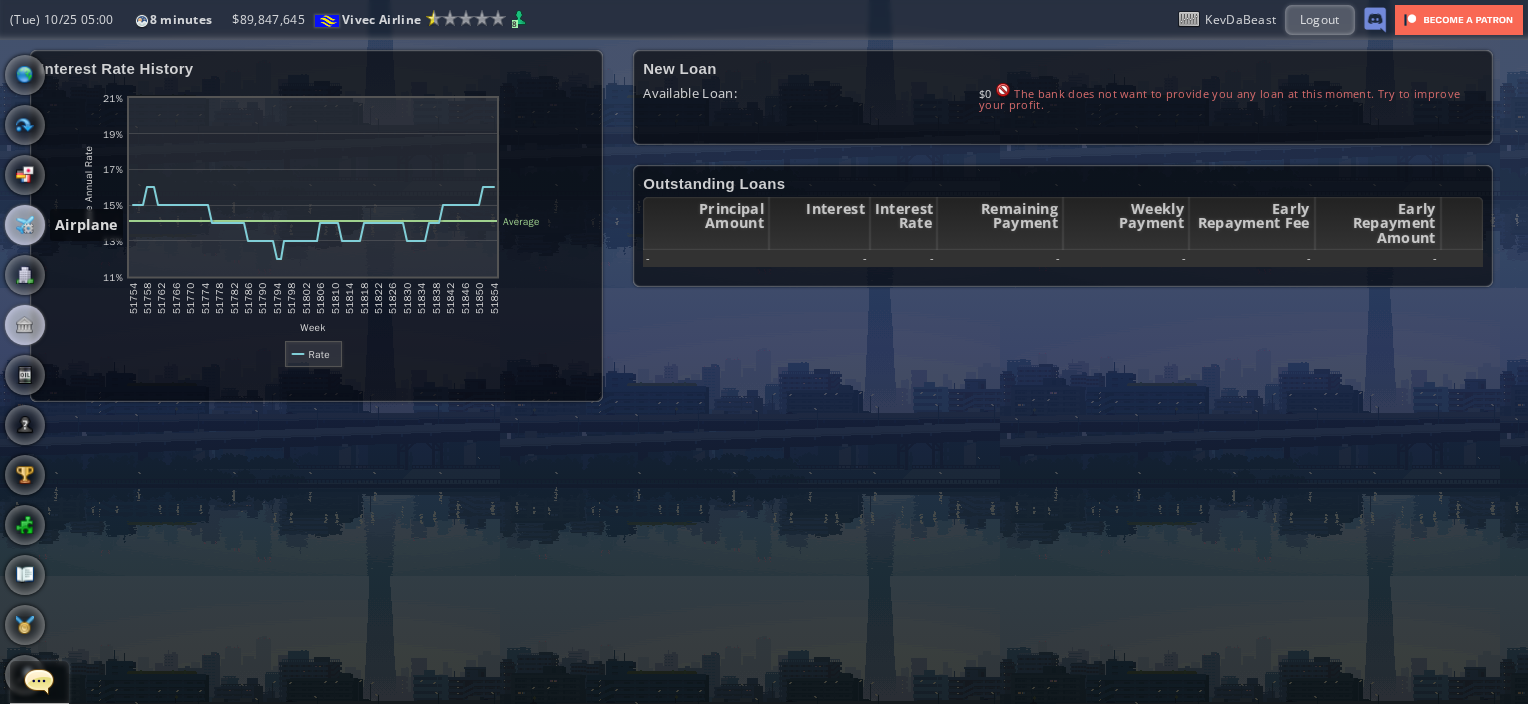 click at bounding box center (25, 225) 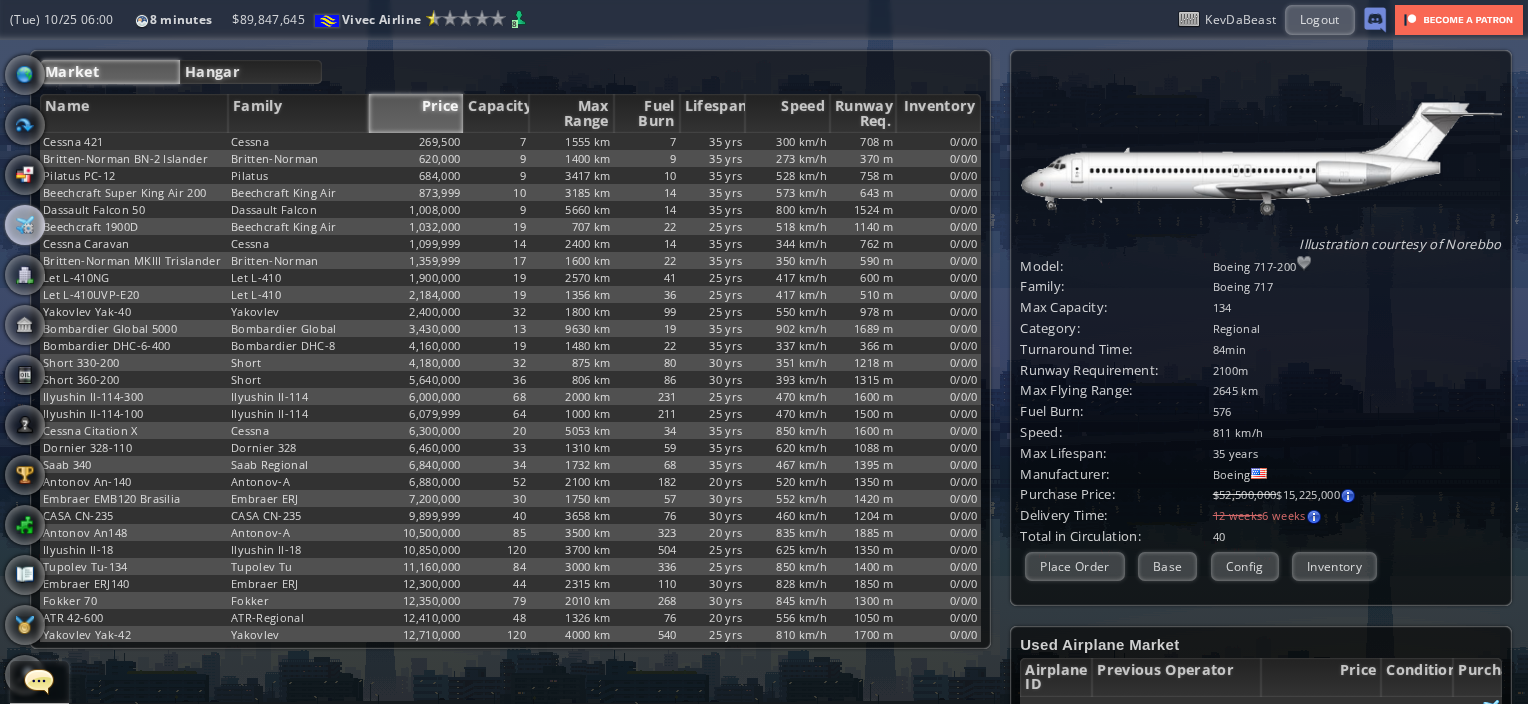 click on "Hangar" at bounding box center [251, 72] 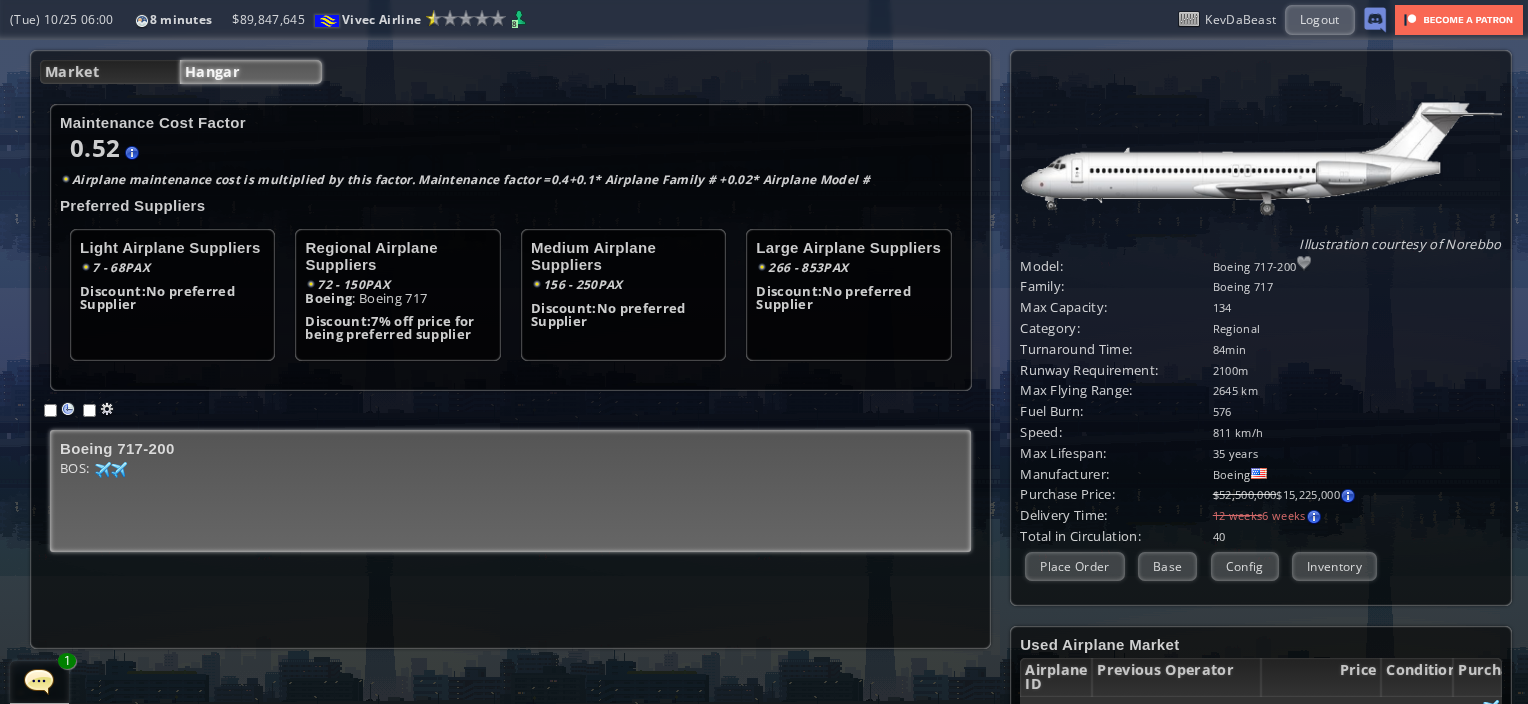 click on "LOR: 07 87 60 58" at bounding box center [510, 471] 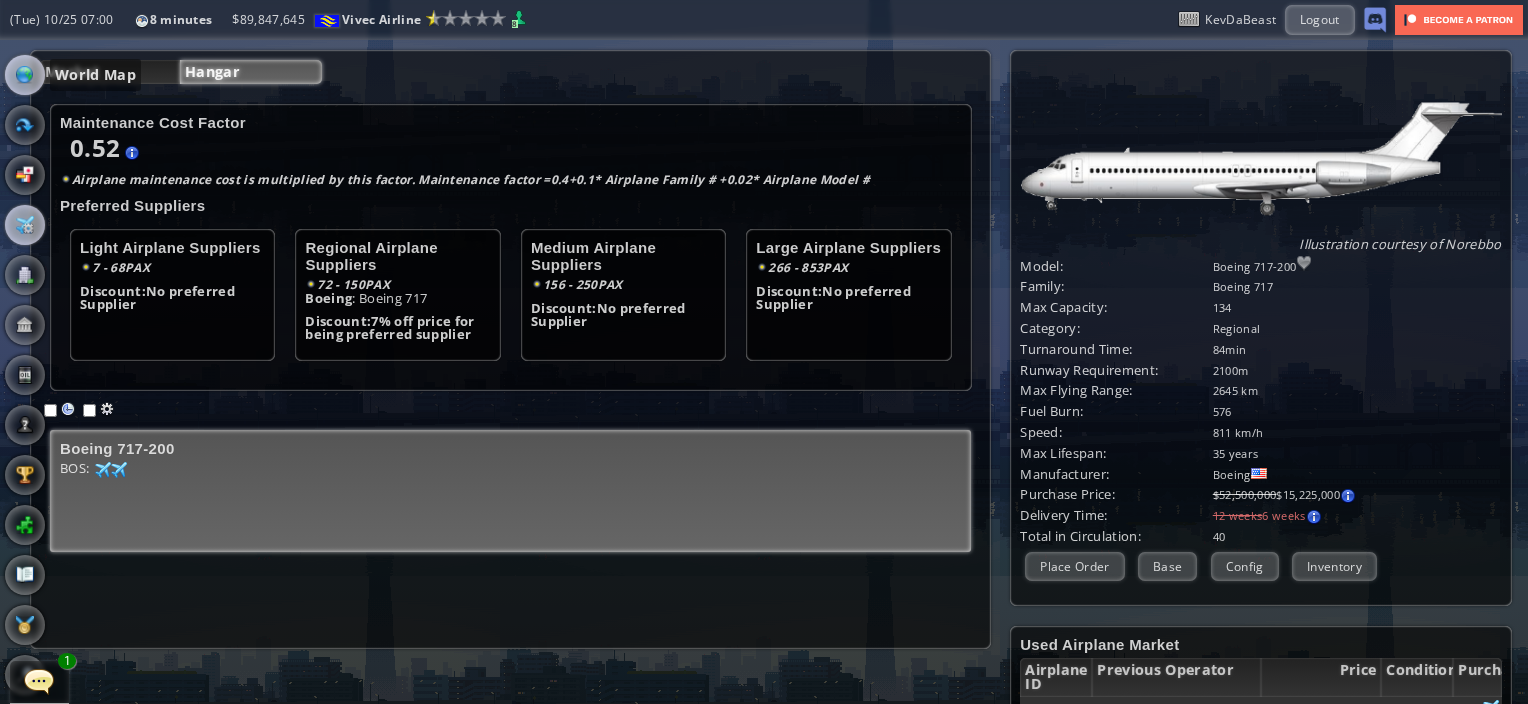 click at bounding box center (25, 75) 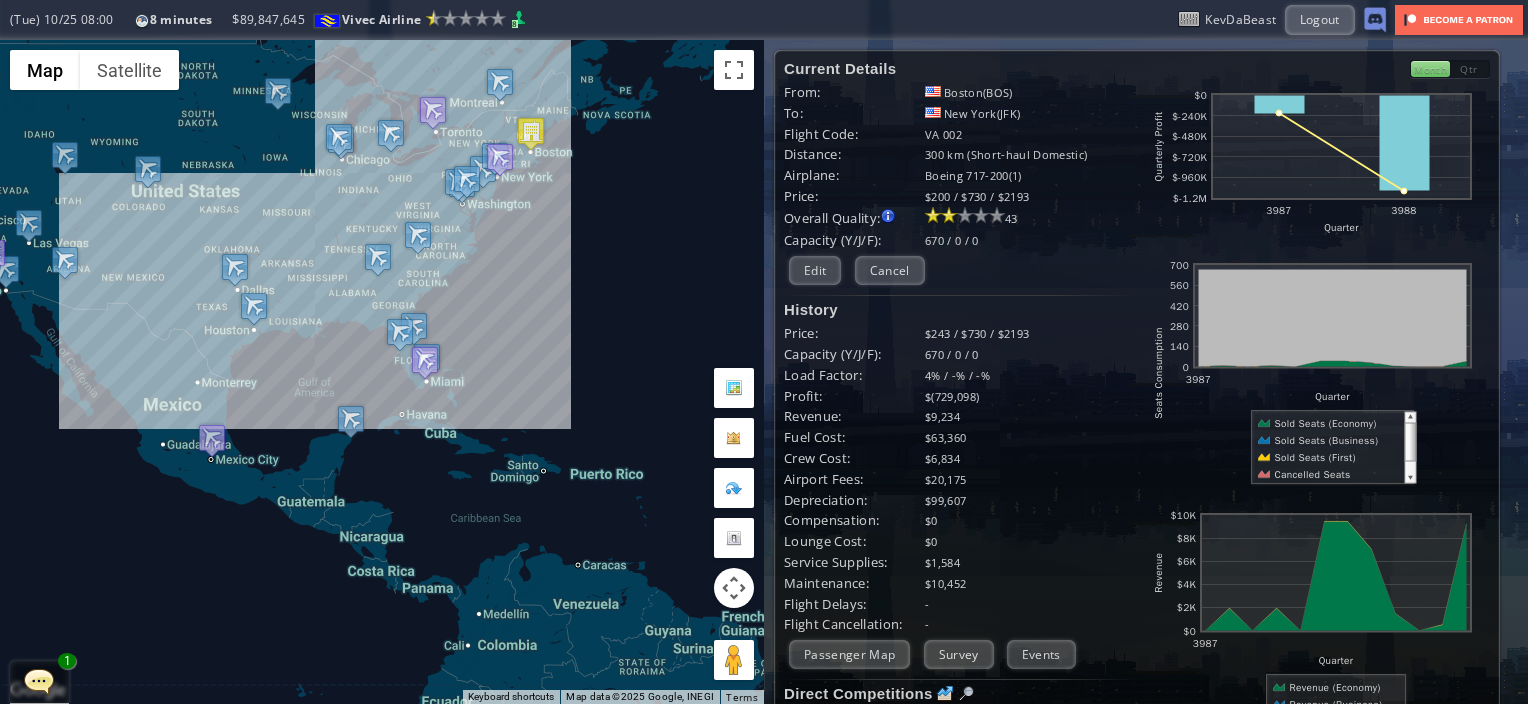 drag, startPoint x: 664, startPoint y: 159, endPoint x: 476, endPoint y: 416, distance: 318.42267 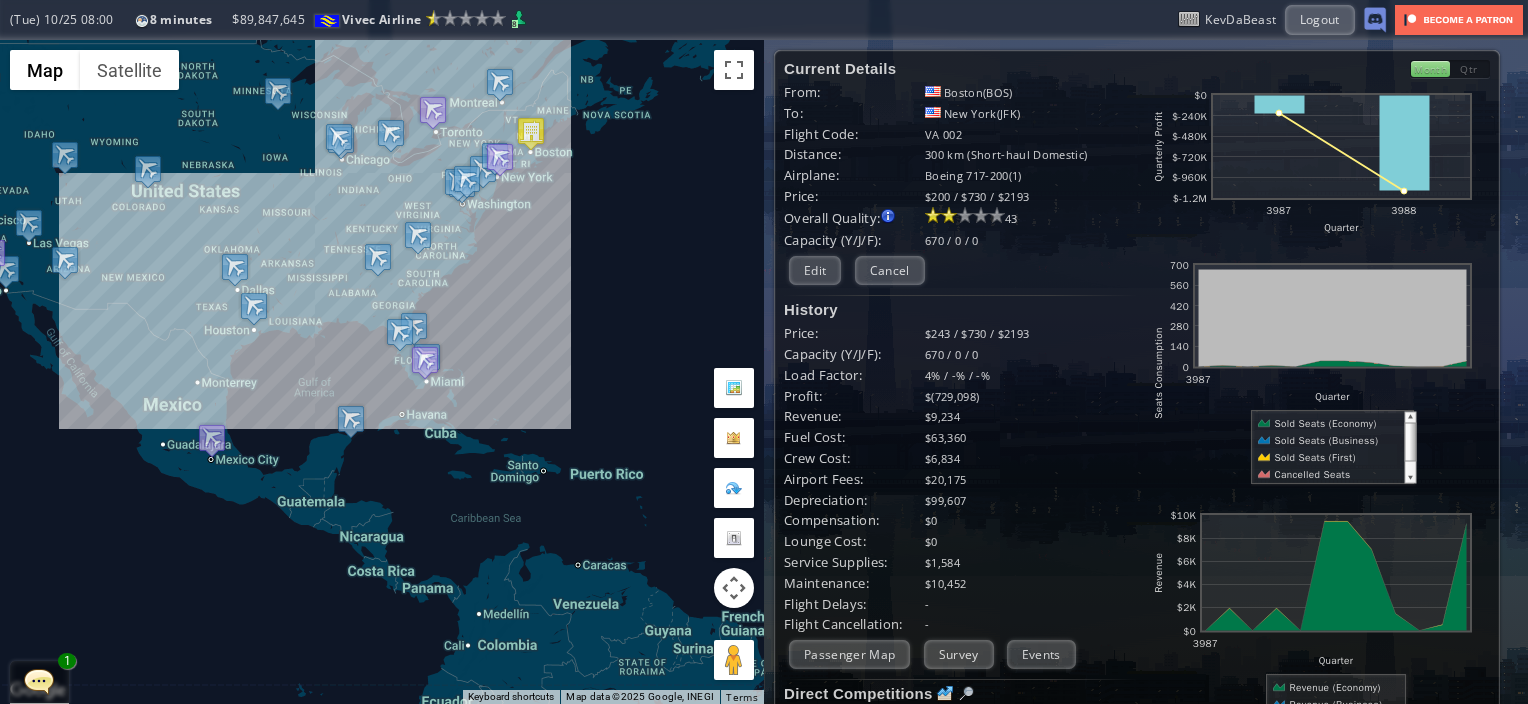 click on "To navigate, press the arrow keys." at bounding box center [382, 372] 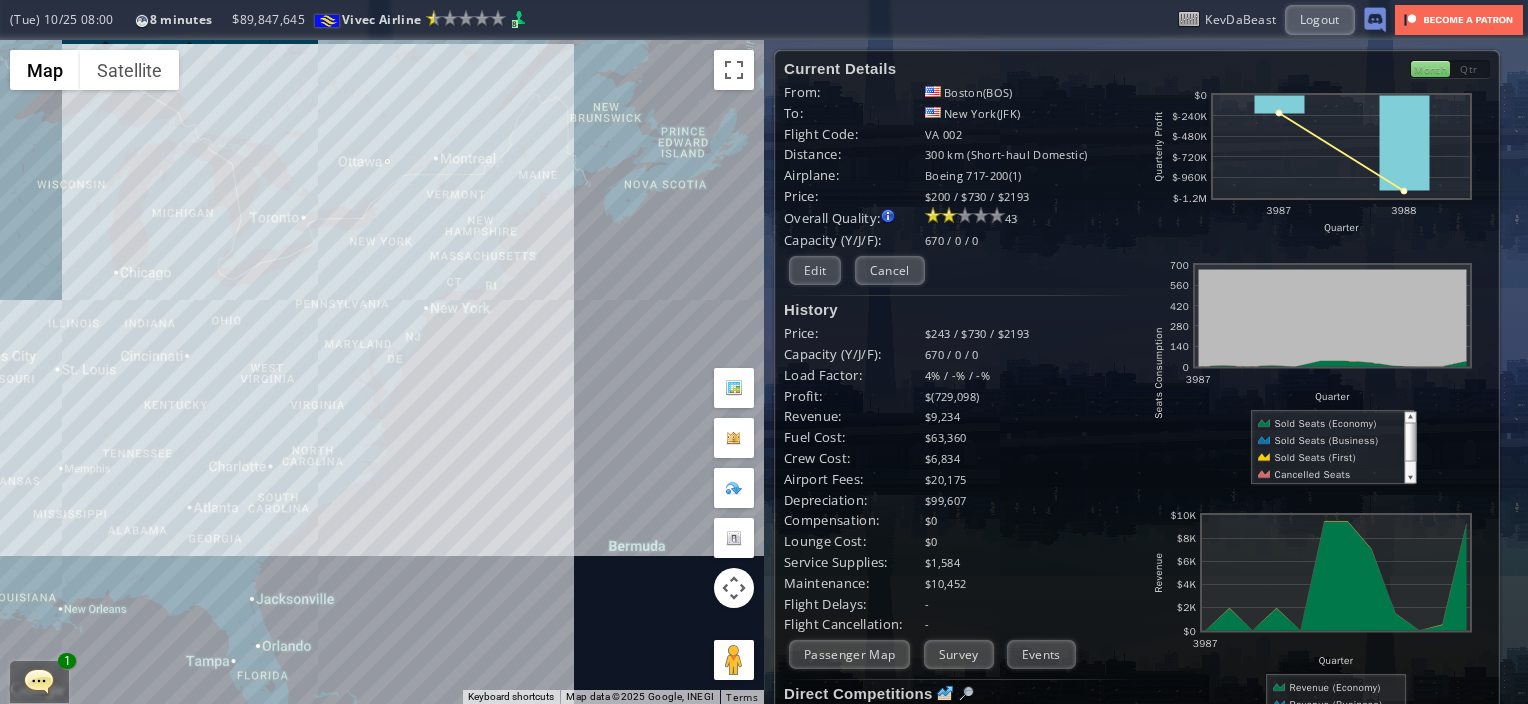 drag, startPoint x: 606, startPoint y: 146, endPoint x: 523, endPoint y: 425, distance: 291.08417 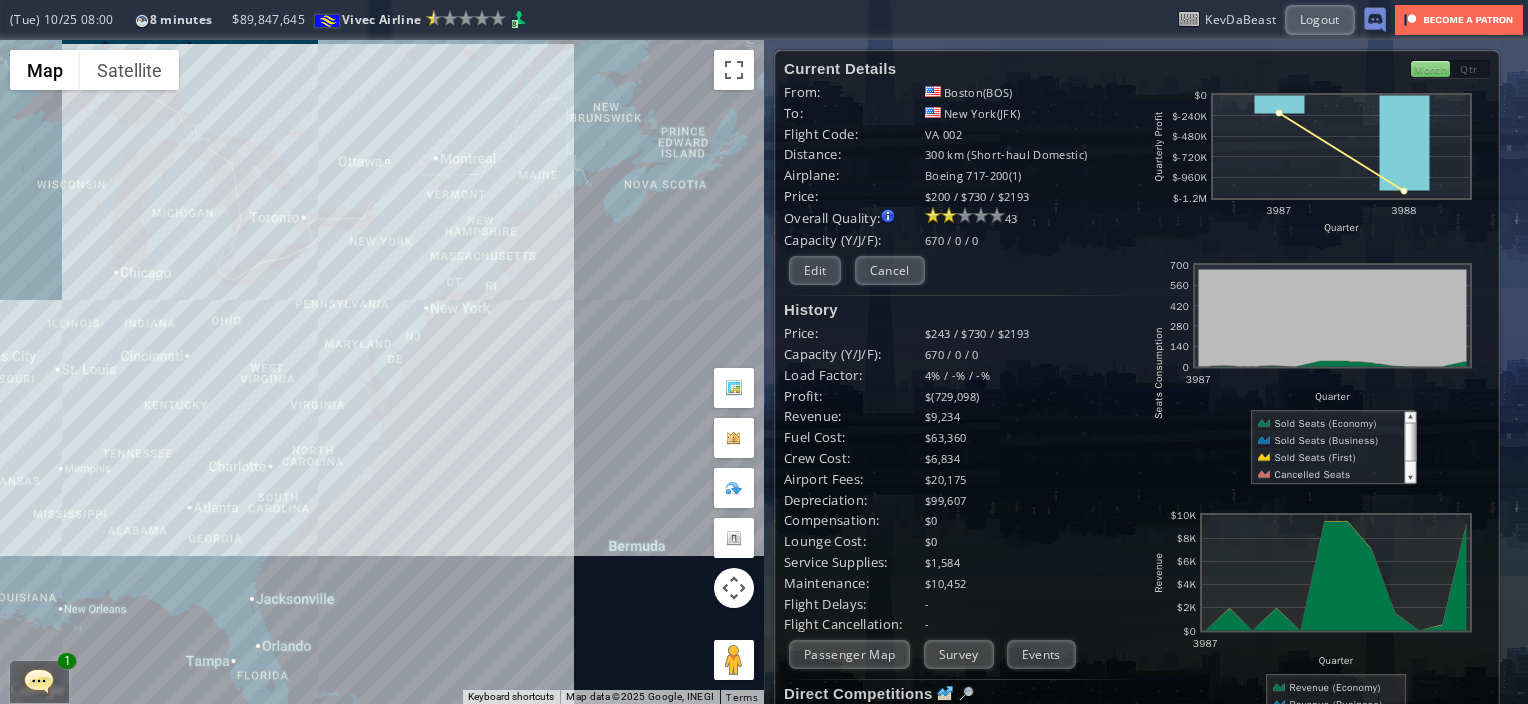 click on "To navigate, press the arrow keys." at bounding box center [382, 372] 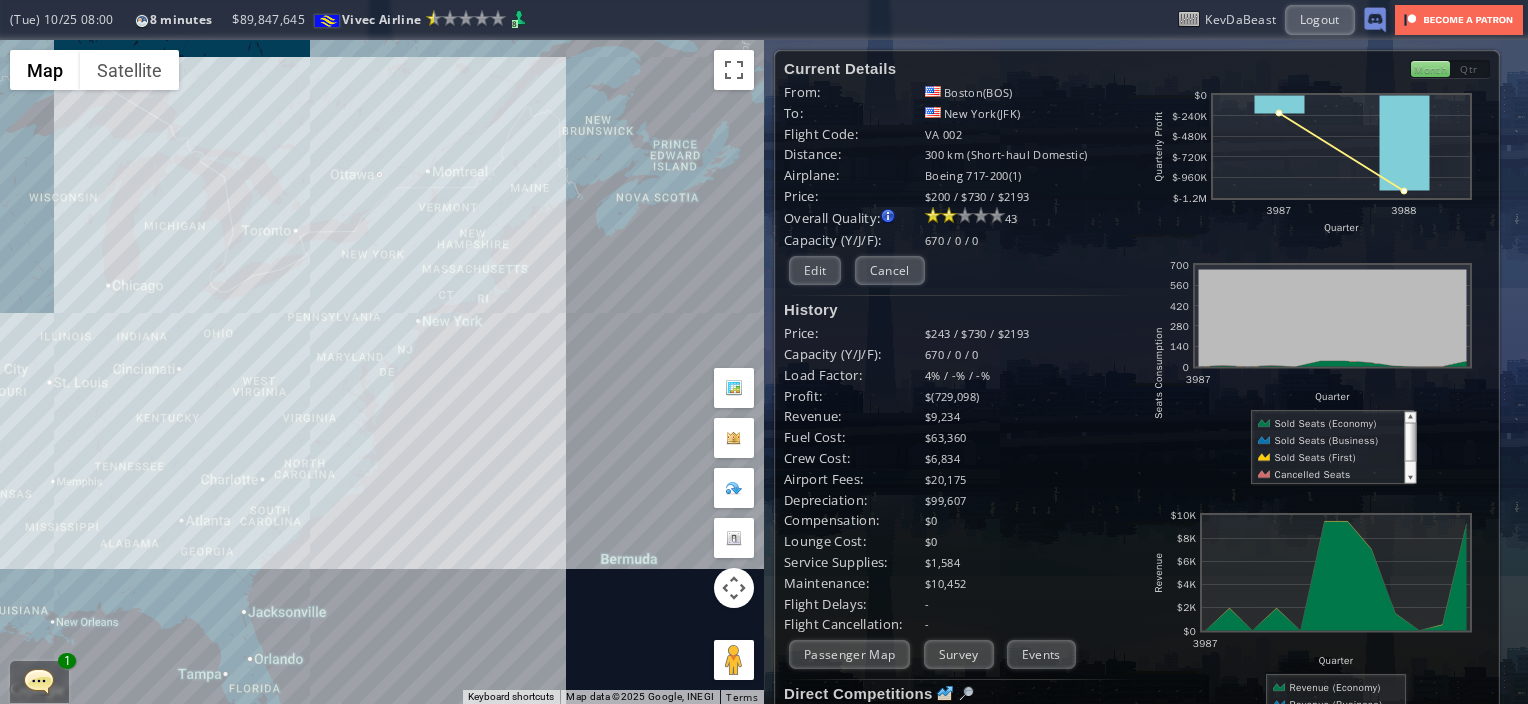 click on "To navigate, press the arrow keys." at bounding box center [382, 372] 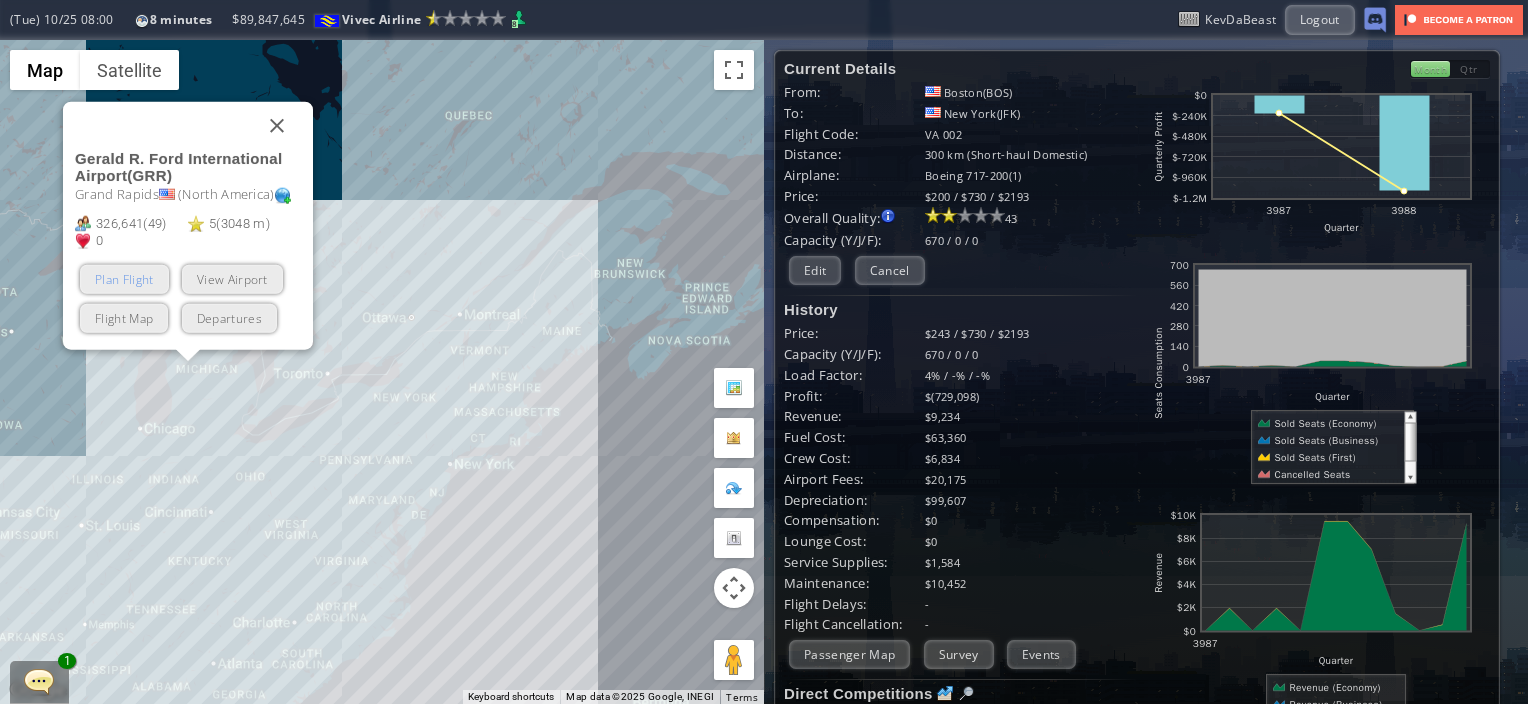 click on "Plan Flight" at bounding box center (124, 279) 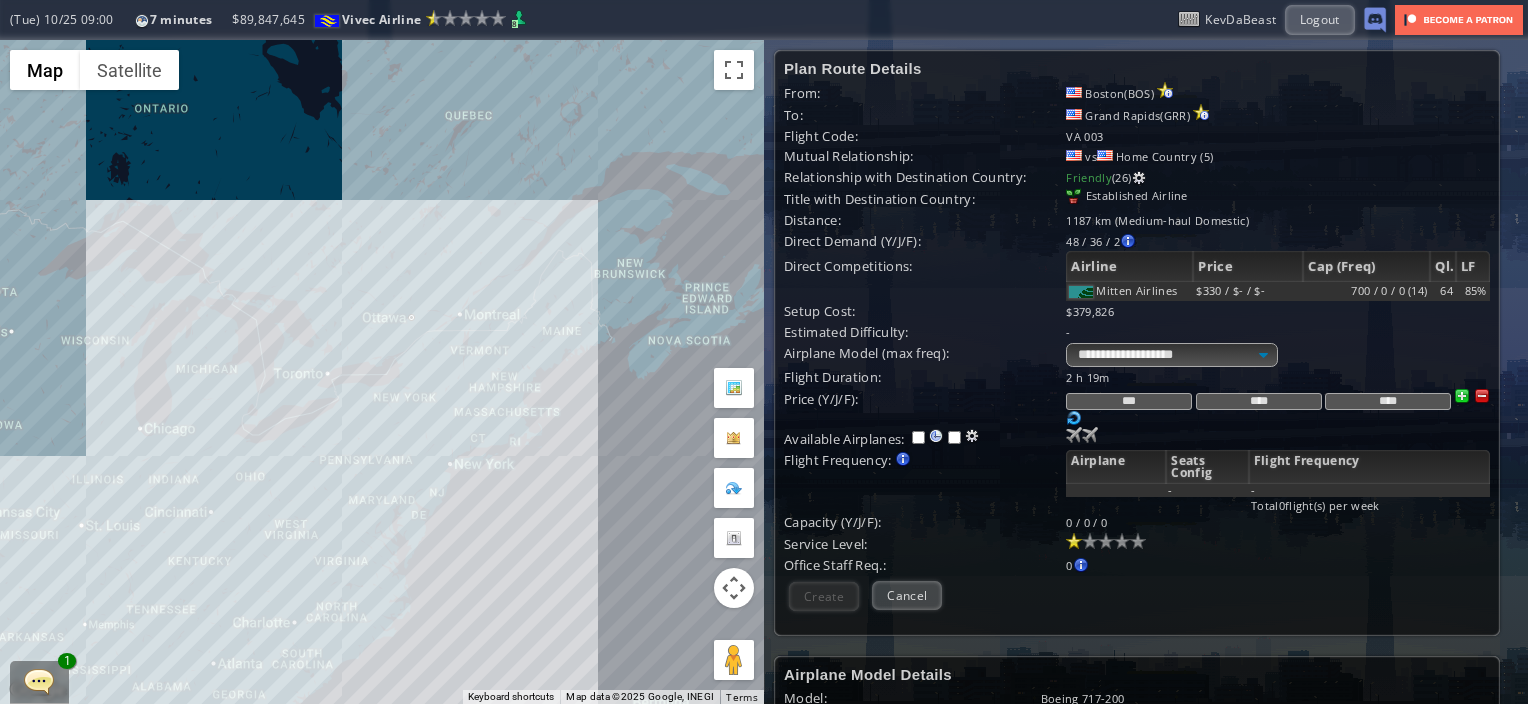click on "To navigate, press the arrow keys." at bounding box center [382, 372] 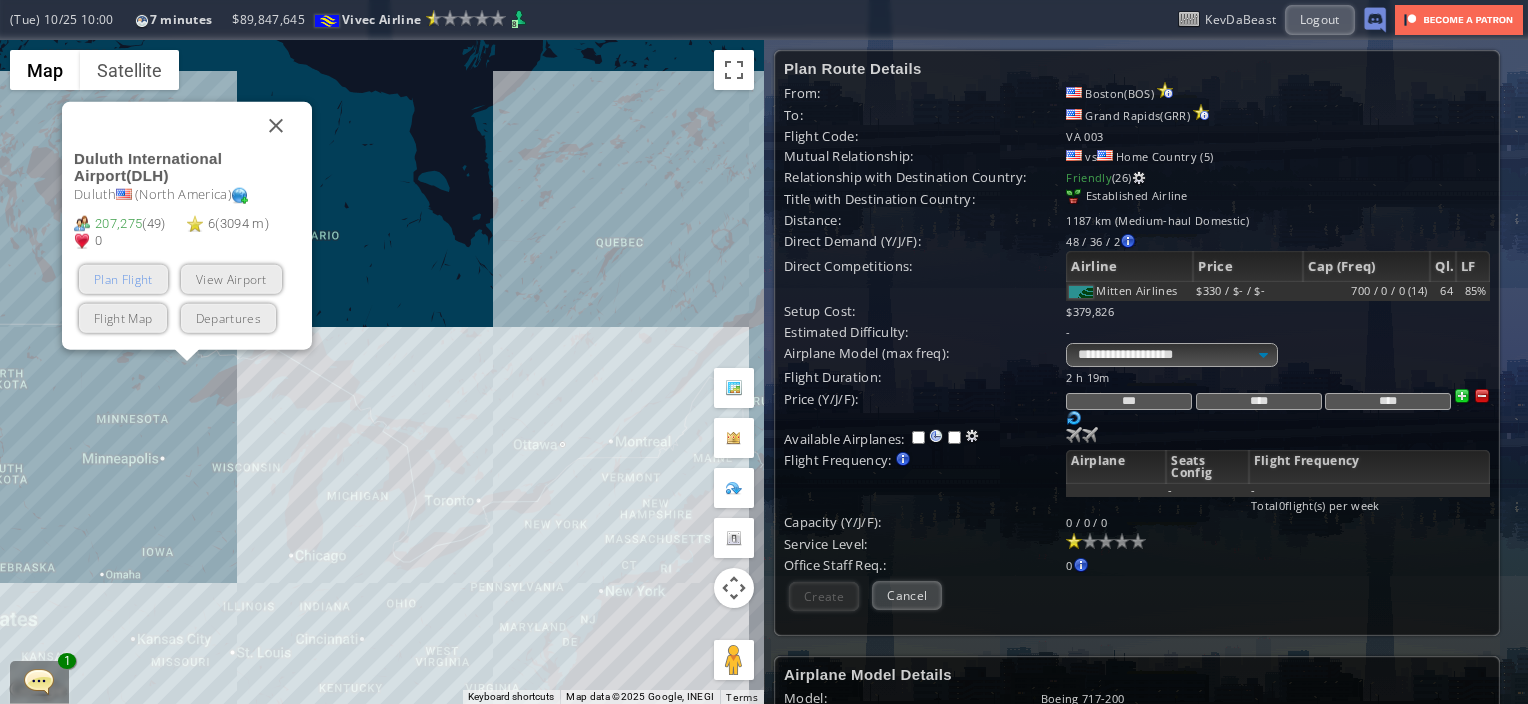 click on "Plan Flight" at bounding box center [123, 279] 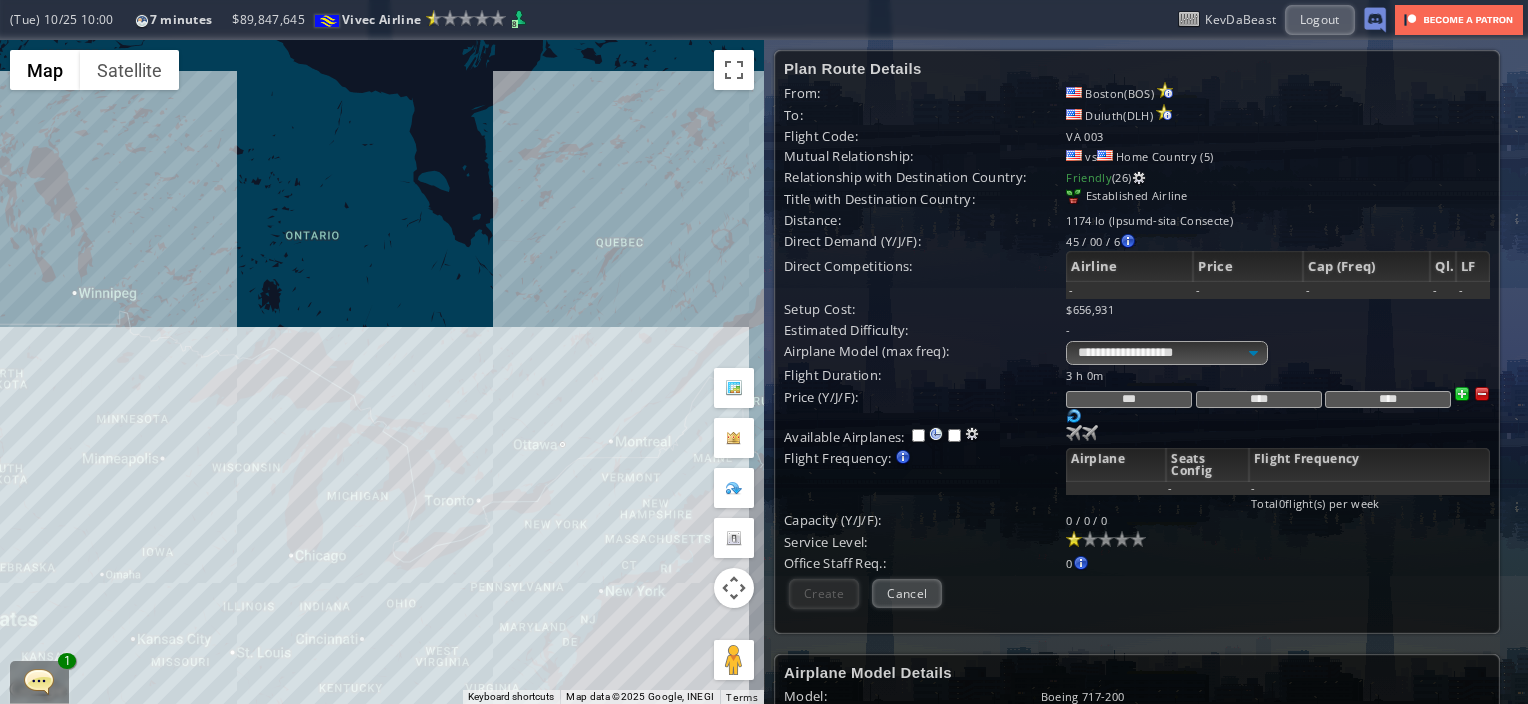 click on "To navigate, press the arrow keys." at bounding box center (382, 372) 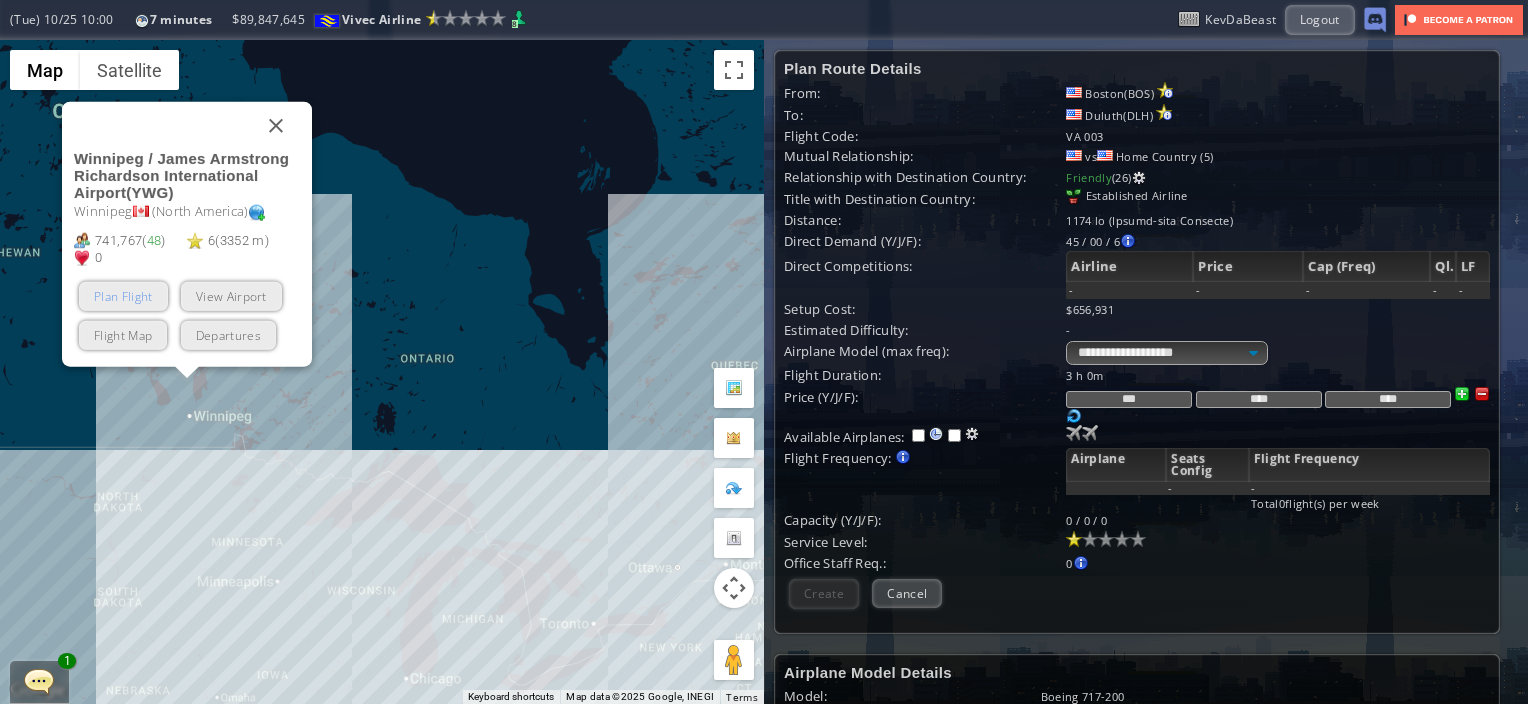 click on "Plan Flight" at bounding box center (123, 296) 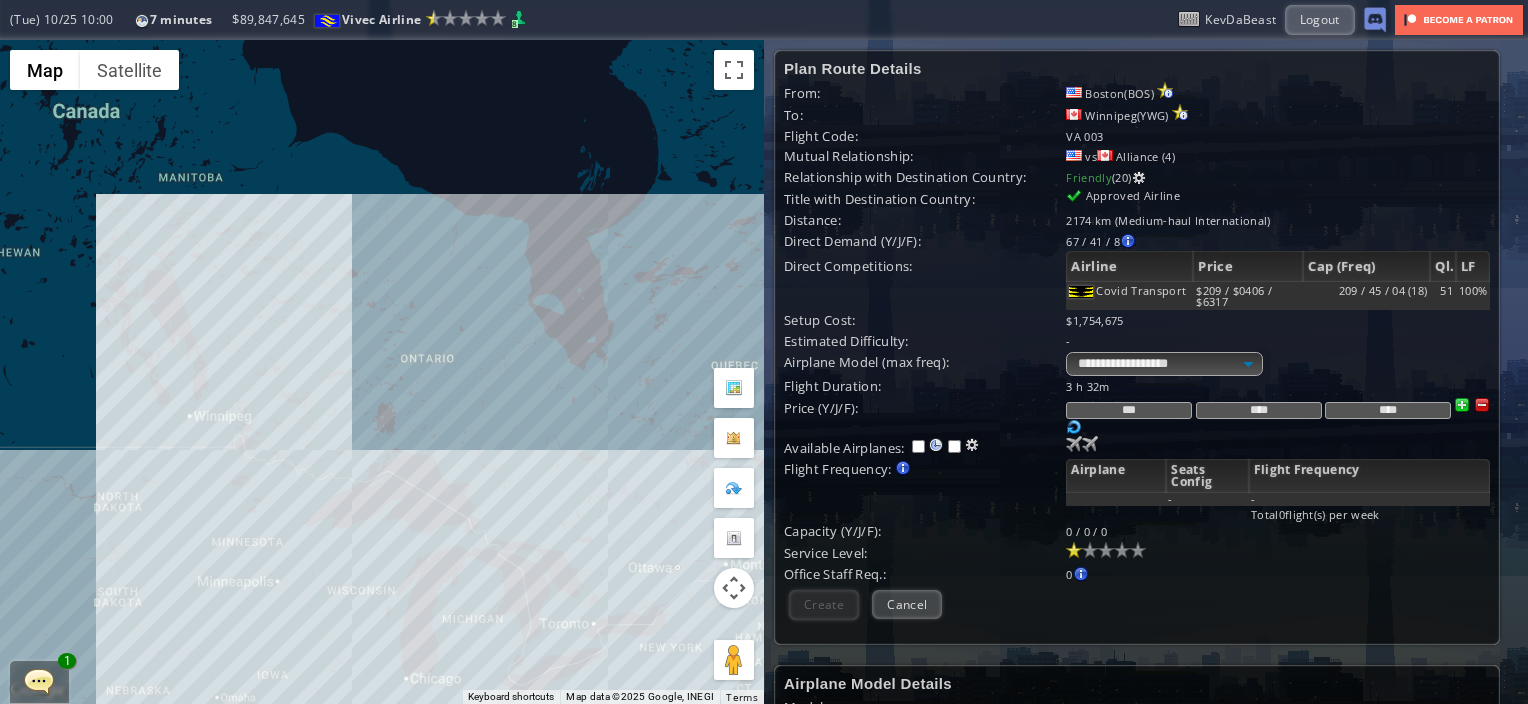 click on "To navigate, press the arrow keys." at bounding box center [382, 372] 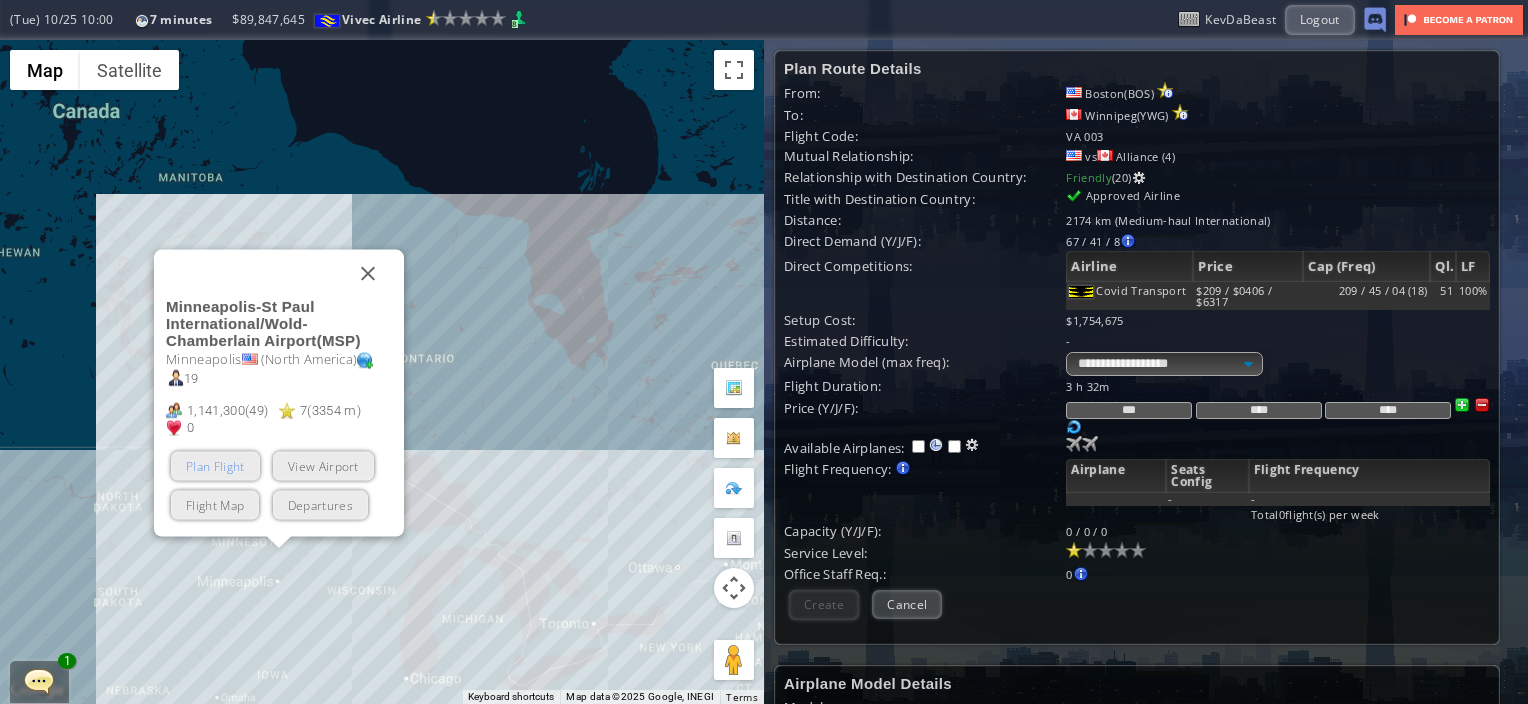click on "Plan Flight" at bounding box center (215, 466) 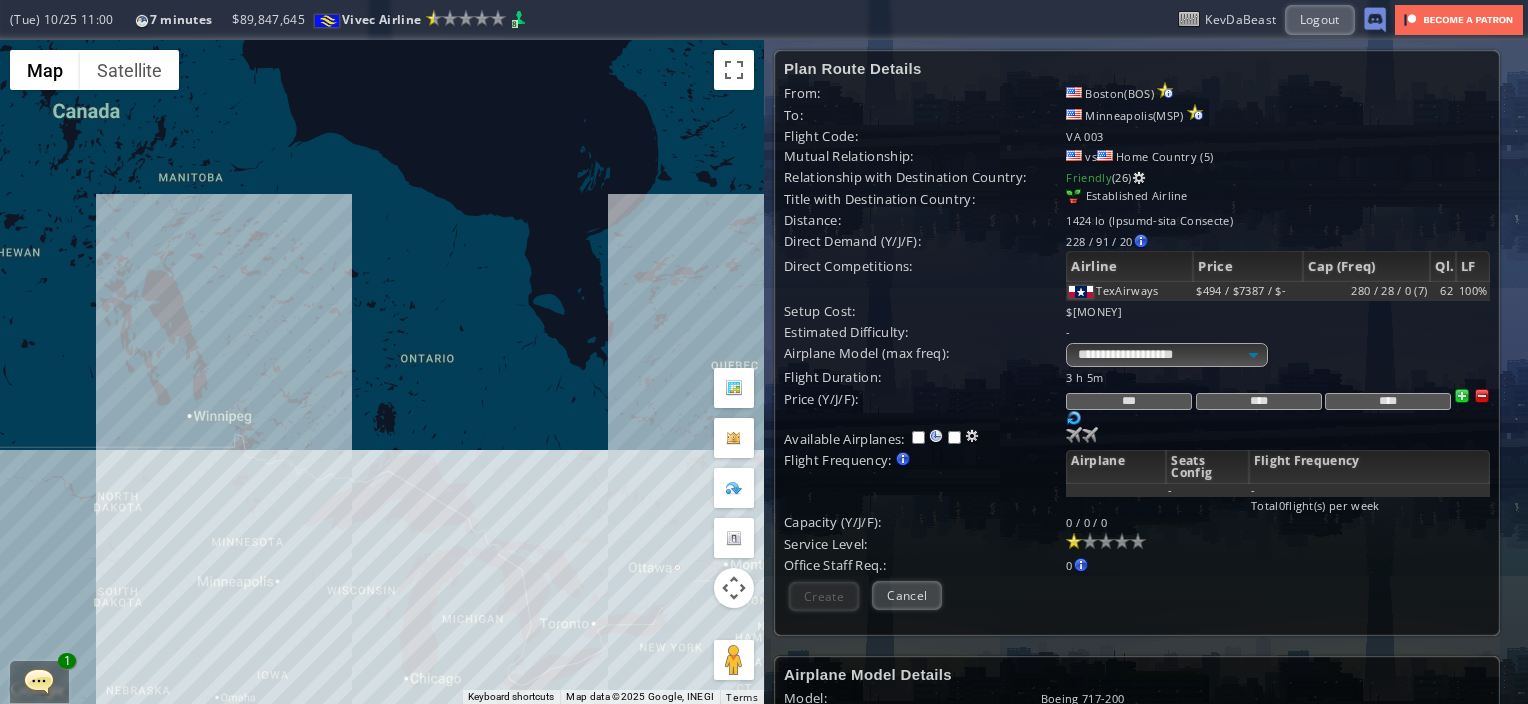 click on "To navigate, press the arrow keys." at bounding box center [382, 372] 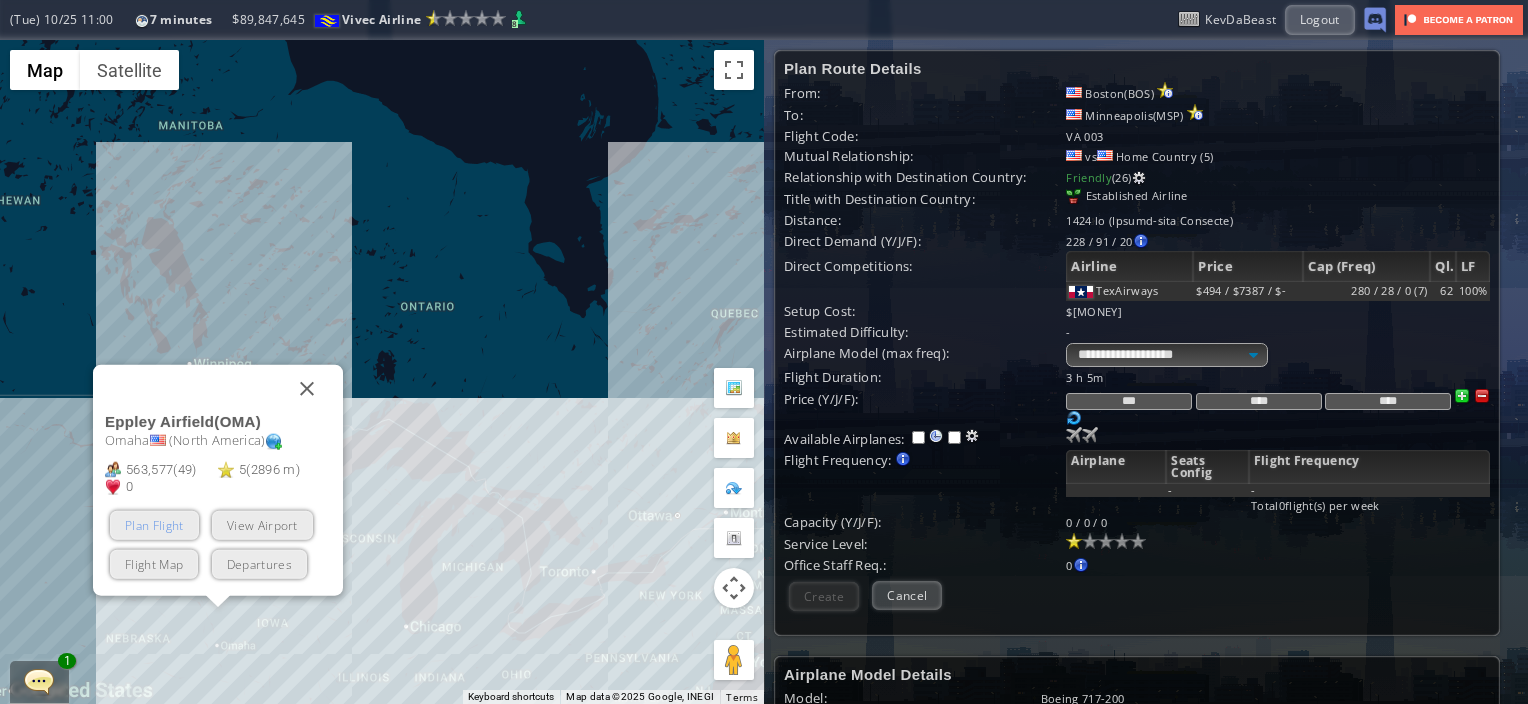 click on "Plan Flight" at bounding box center [154, 525] 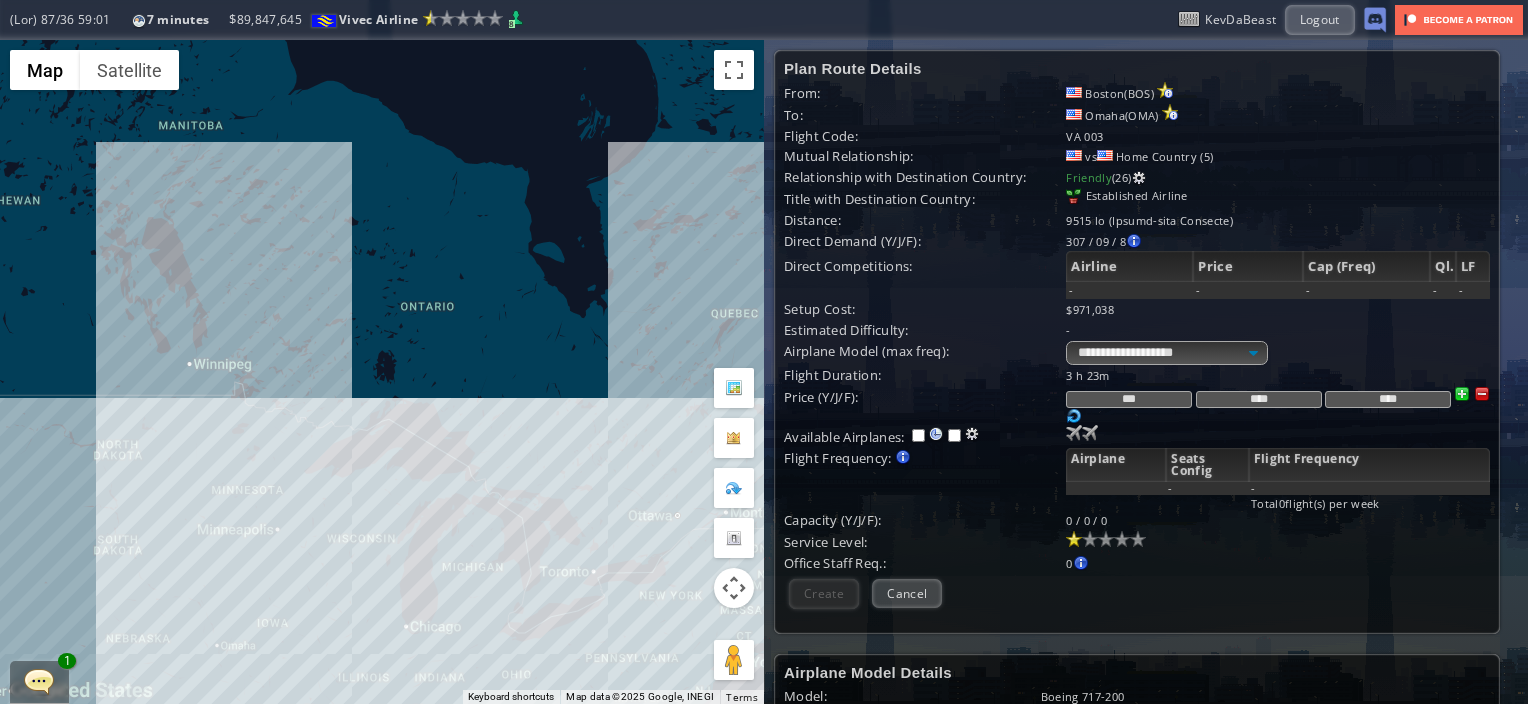 click on "Loremip
8" at bounding box center (39, 682) 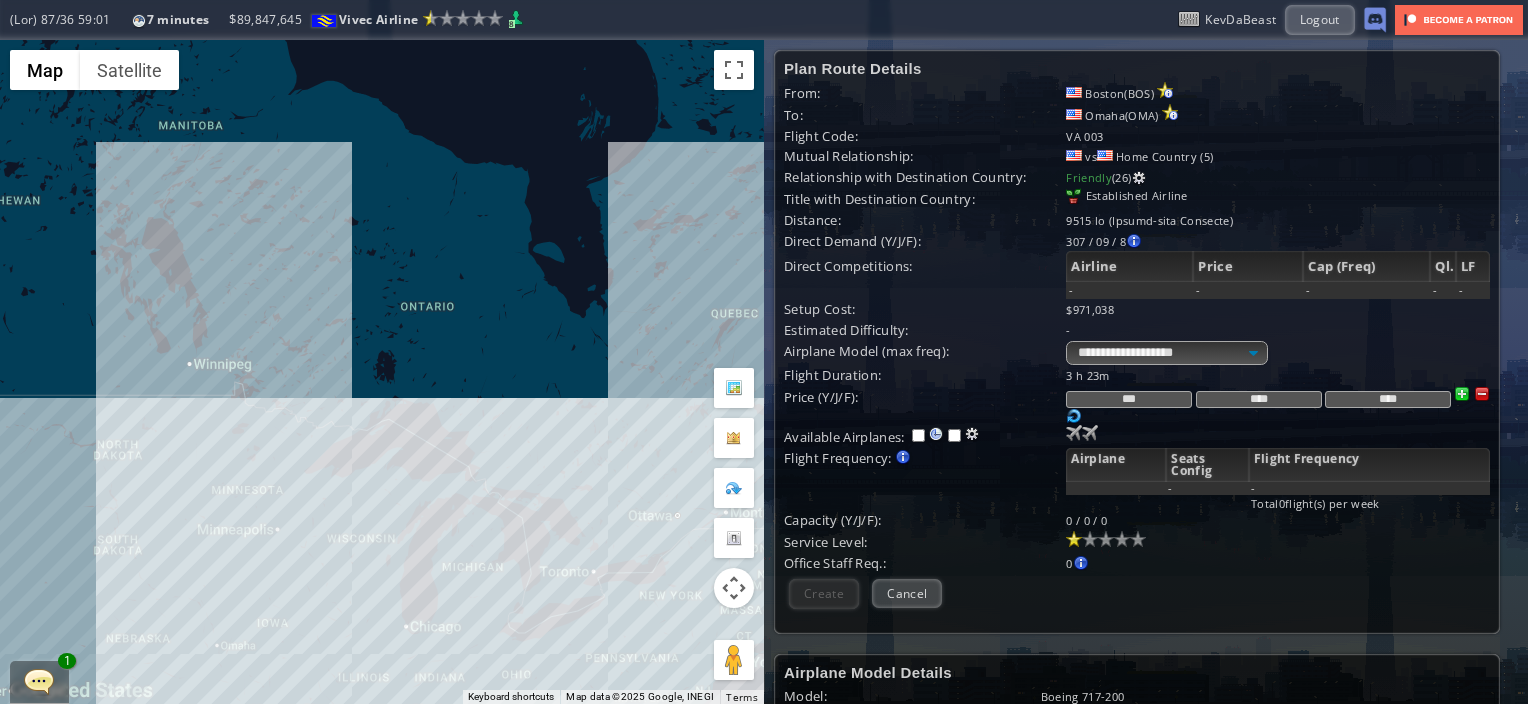 click at bounding box center (39, 681) 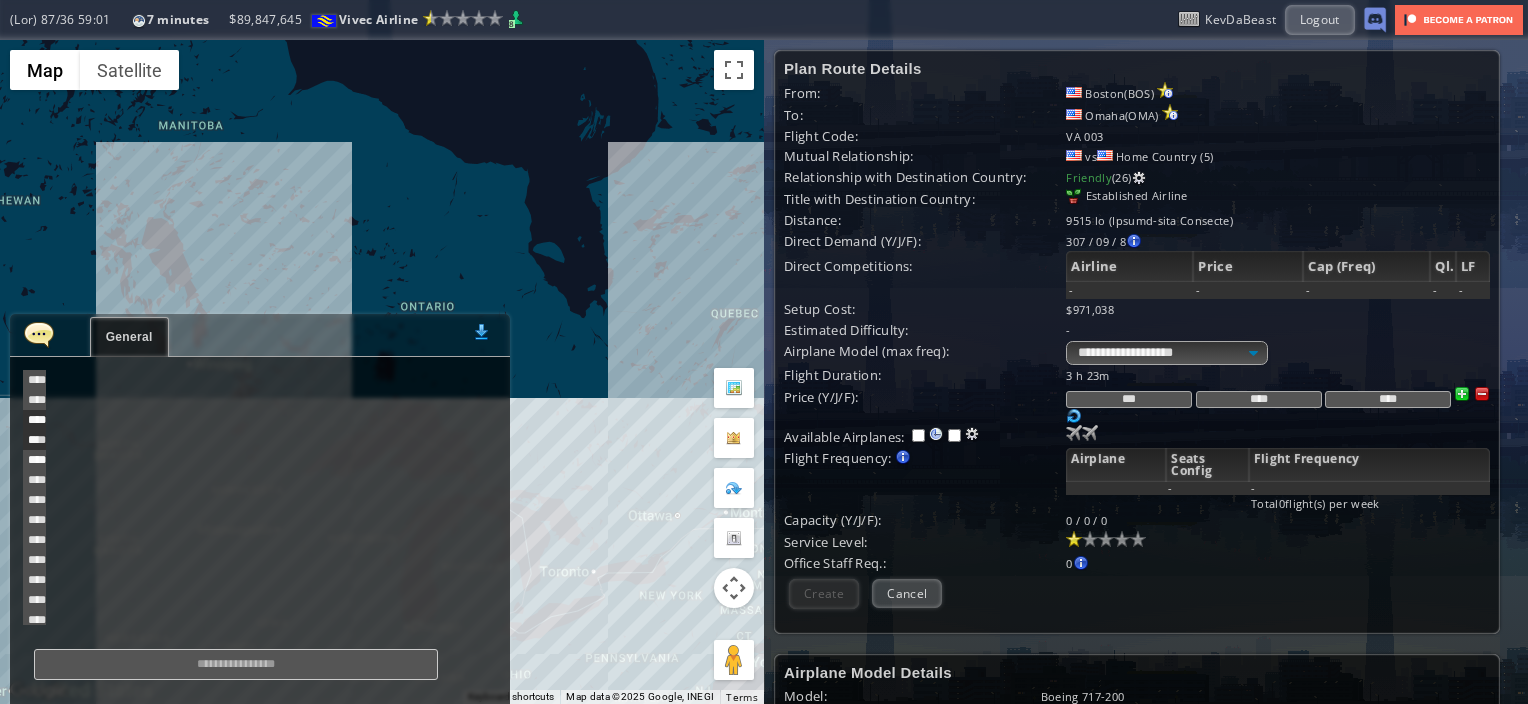 scroll, scrollTop: 780, scrollLeft: 0, axis: vertical 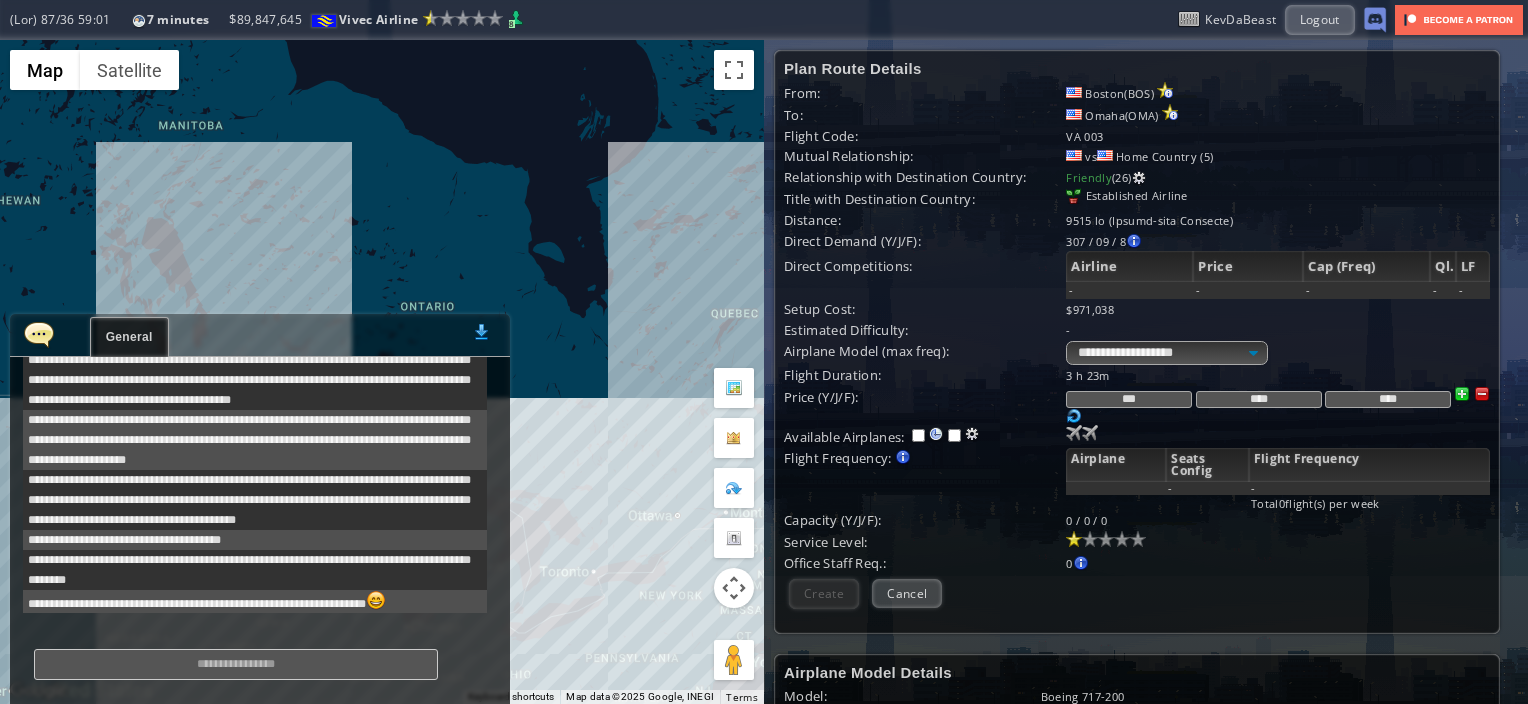 click at bounding box center (39, 334) 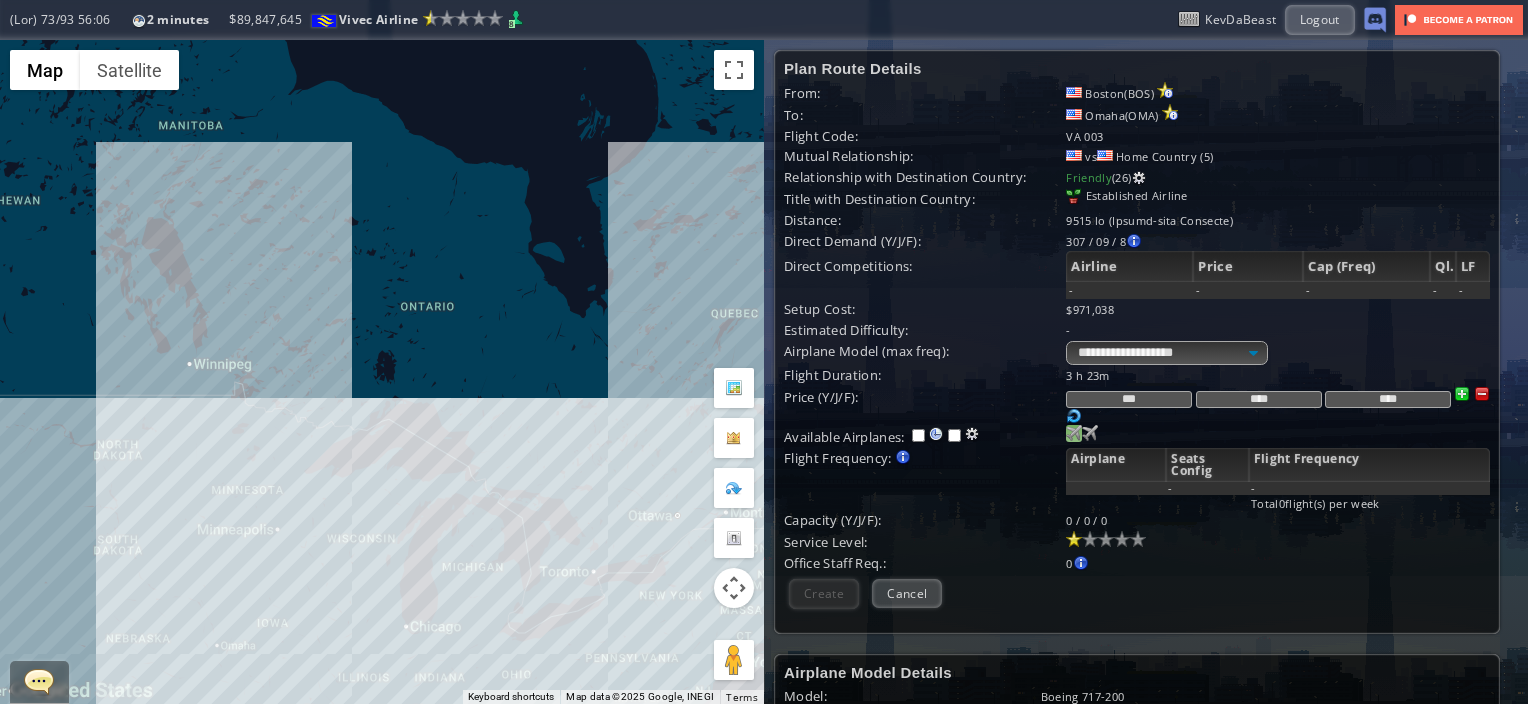 click at bounding box center (1074, 433) 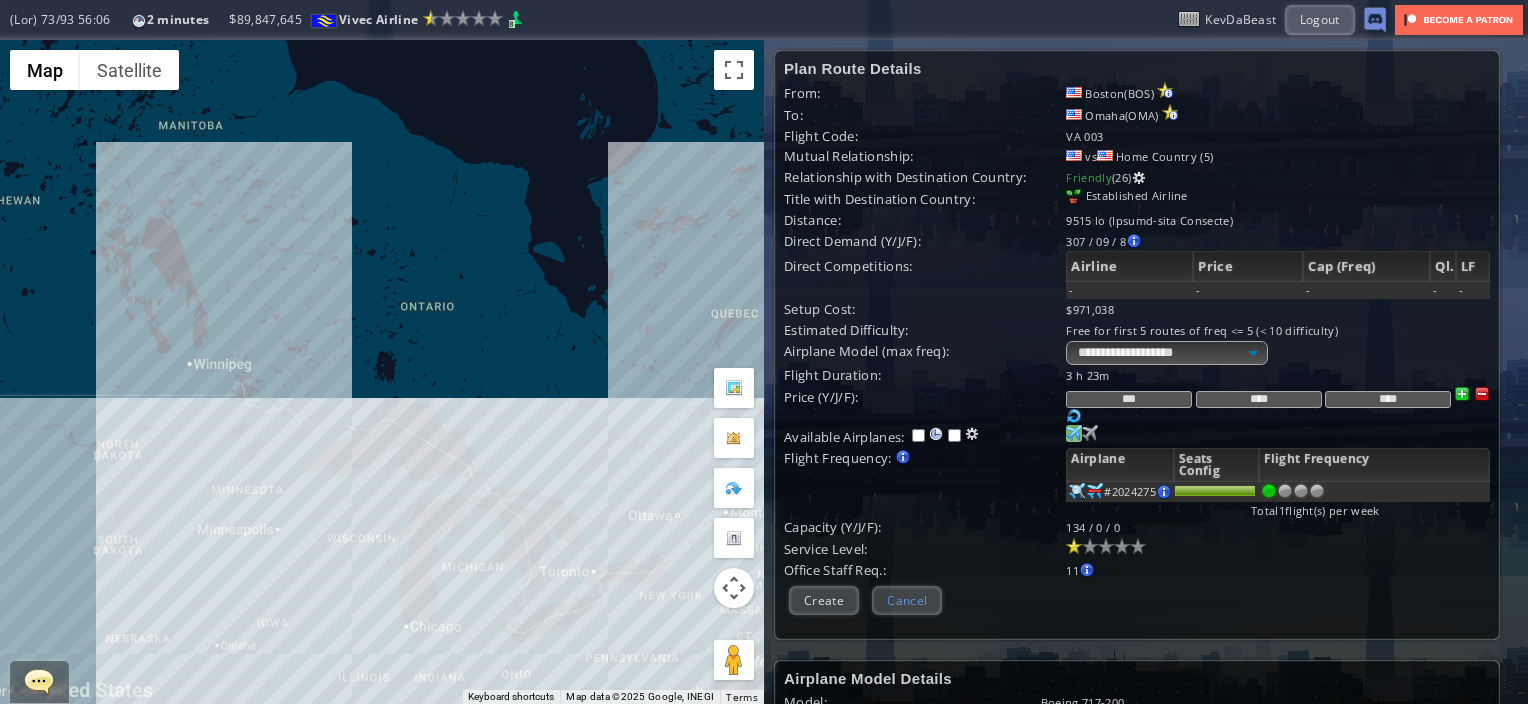 click on "Cancel" at bounding box center (907, 600) 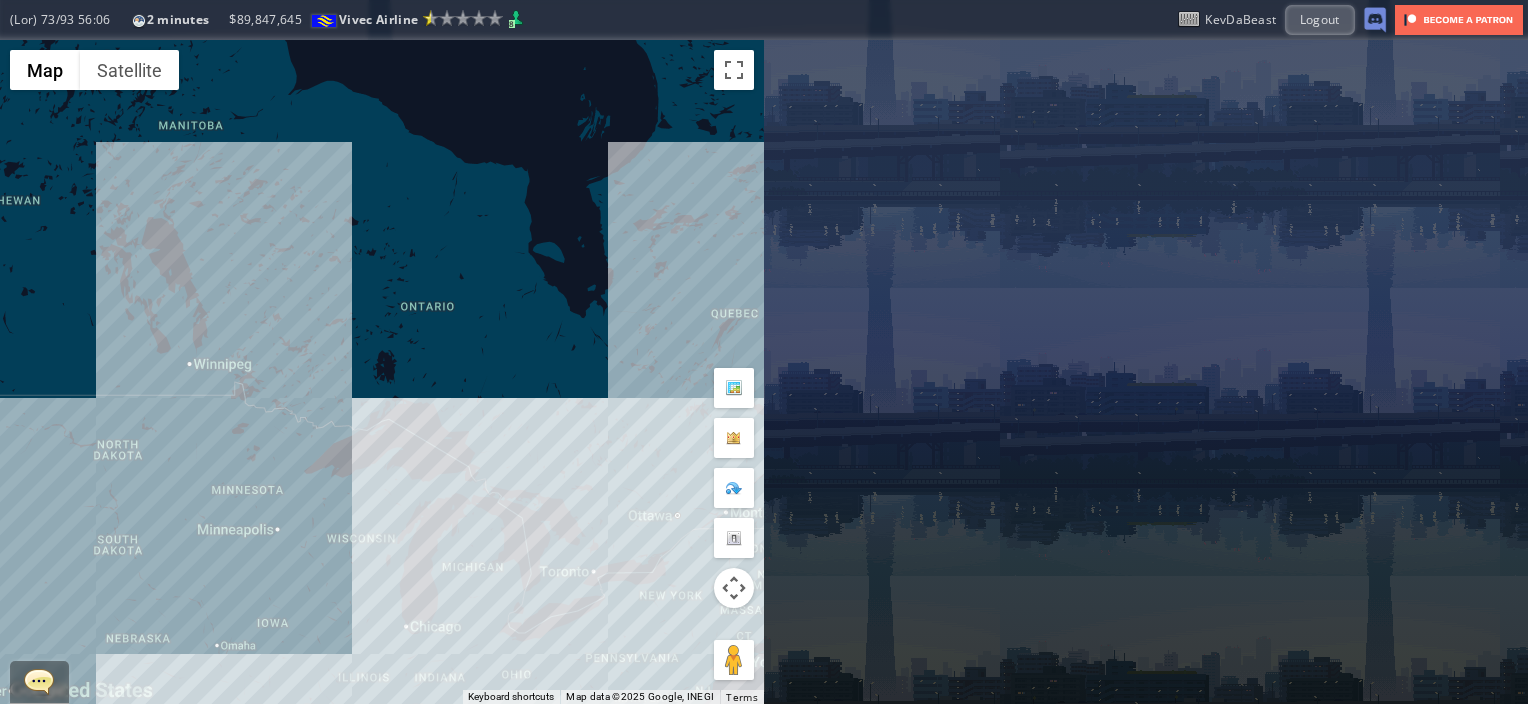 click on "To navigate, press the arrow keys." at bounding box center [382, 372] 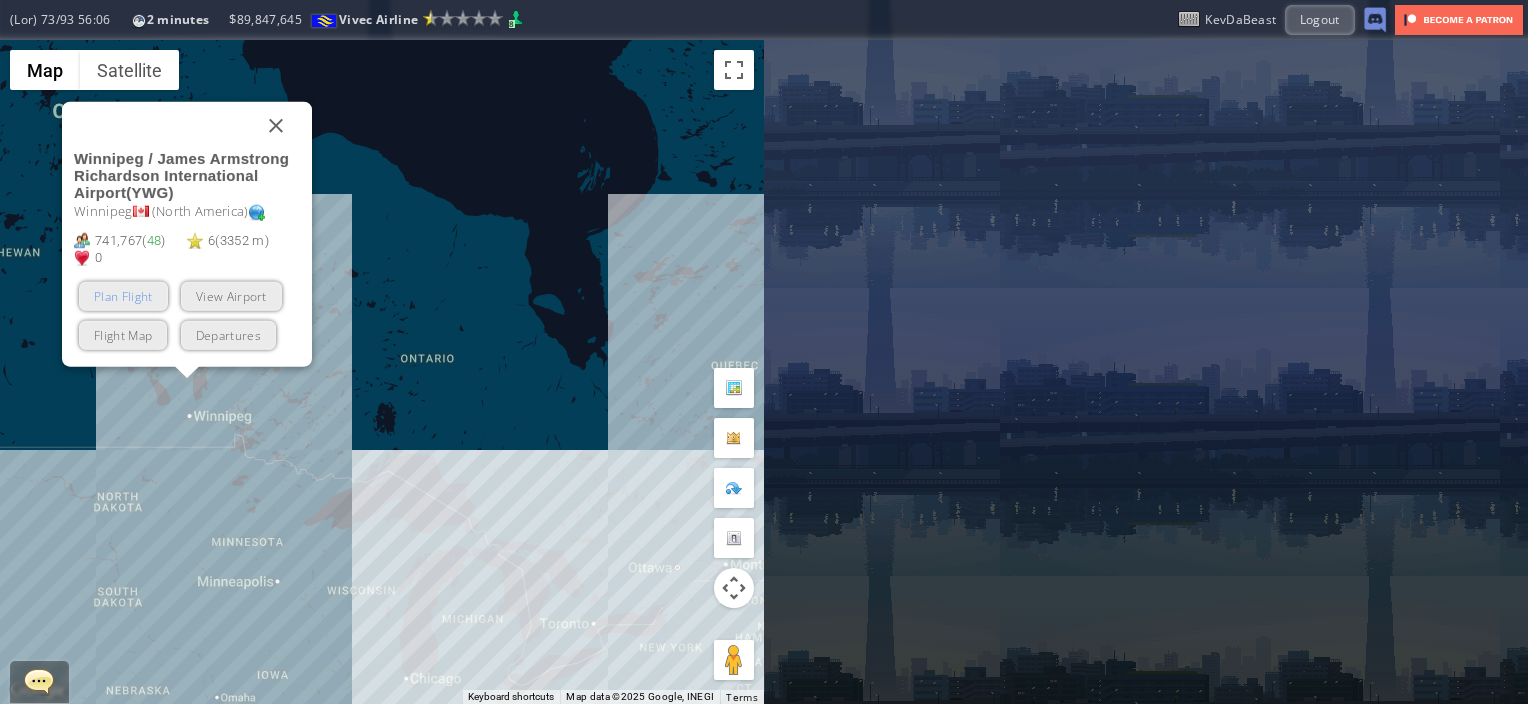 click on "Plan Flight" at bounding box center [123, 296] 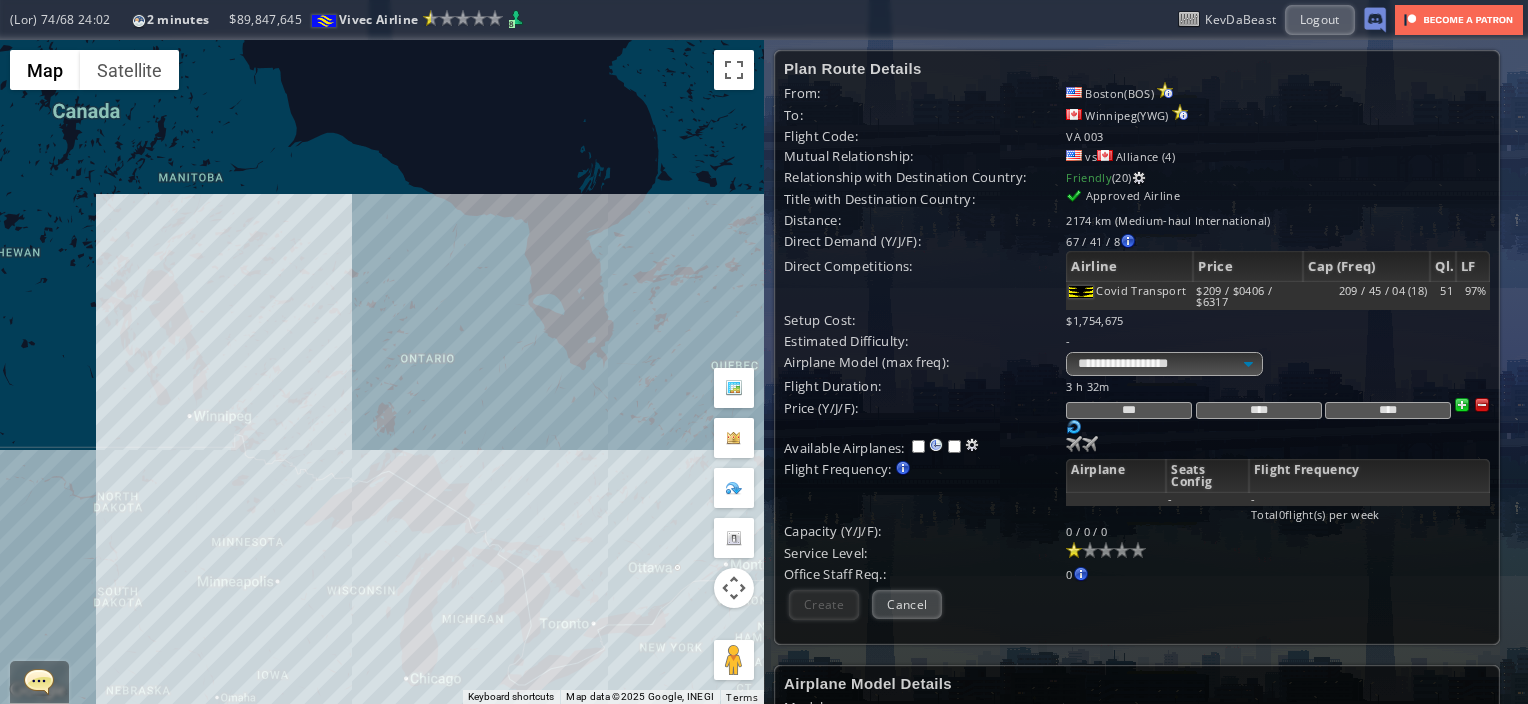 click on "To navigate, press the arrow keys." at bounding box center (382, 372) 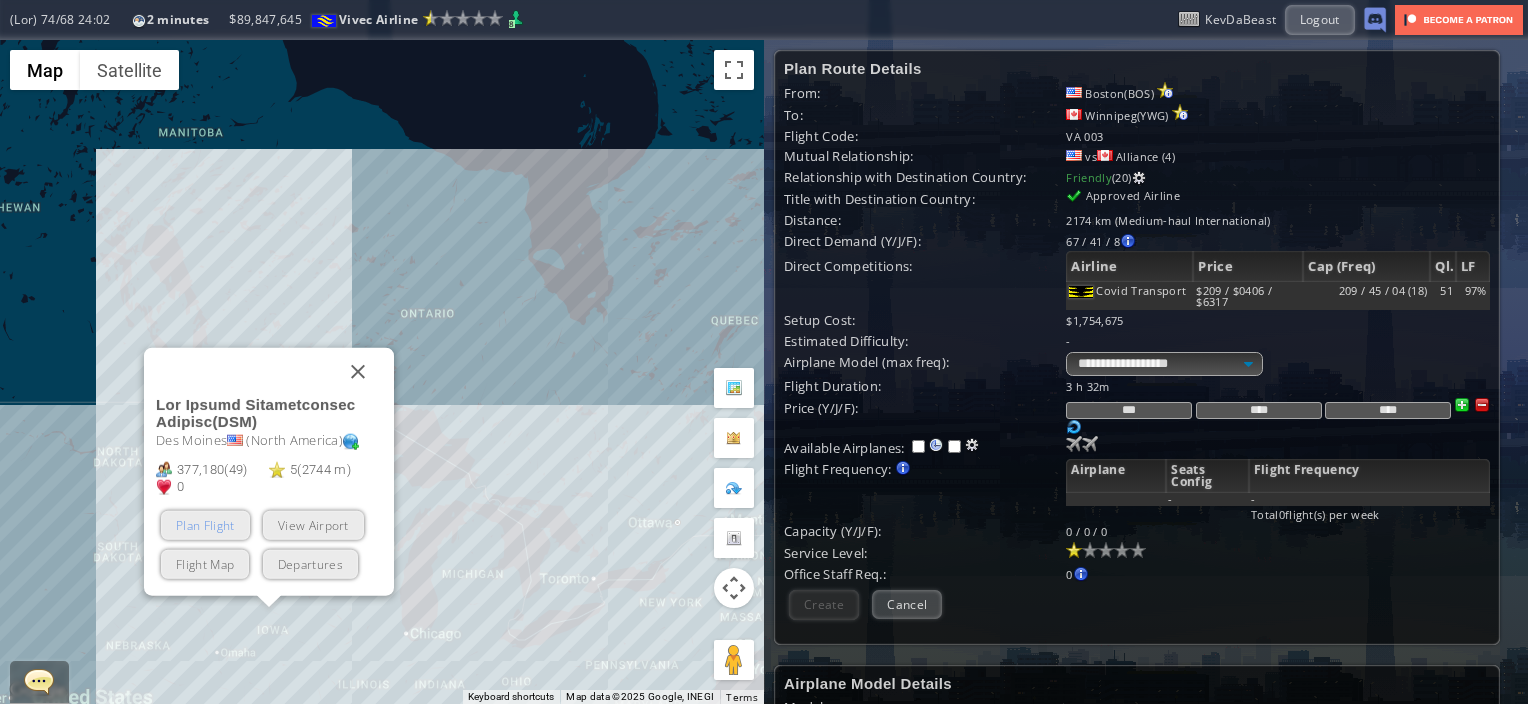 click on "Plan Flight" at bounding box center [205, 525] 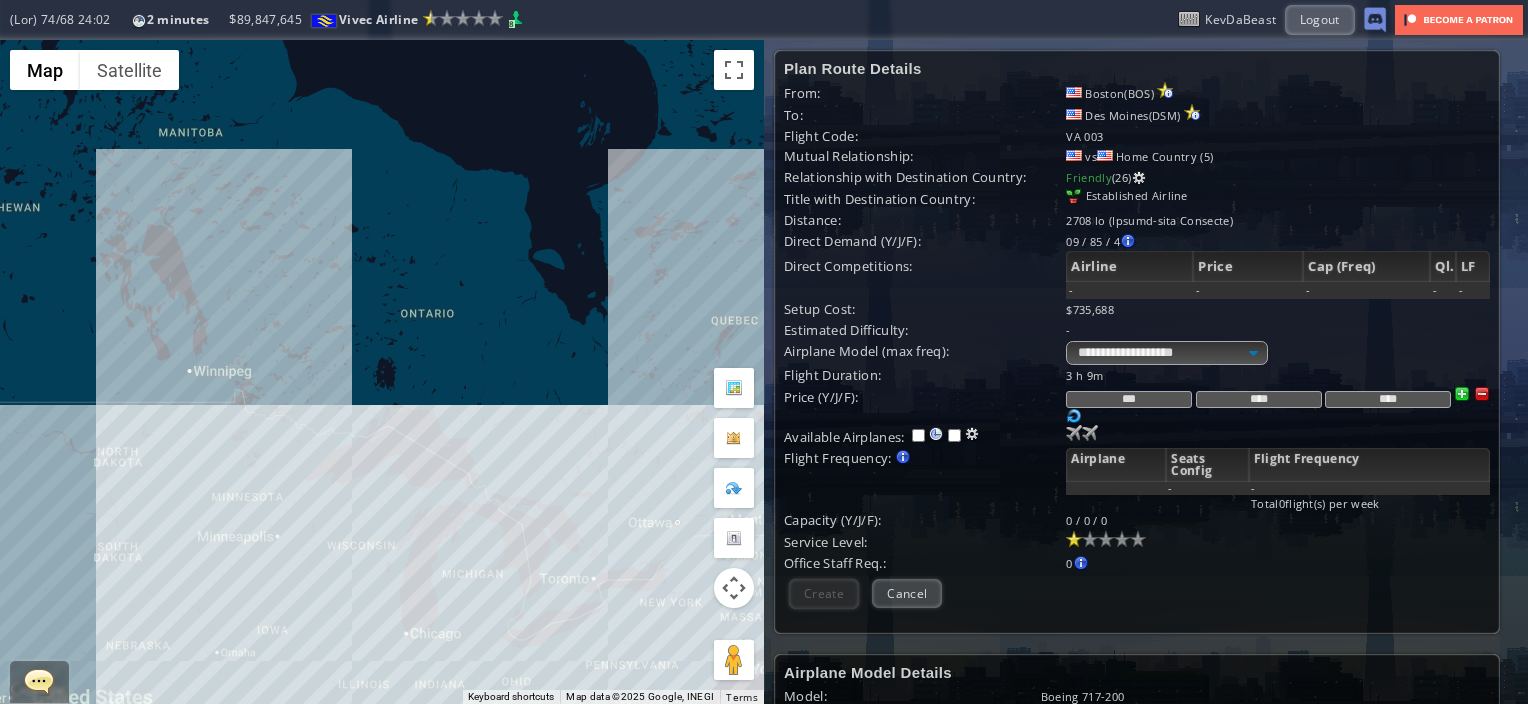 click on "To navigate, press the arrow keys." at bounding box center (382, 372) 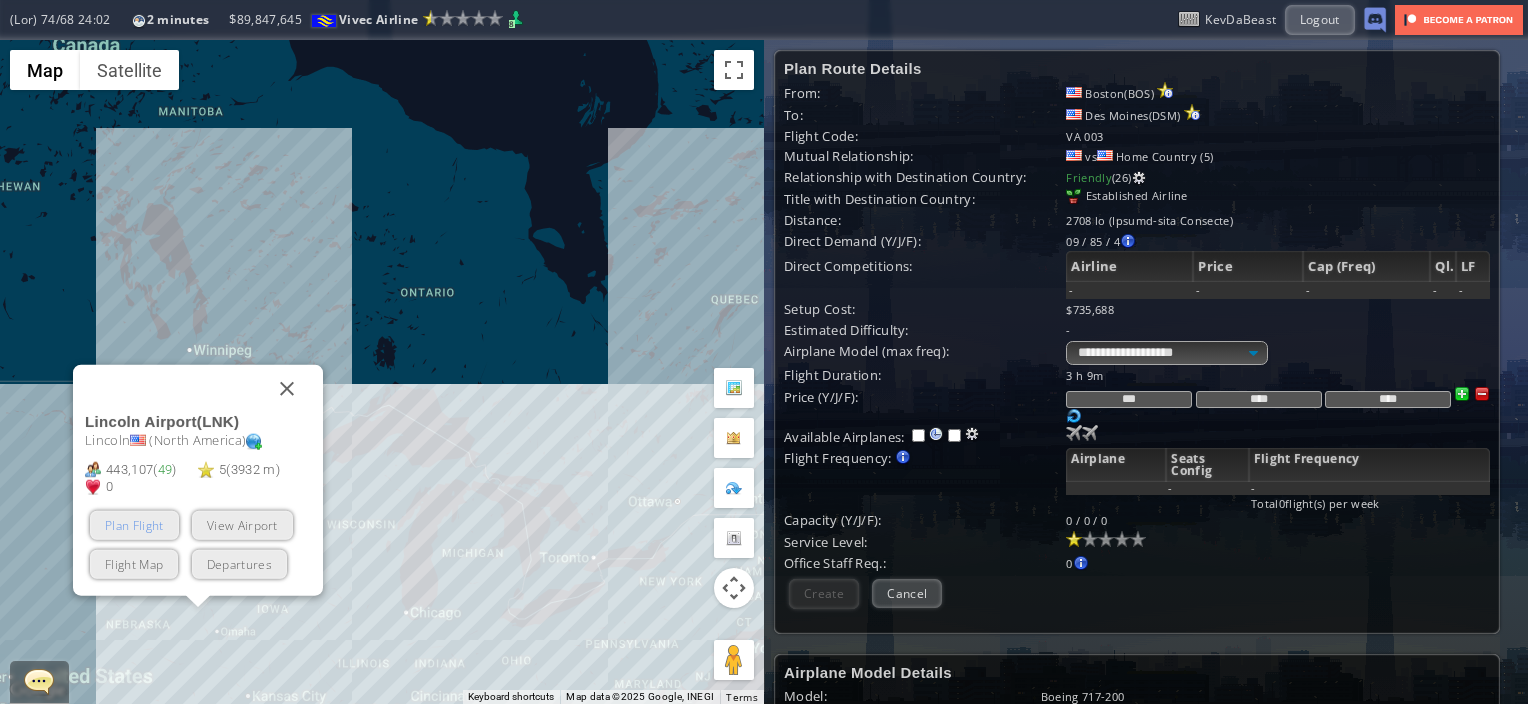 click on "Plan Flight" at bounding box center (134, 525) 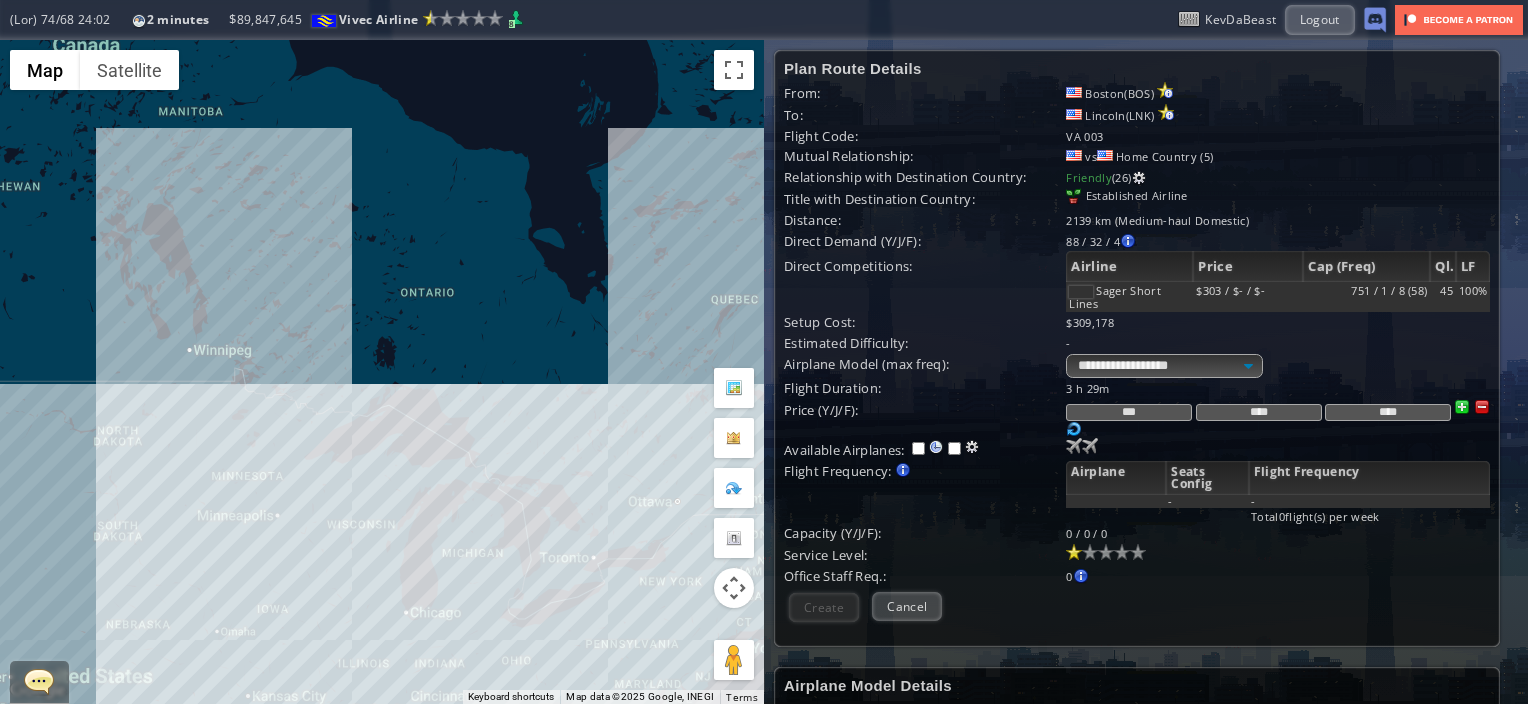 click on "To navigate, press the arrow keys." at bounding box center (382, 372) 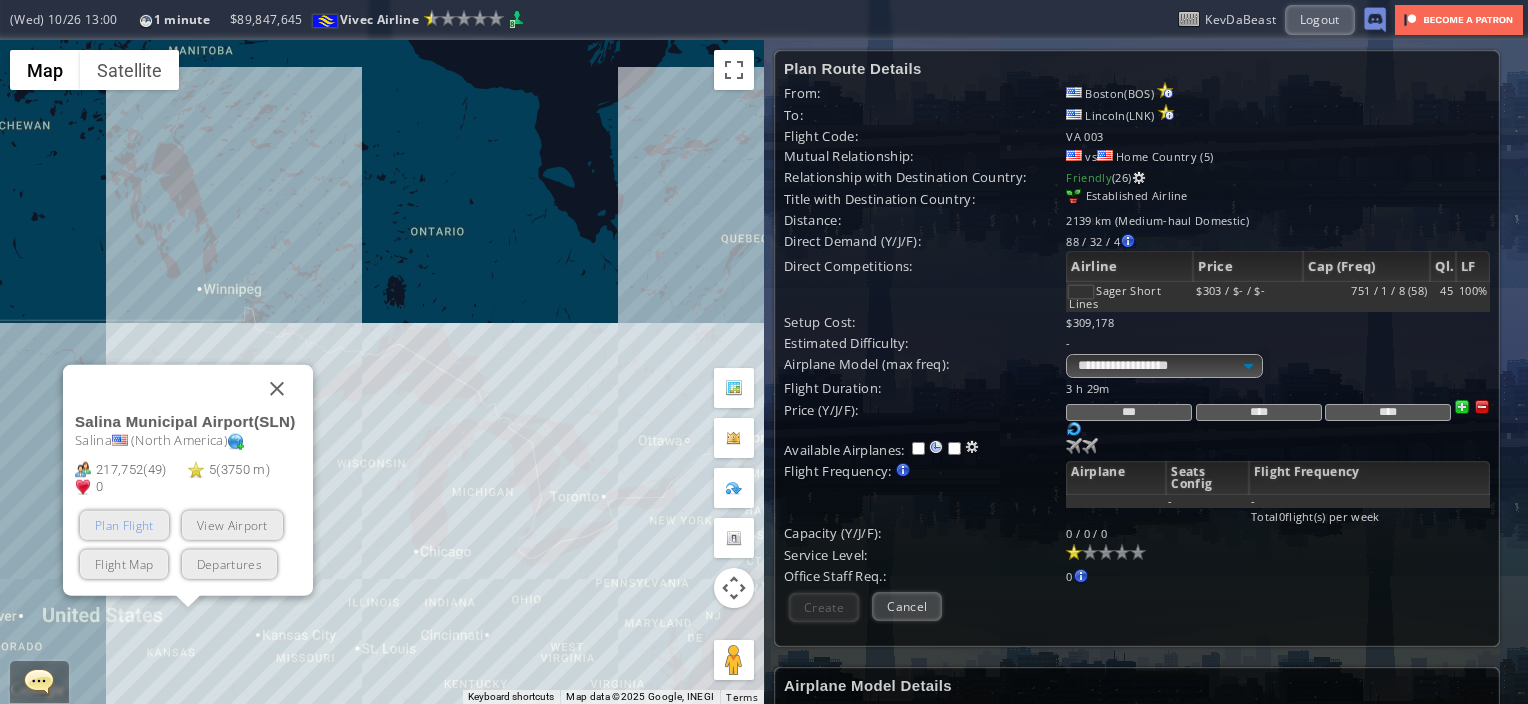 click on "Plan Flight" at bounding box center (124, 525) 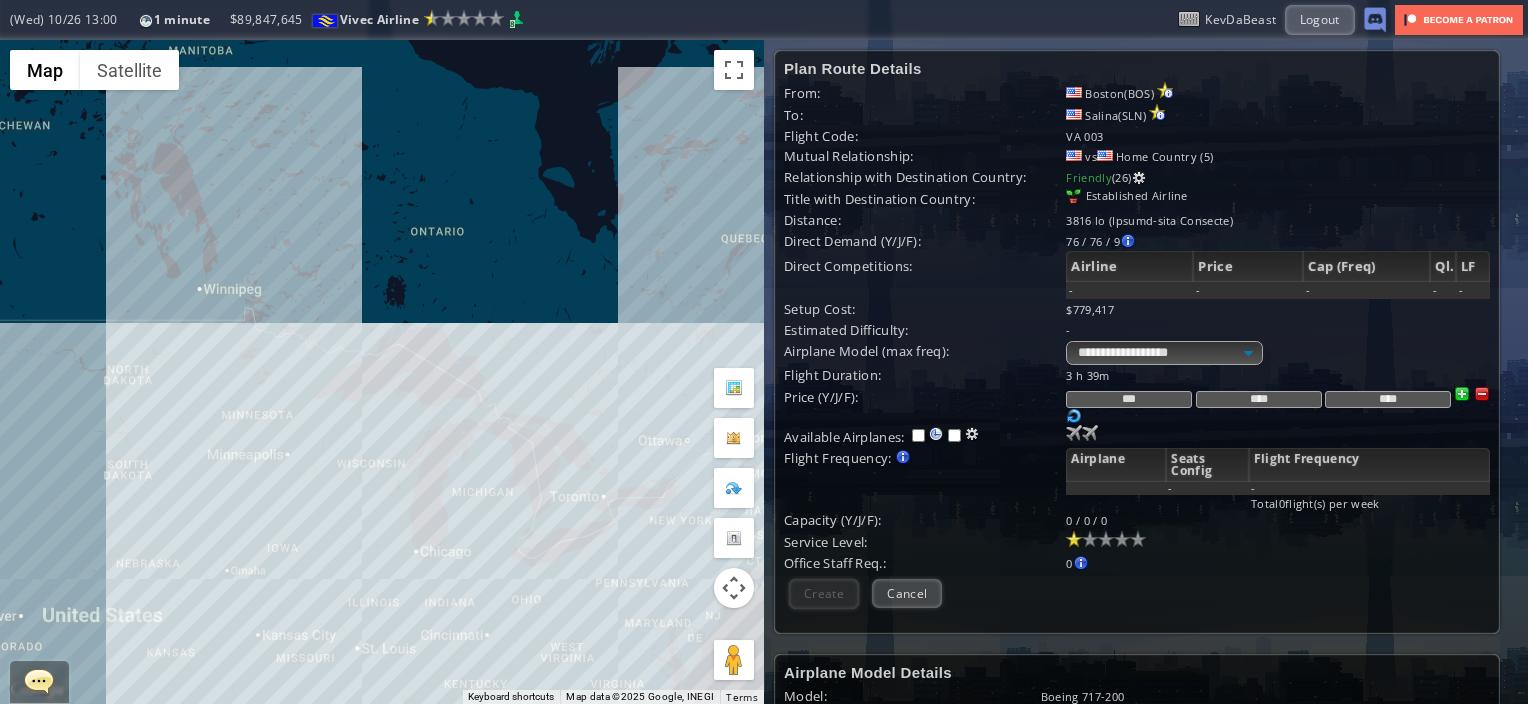 click on "To navigate, press the arrow keys." at bounding box center (382, 372) 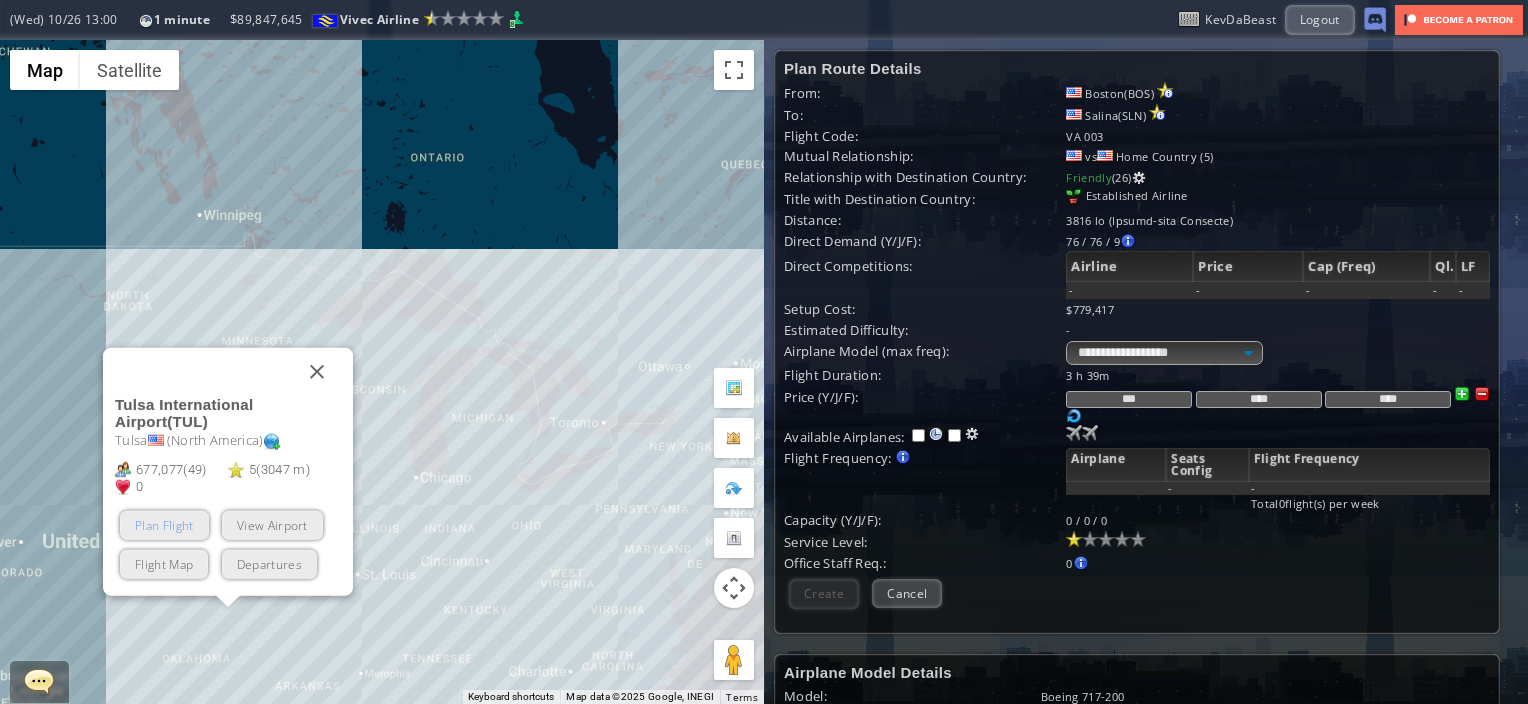 click on "Plan Flight" at bounding box center (164, 525) 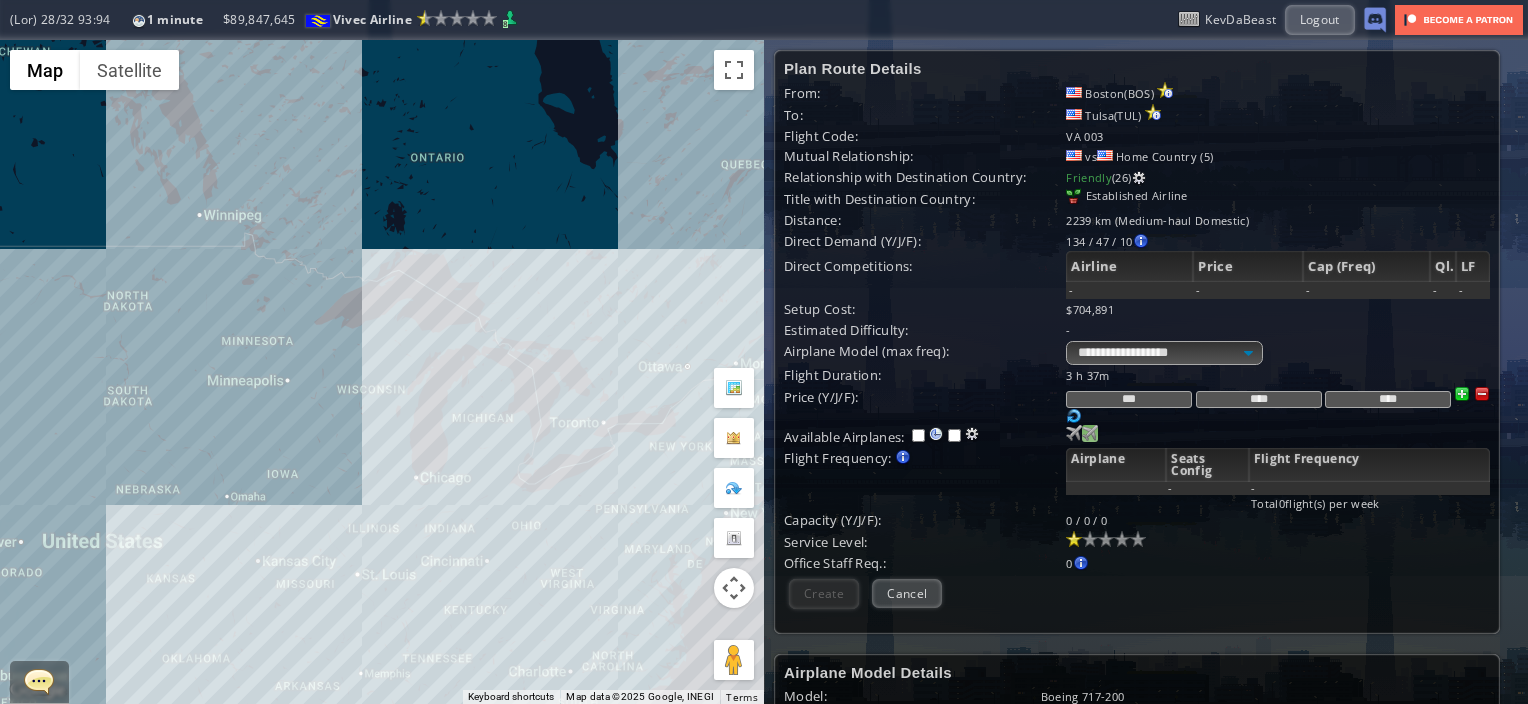 click at bounding box center (1074, 433) 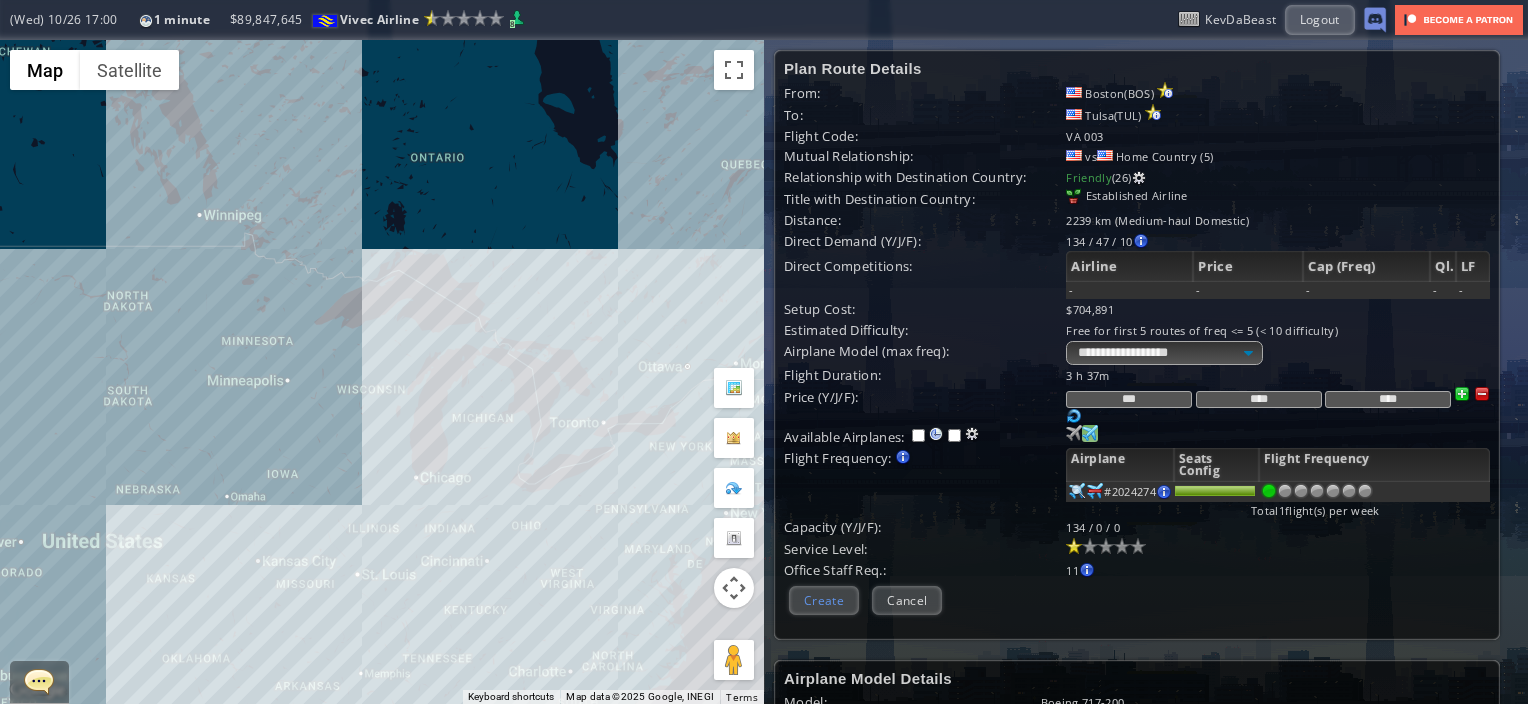 click on "Create" at bounding box center [824, 600] 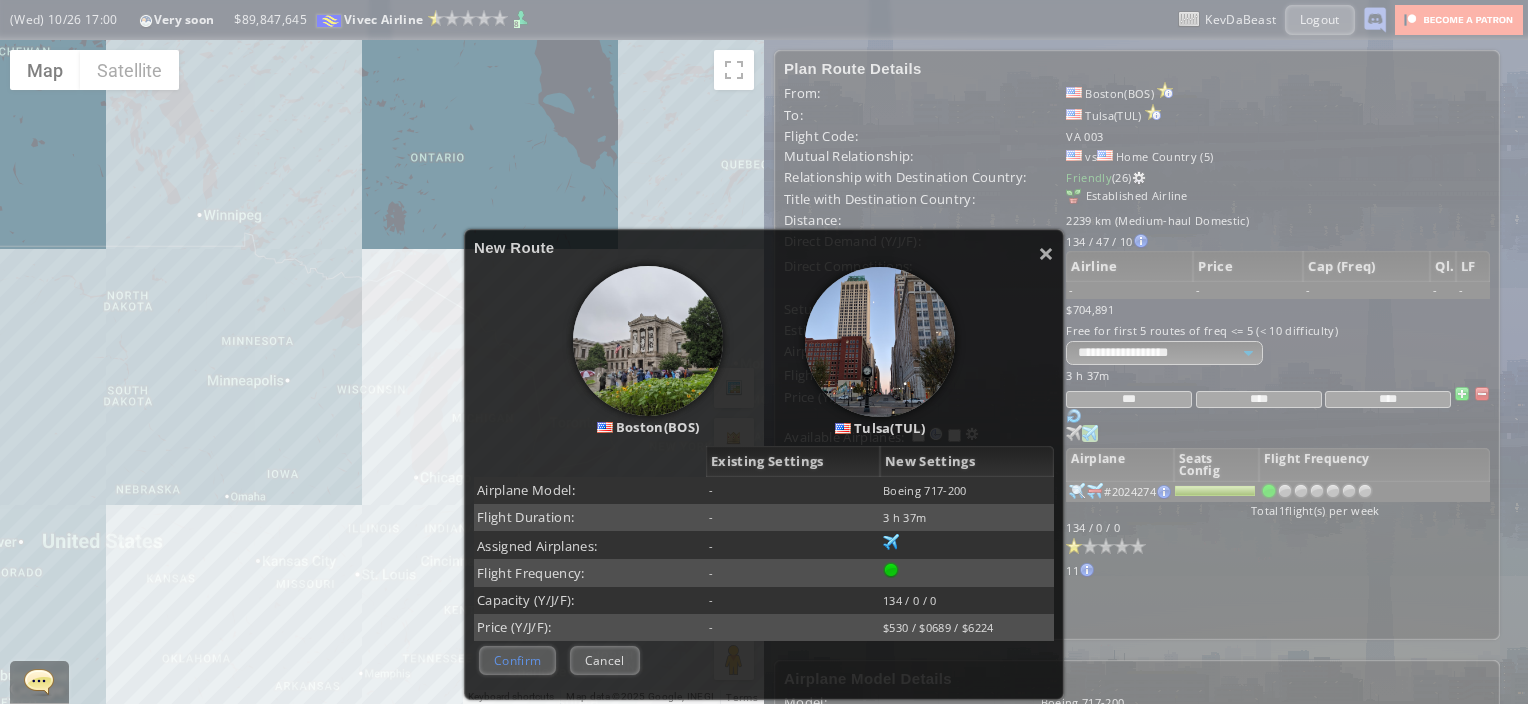 click on "Confirm" at bounding box center (517, 660) 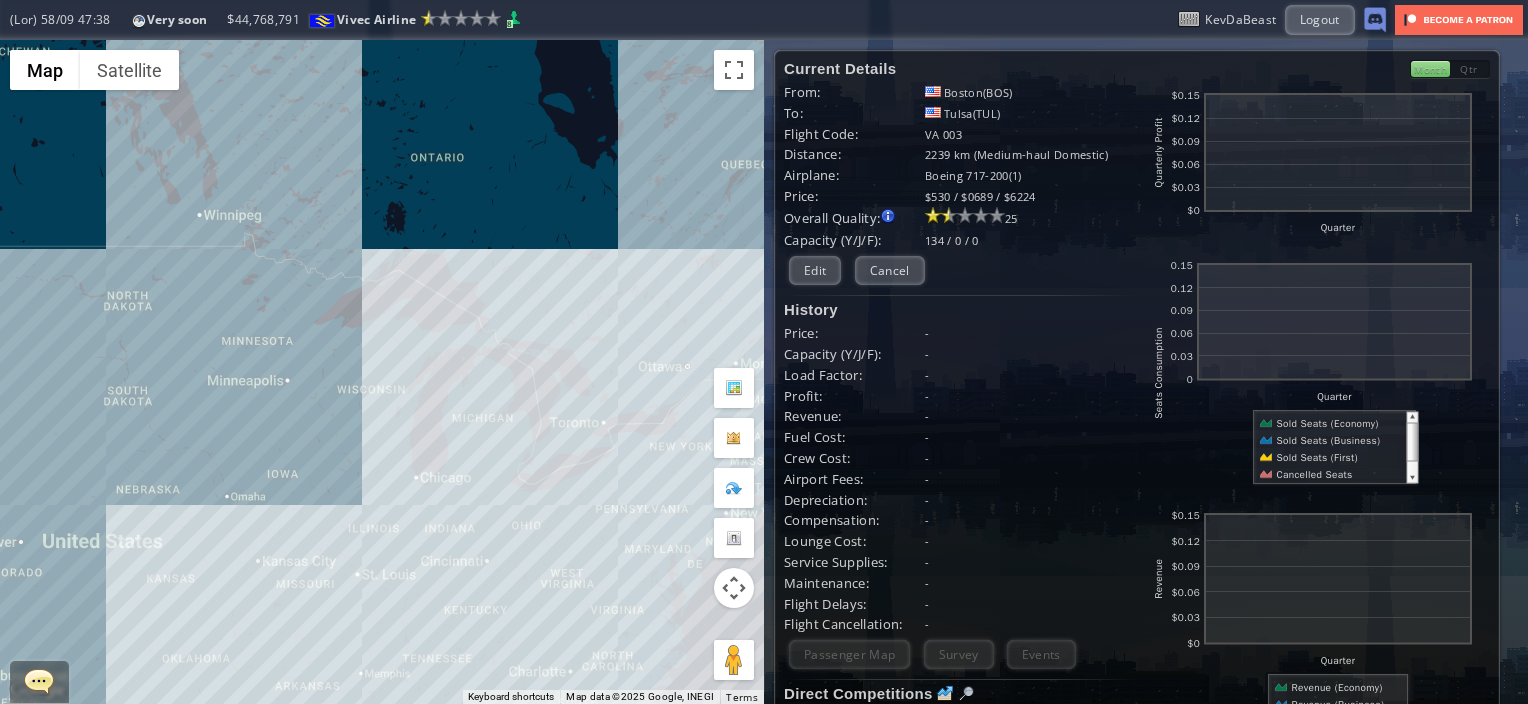 click on "To navigate, press the arrow keys." at bounding box center (382, 372) 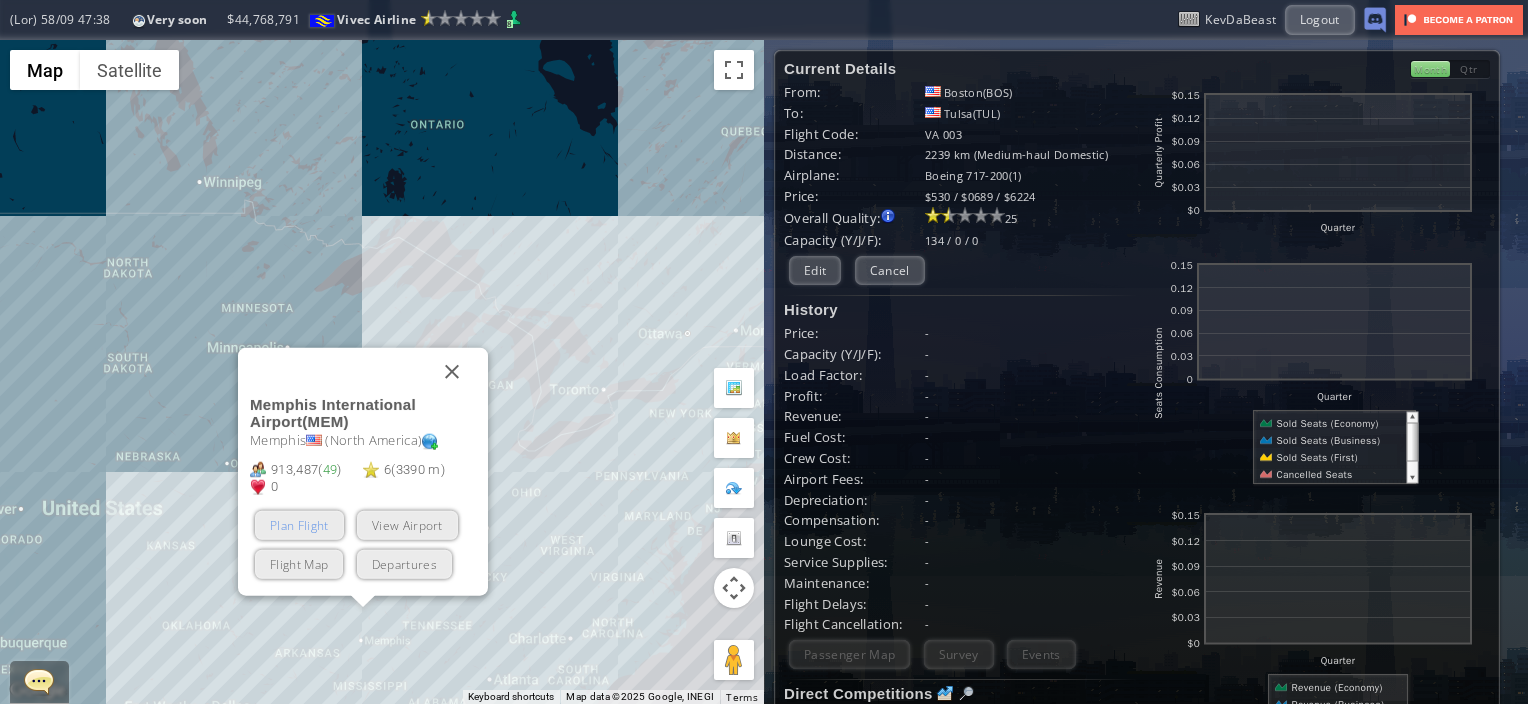 click on "Plan Flight" at bounding box center (299, 525) 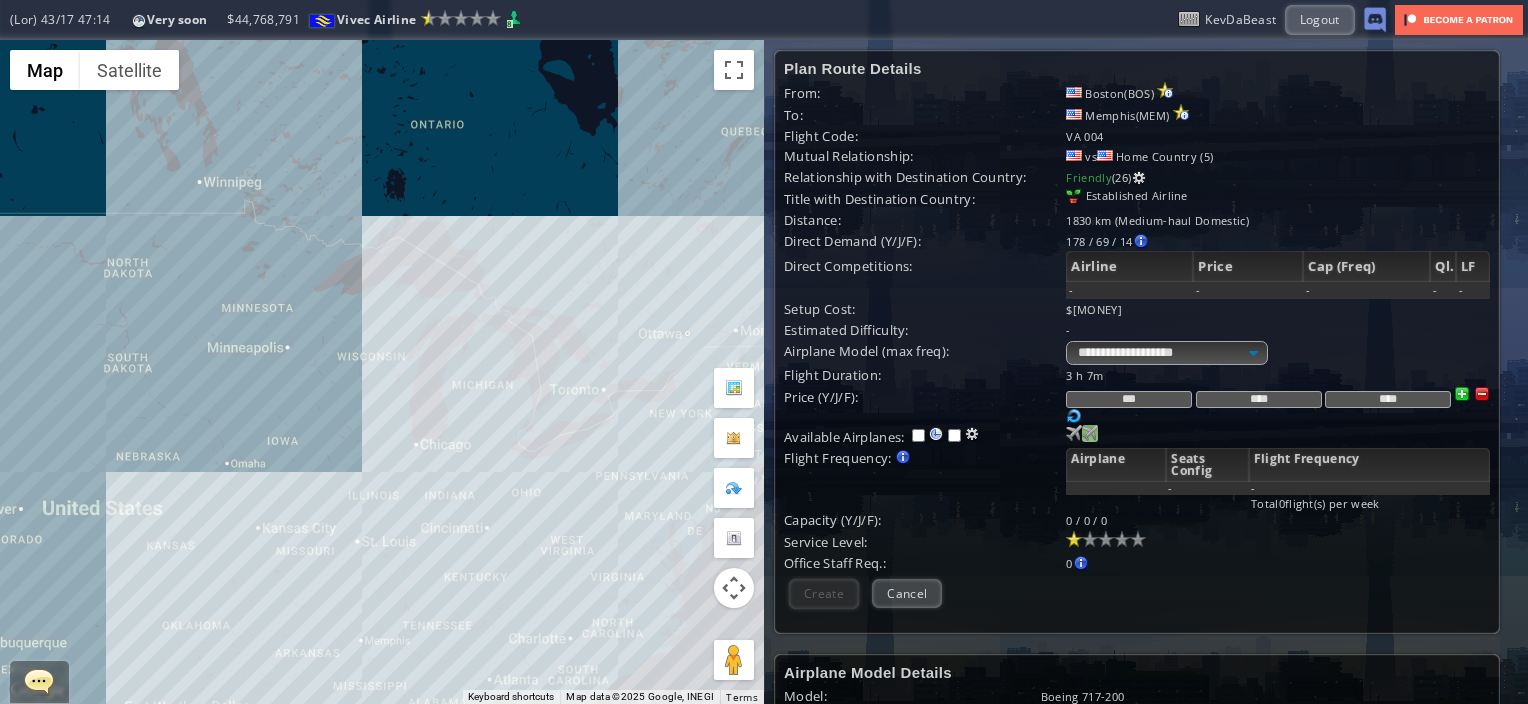 click at bounding box center [1074, 433] 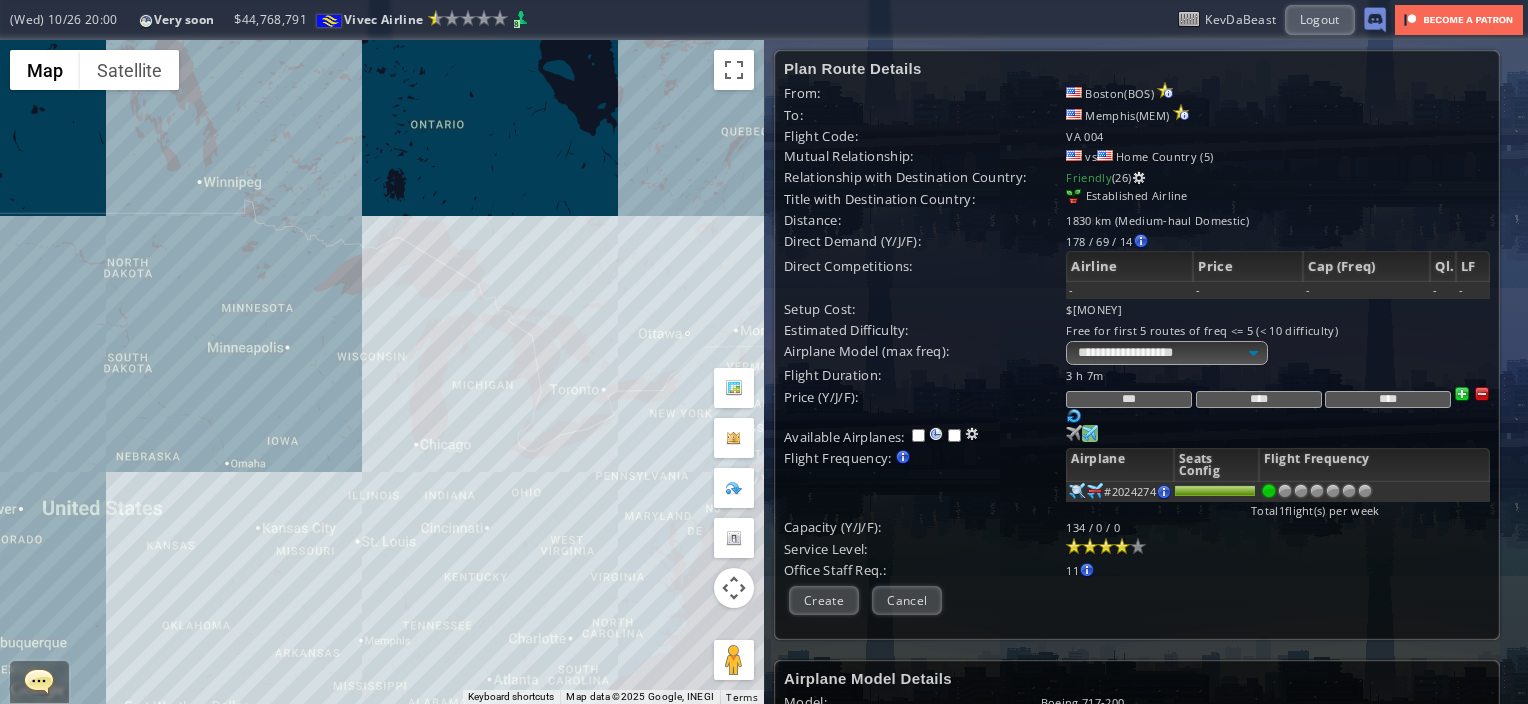click at bounding box center [1122, 546] 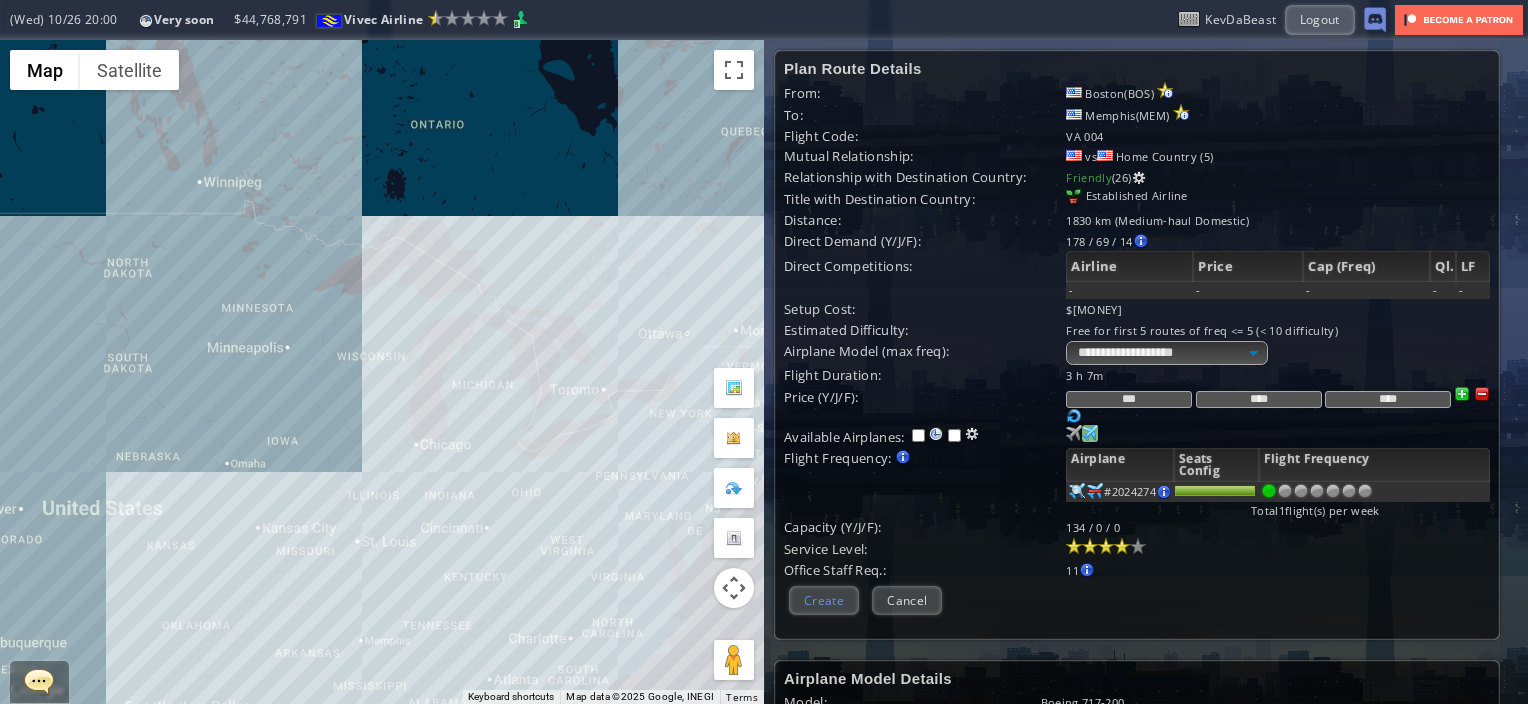 click on "Create" at bounding box center [824, 600] 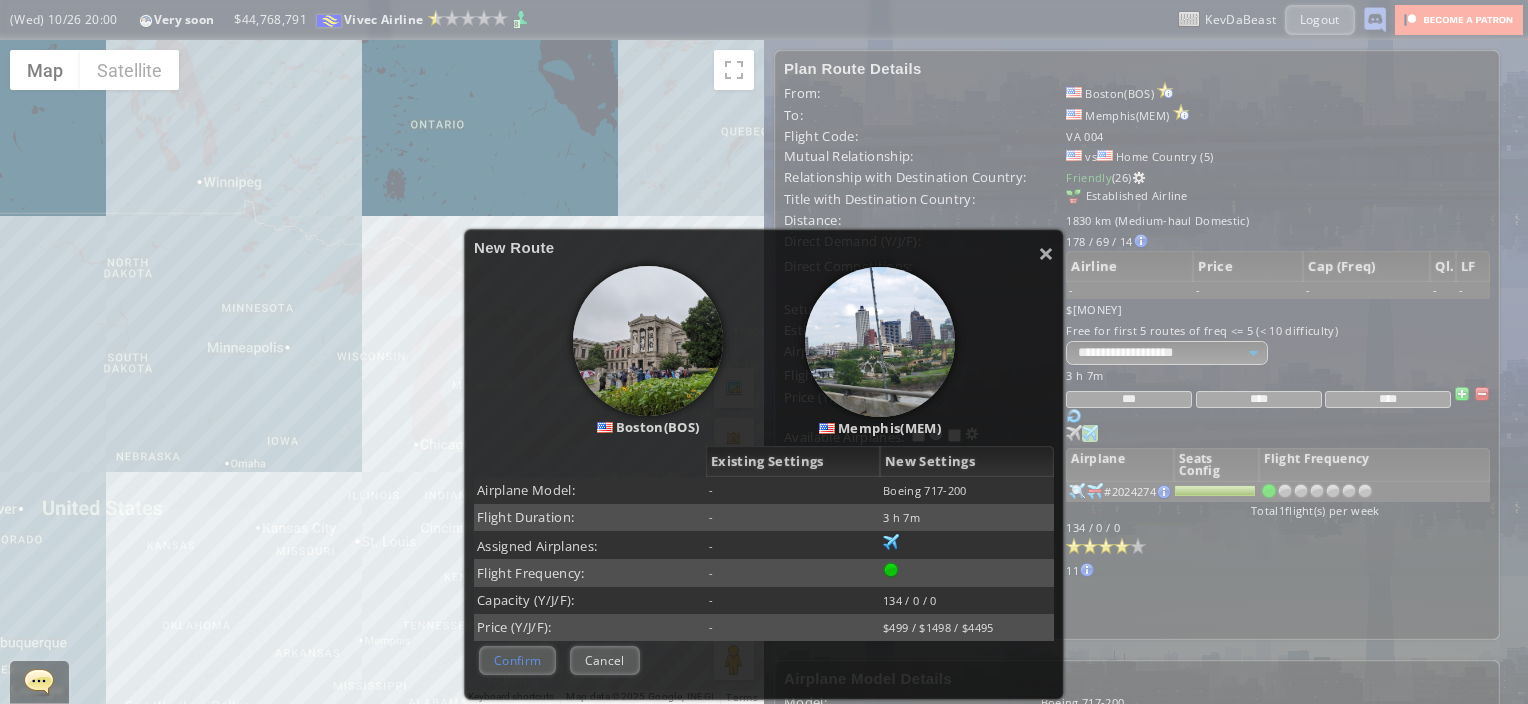 click on "Confirm" at bounding box center (517, 660) 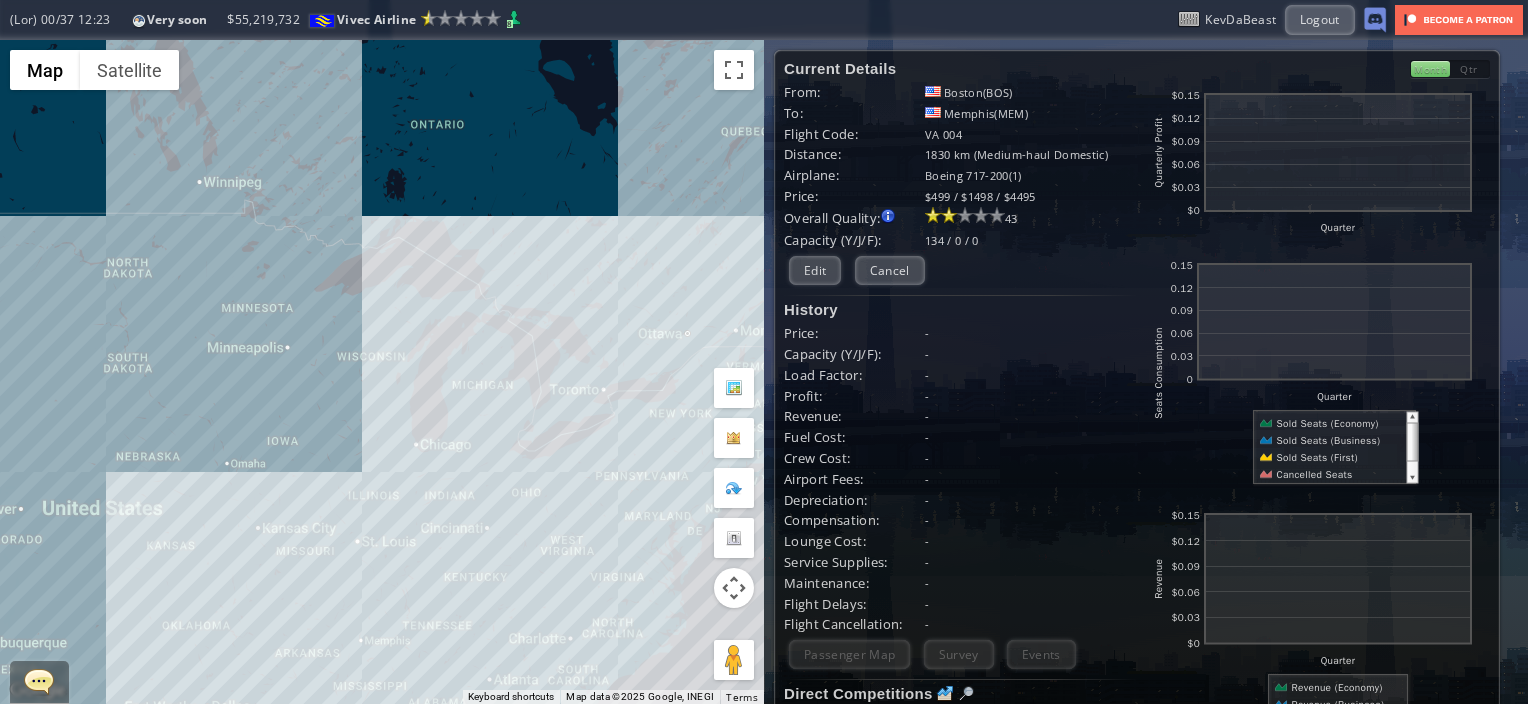 click on "To navigate, press the arrow keys." at bounding box center [382, 372] 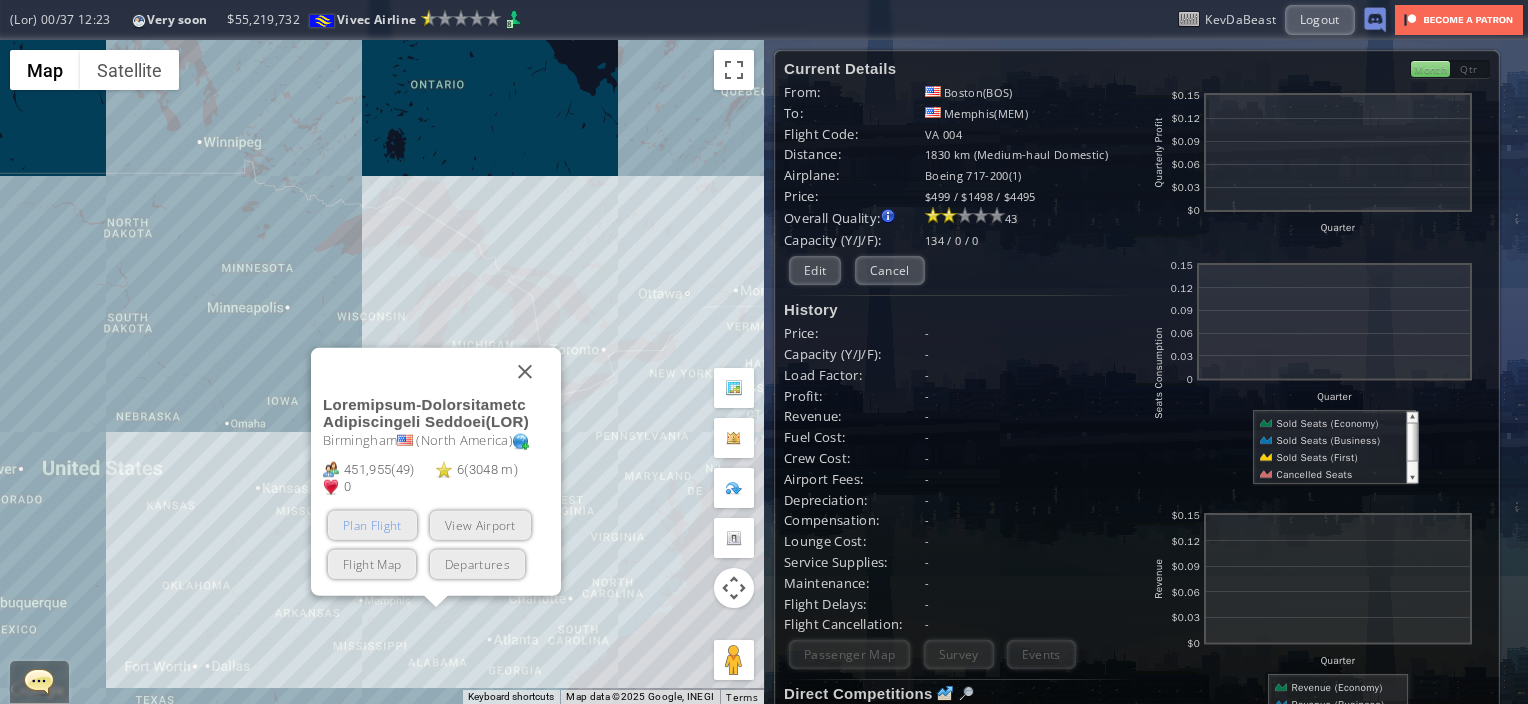 click on "Plan Flight" at bounding box center [372, 525] 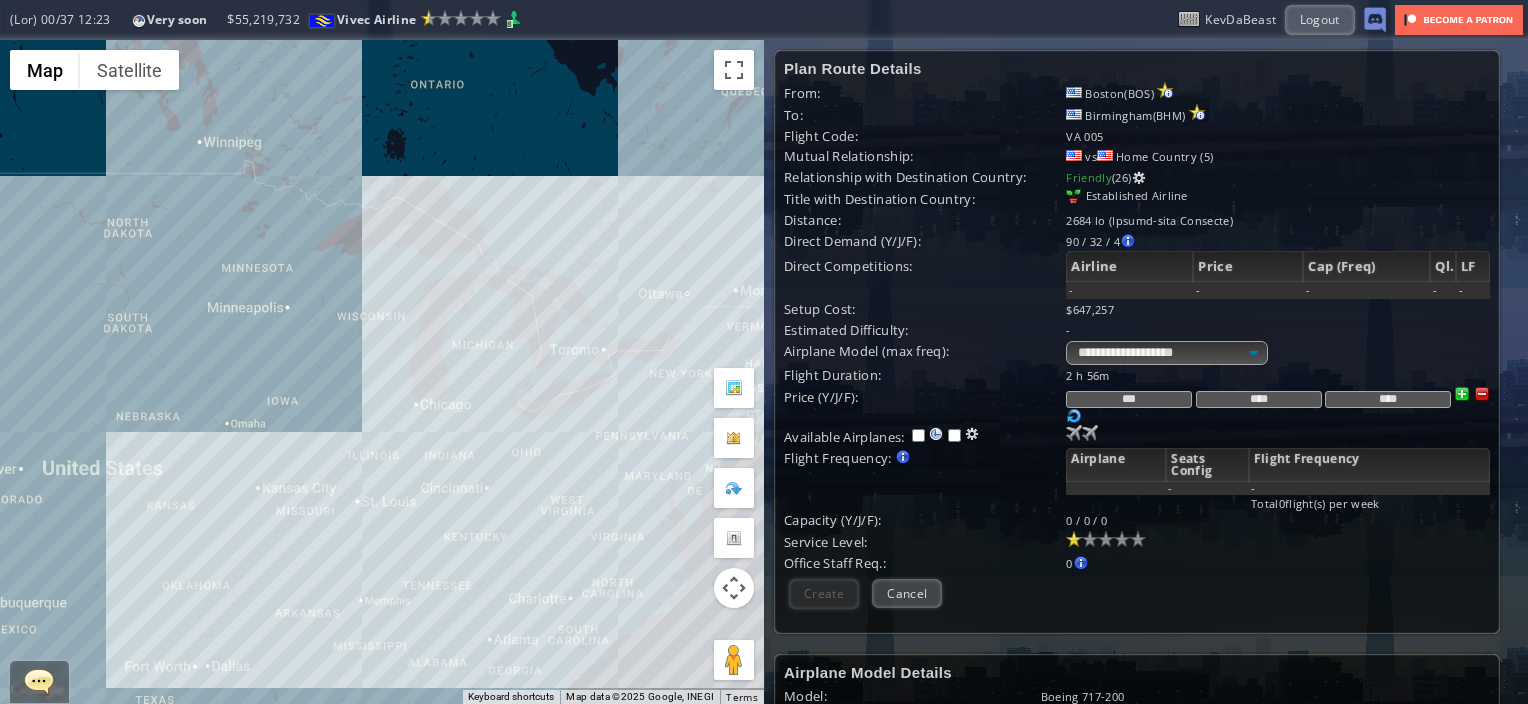 click on "To navigate, press the arrow keys." at bounding box center [382, 372] 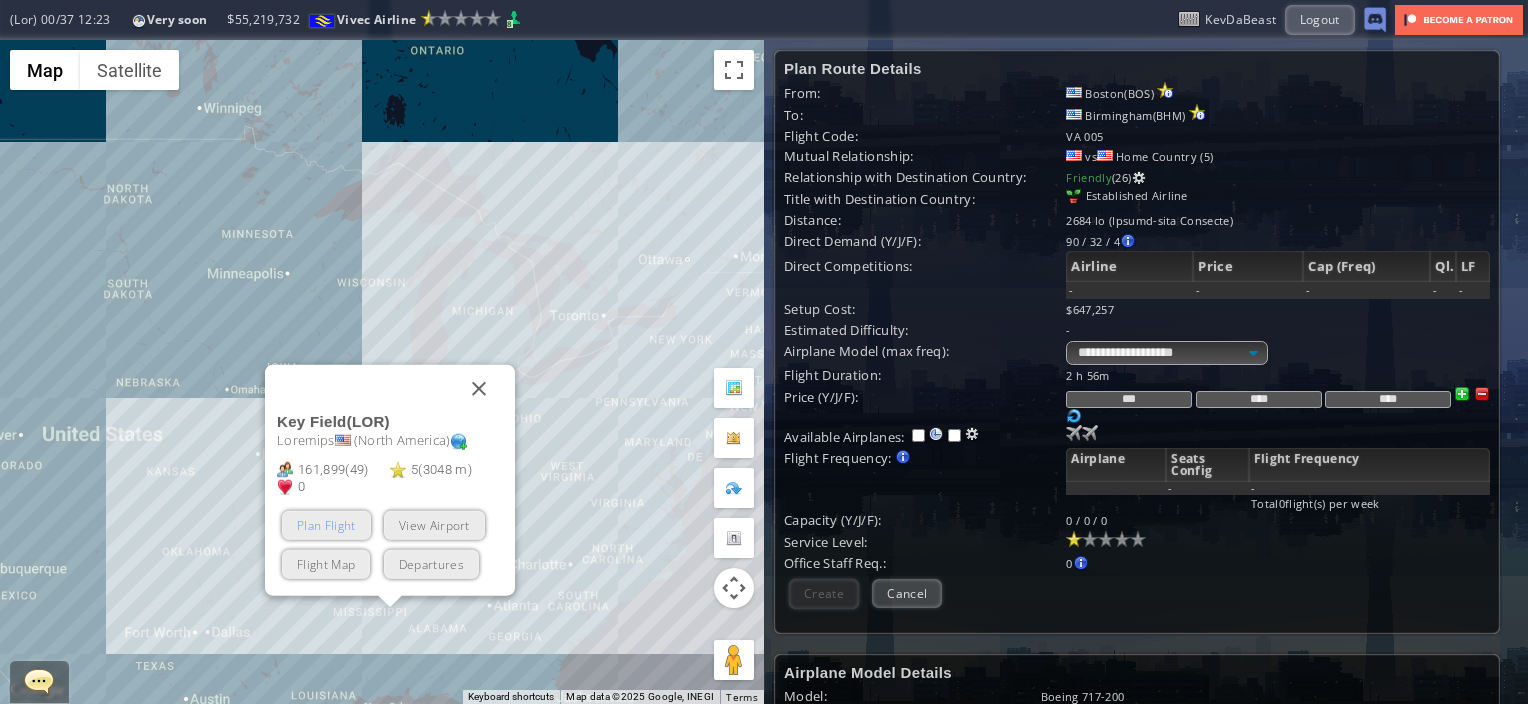 click on "Plan Flight" at bounding box center (326, 525) 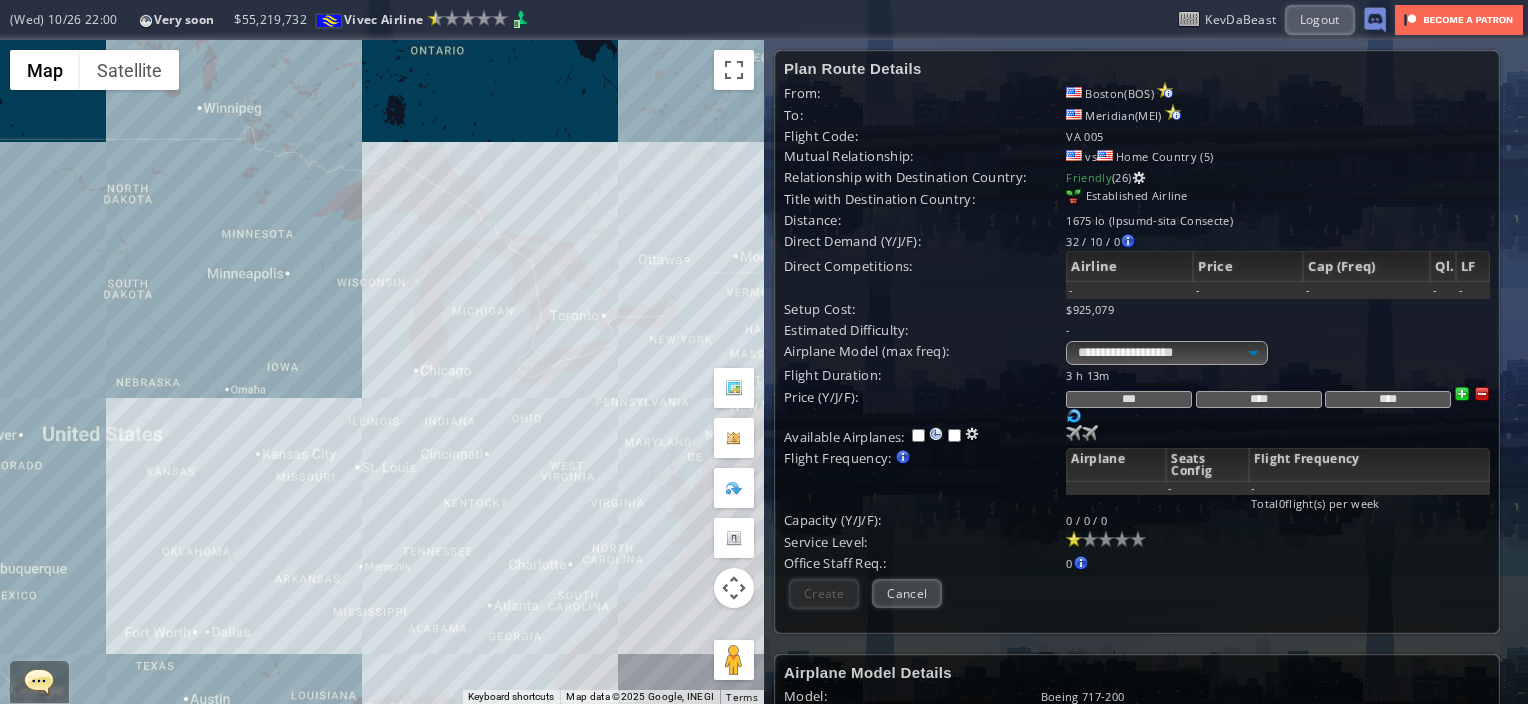 click on "To navigate, press the arrow keys." at bounding box center [382, 372] 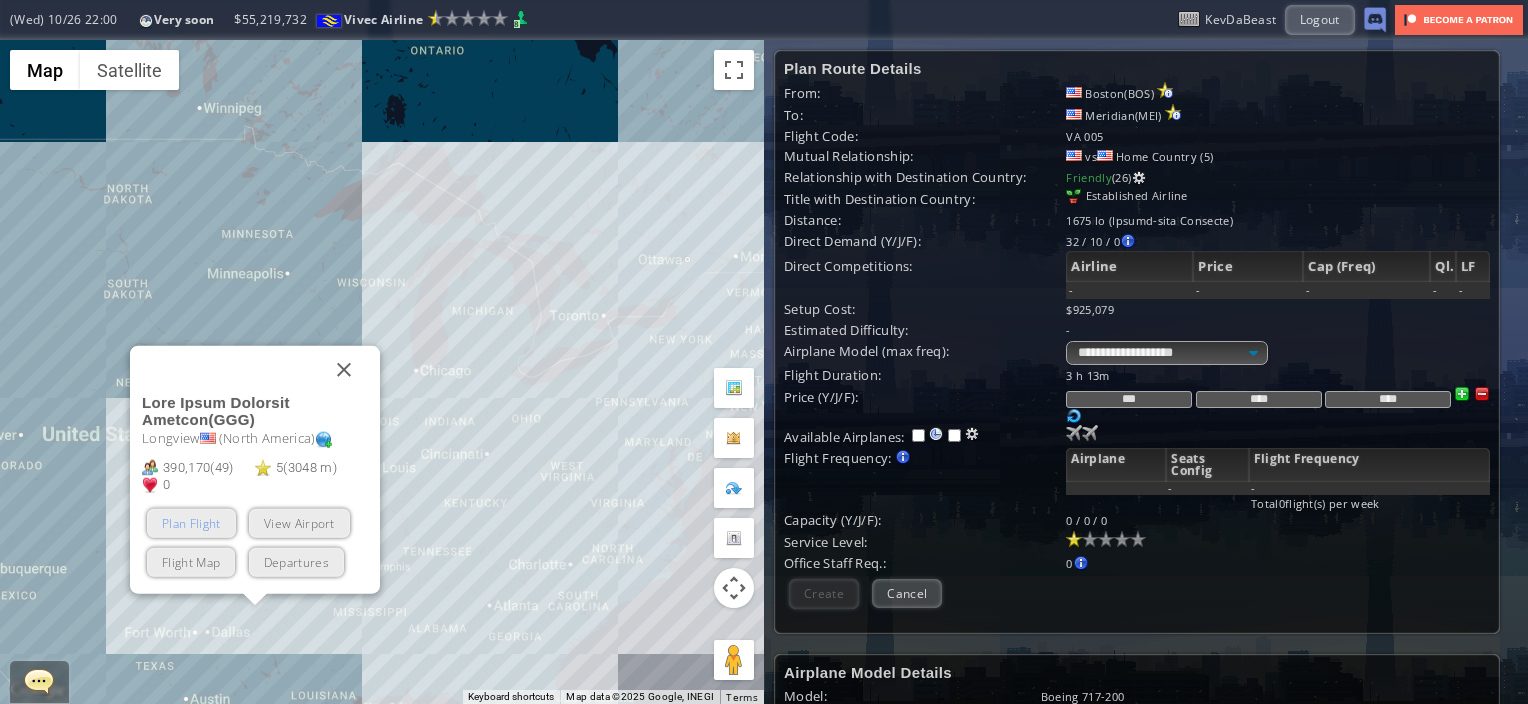 click on "Plan Flight" at bounding box center [191, 523] 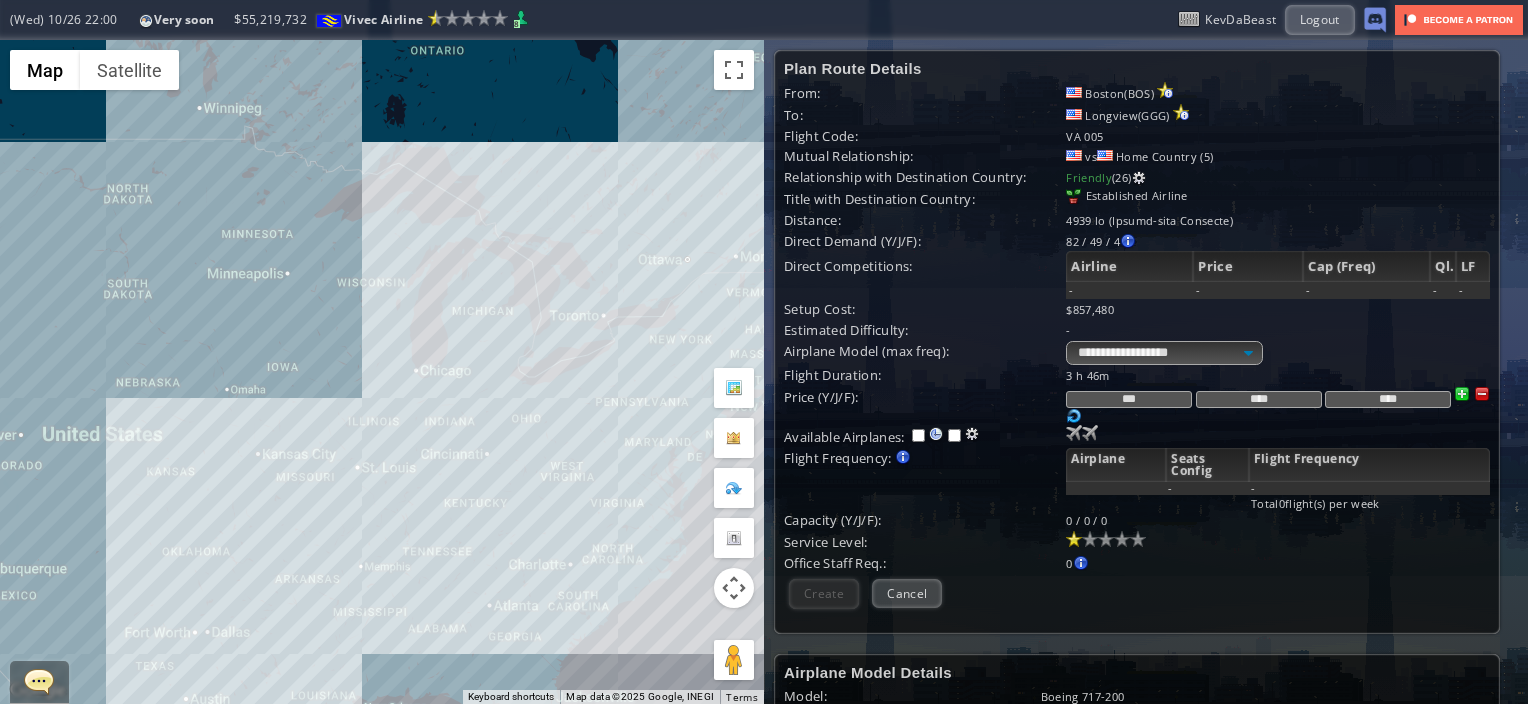 click on "To navigate, press the arrow keys." at bounding box center [382, 372] 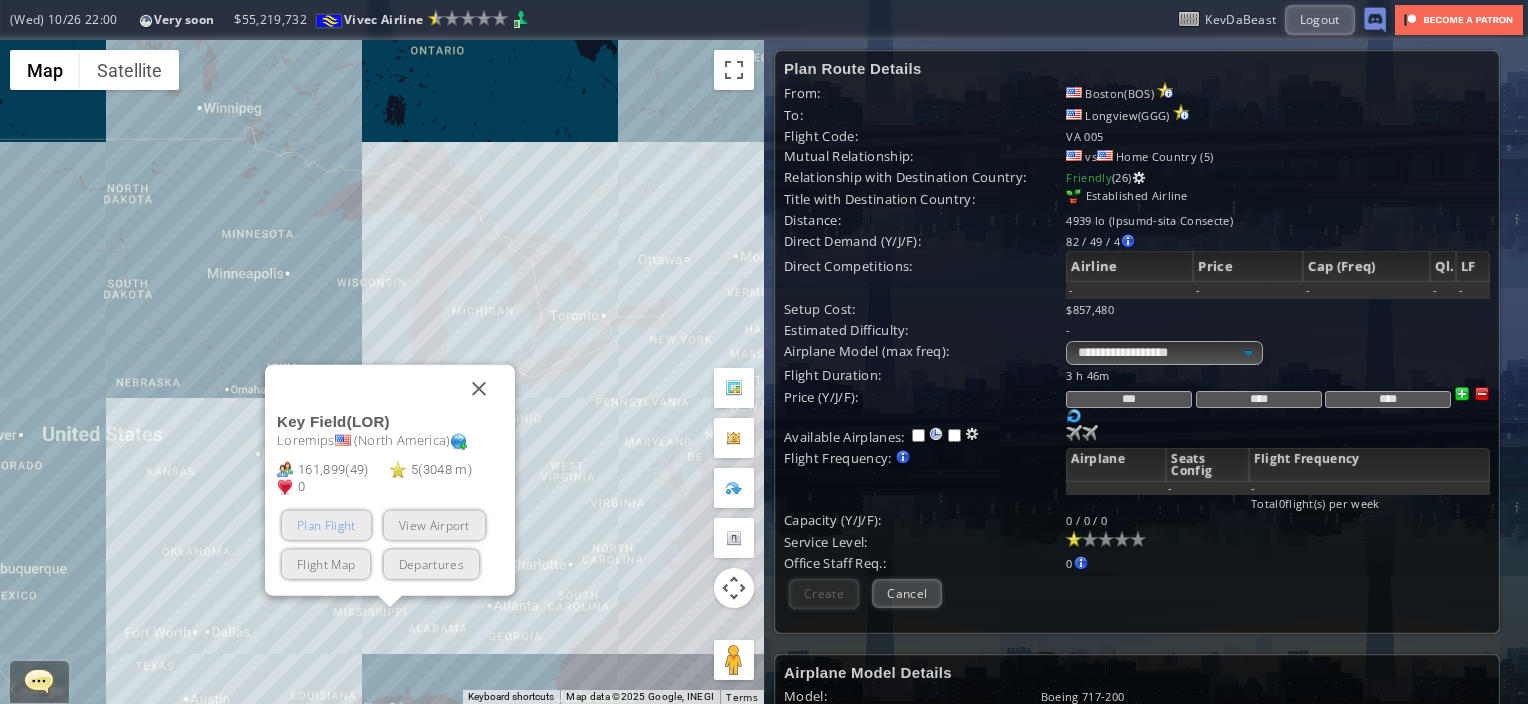 click on "Plan Flight" at bounding box center [326, 525] 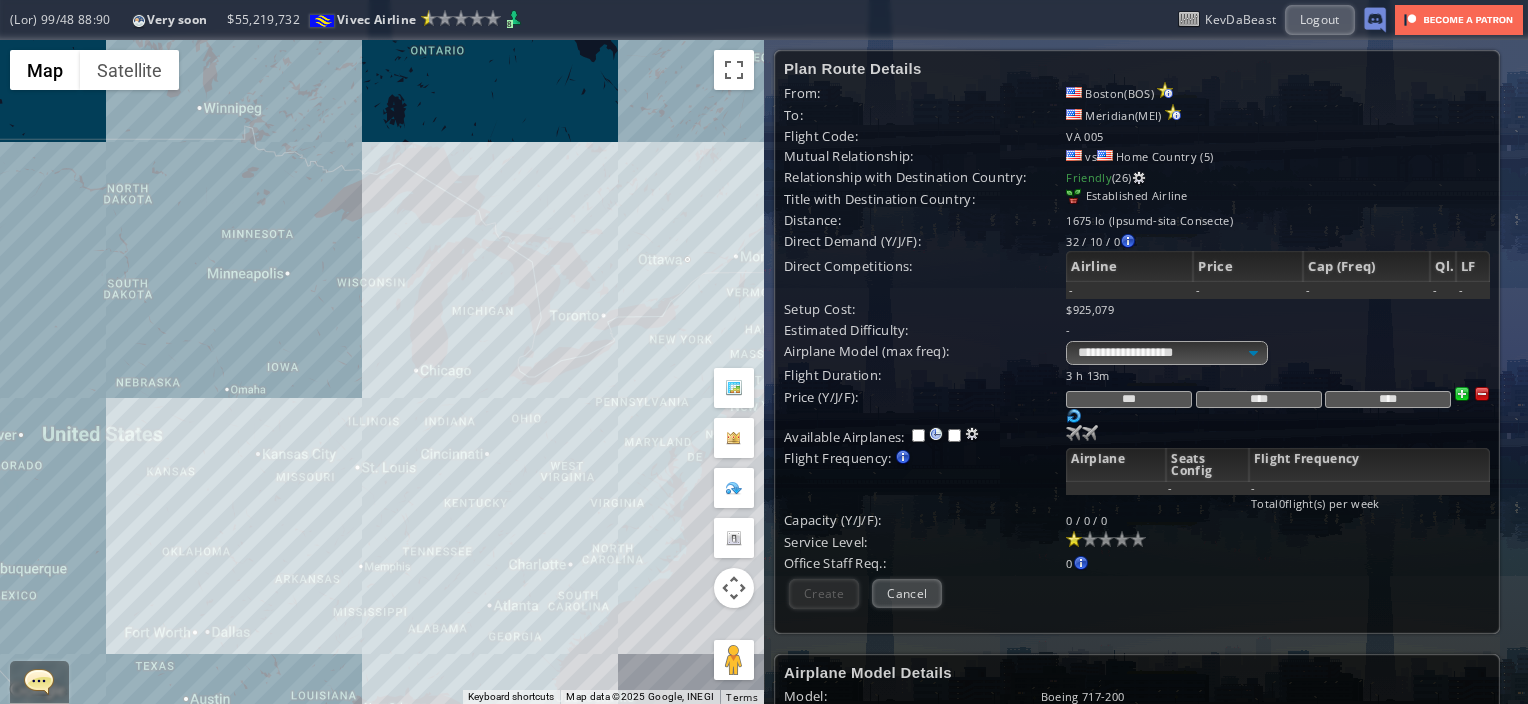 click on "To navigate, press the arrow keys." at bounding box center (382, 372) 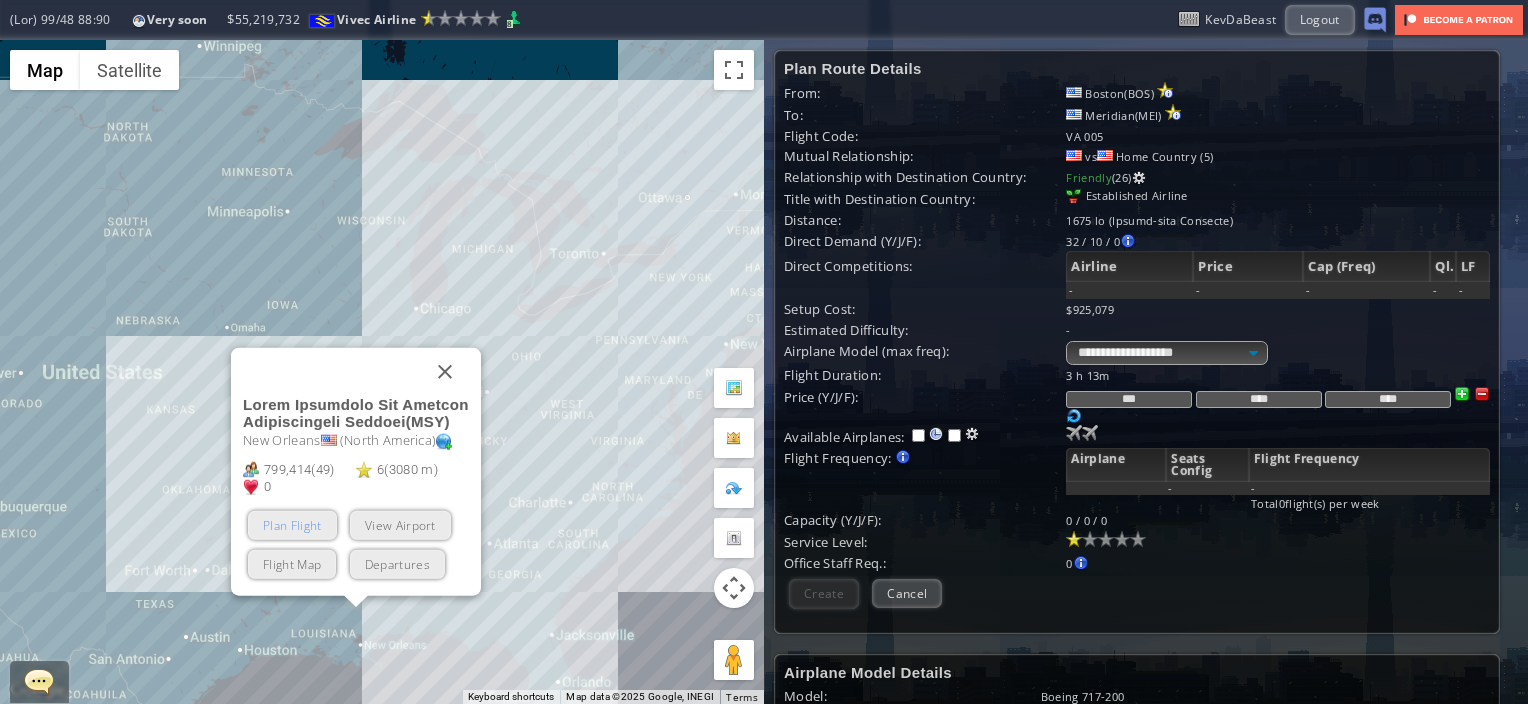 click on "Plan Flight" at bounding box center [292, 525] 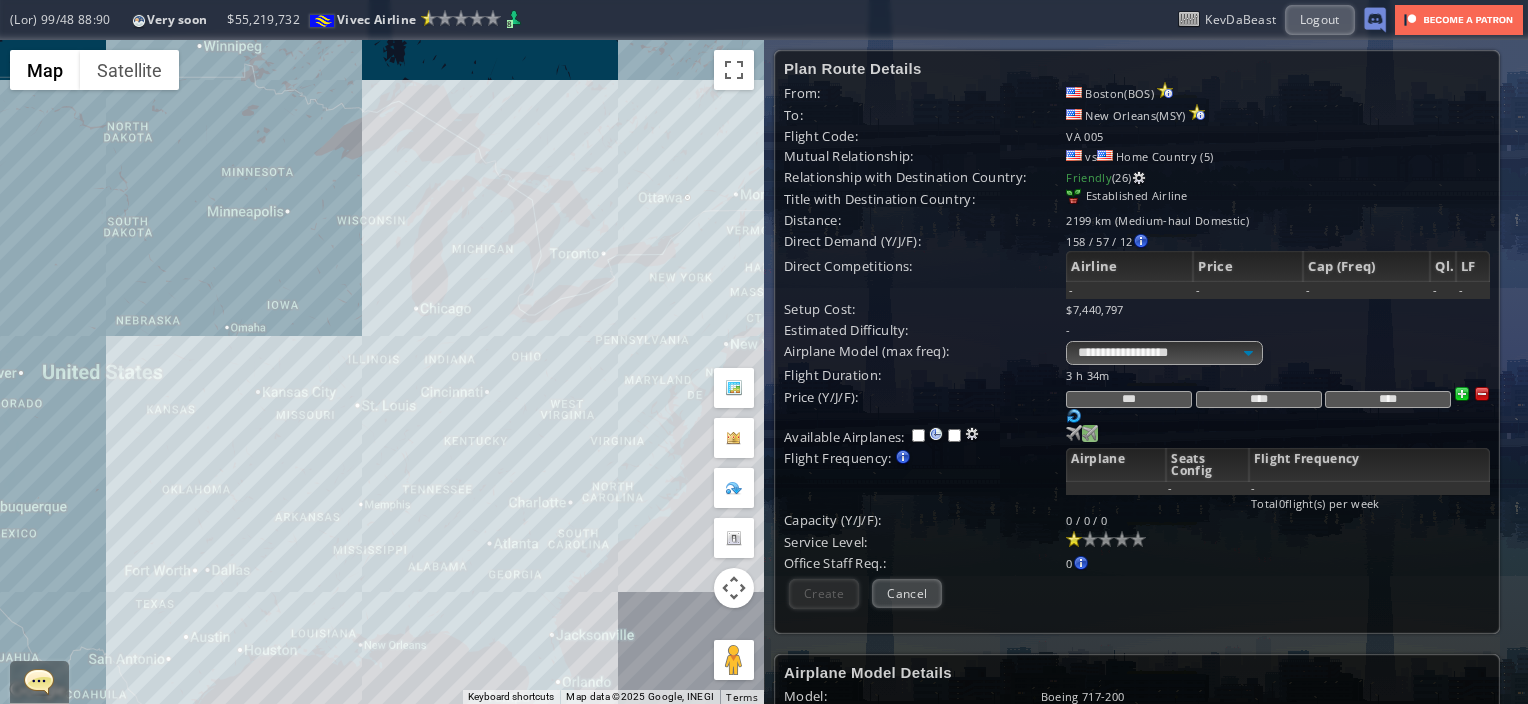 click at bounding box center [1074, 433] 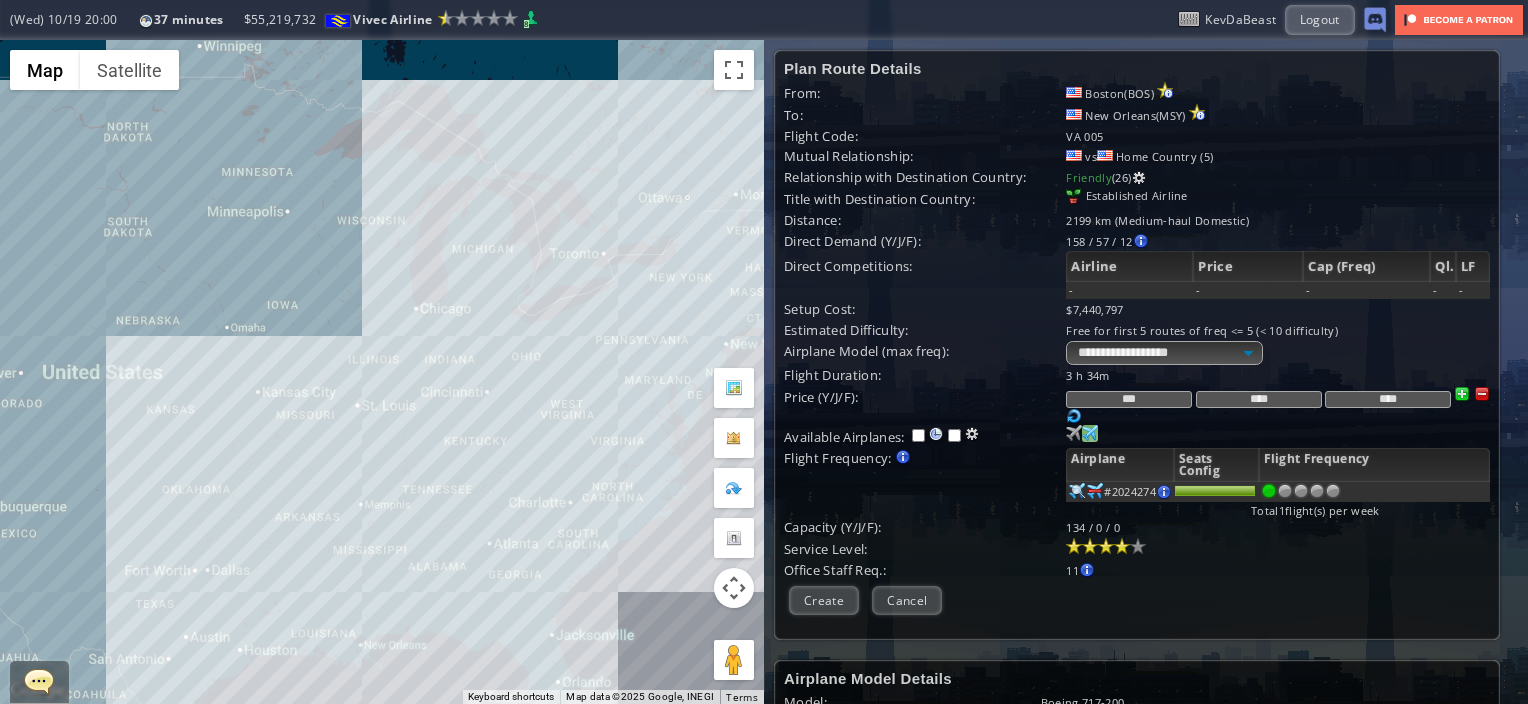 click at bounding box center (1122, 546) 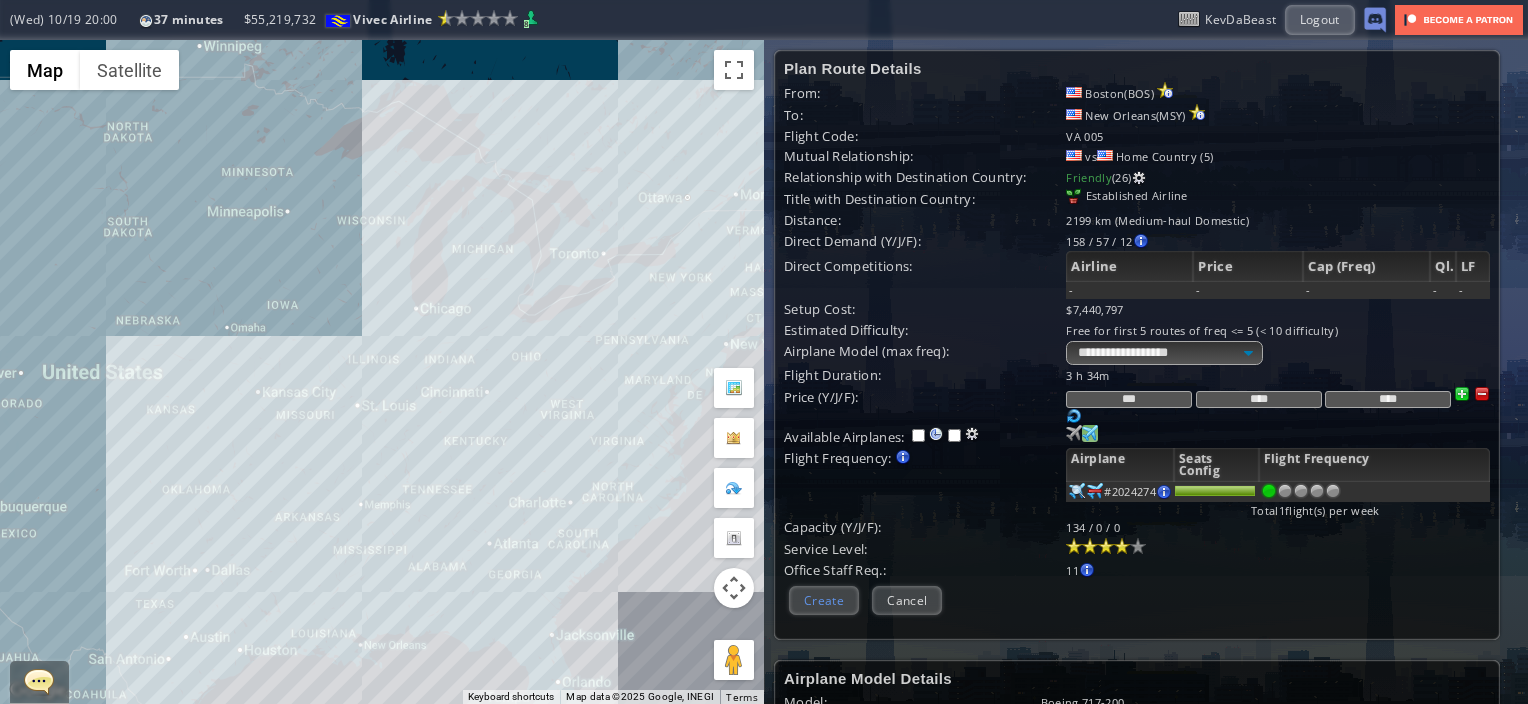 click on "Create" at bounding box center (824, 600) 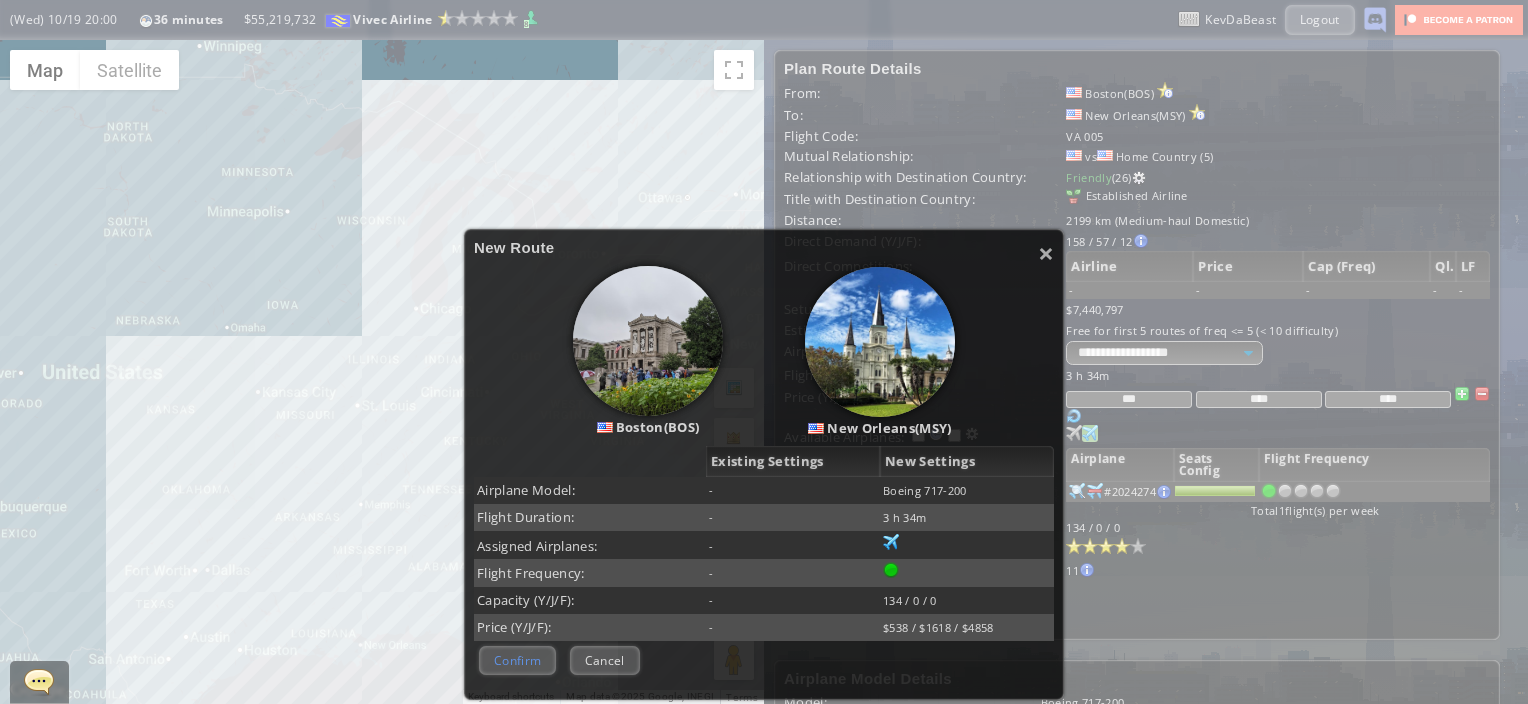 click on "Confirm" at bounding box center [517, 660] 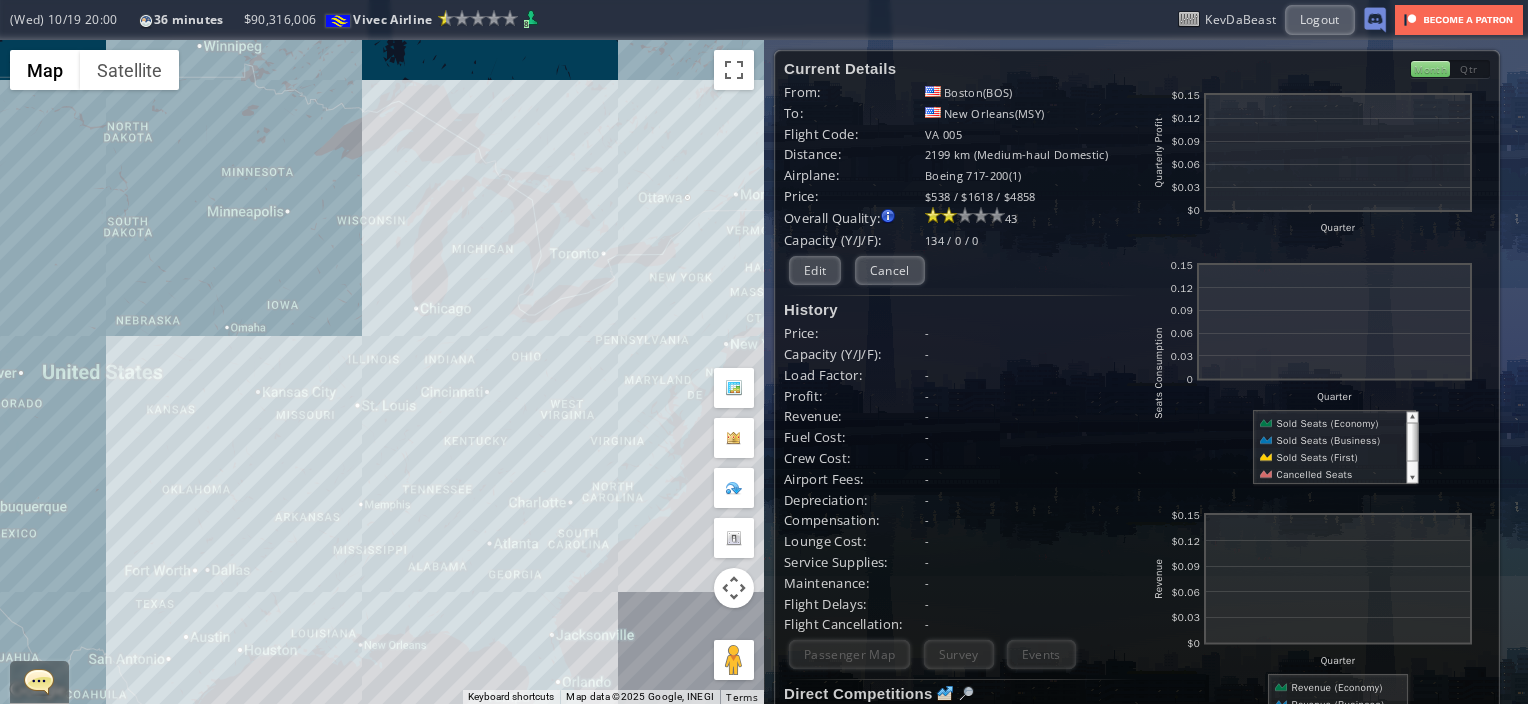 click on "To navigate, press the arrow keys." at bounding box center [382, 372] 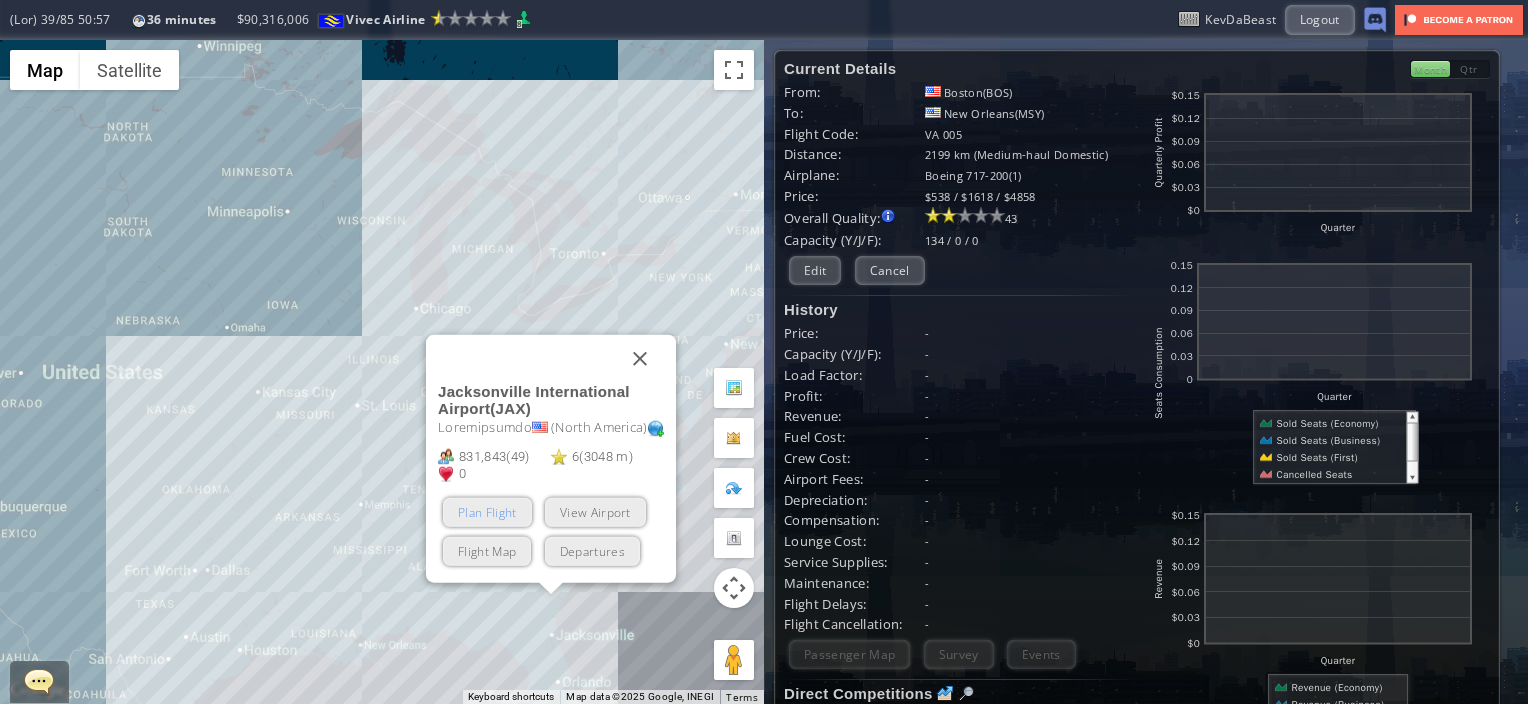 click on "Plan Flight" at bounding box center (487, 512) 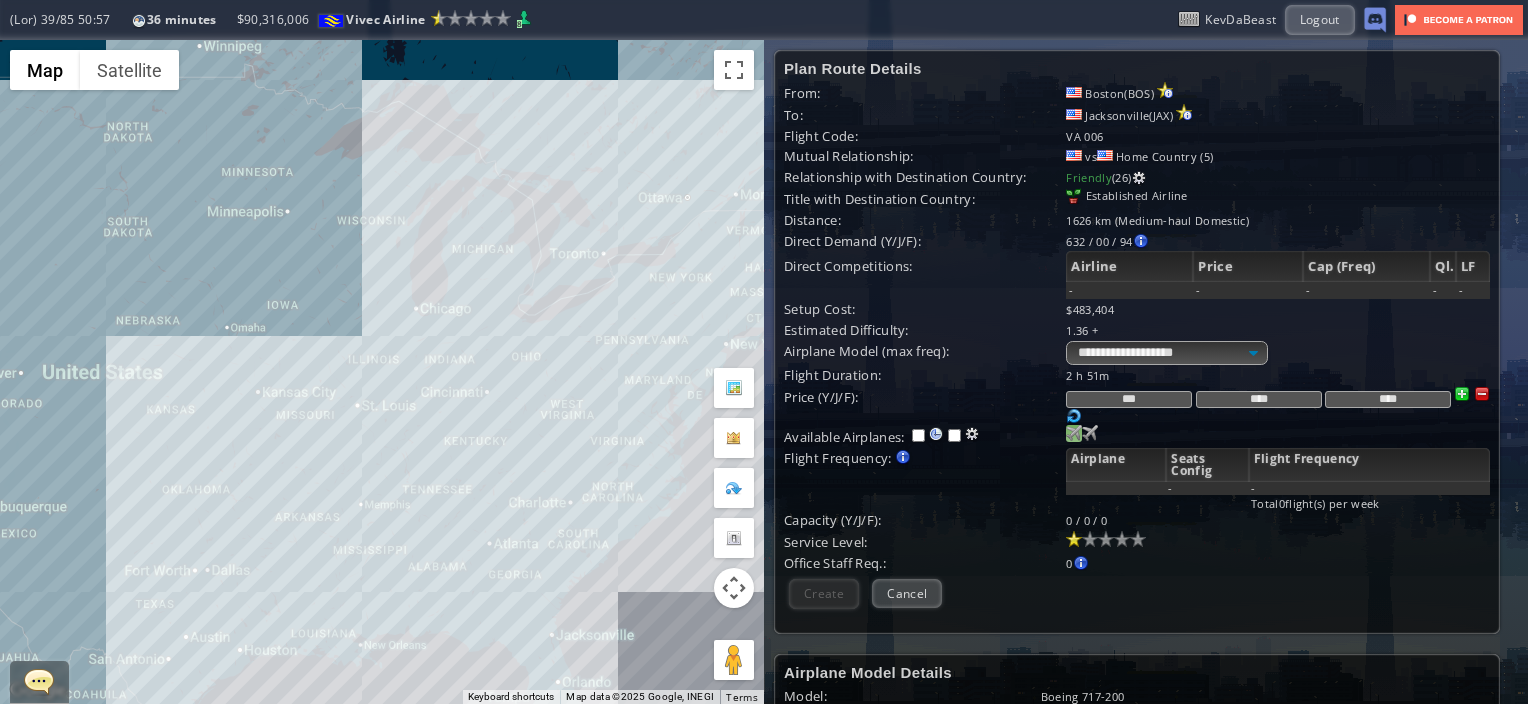 click at bounding box center (1074, 433) 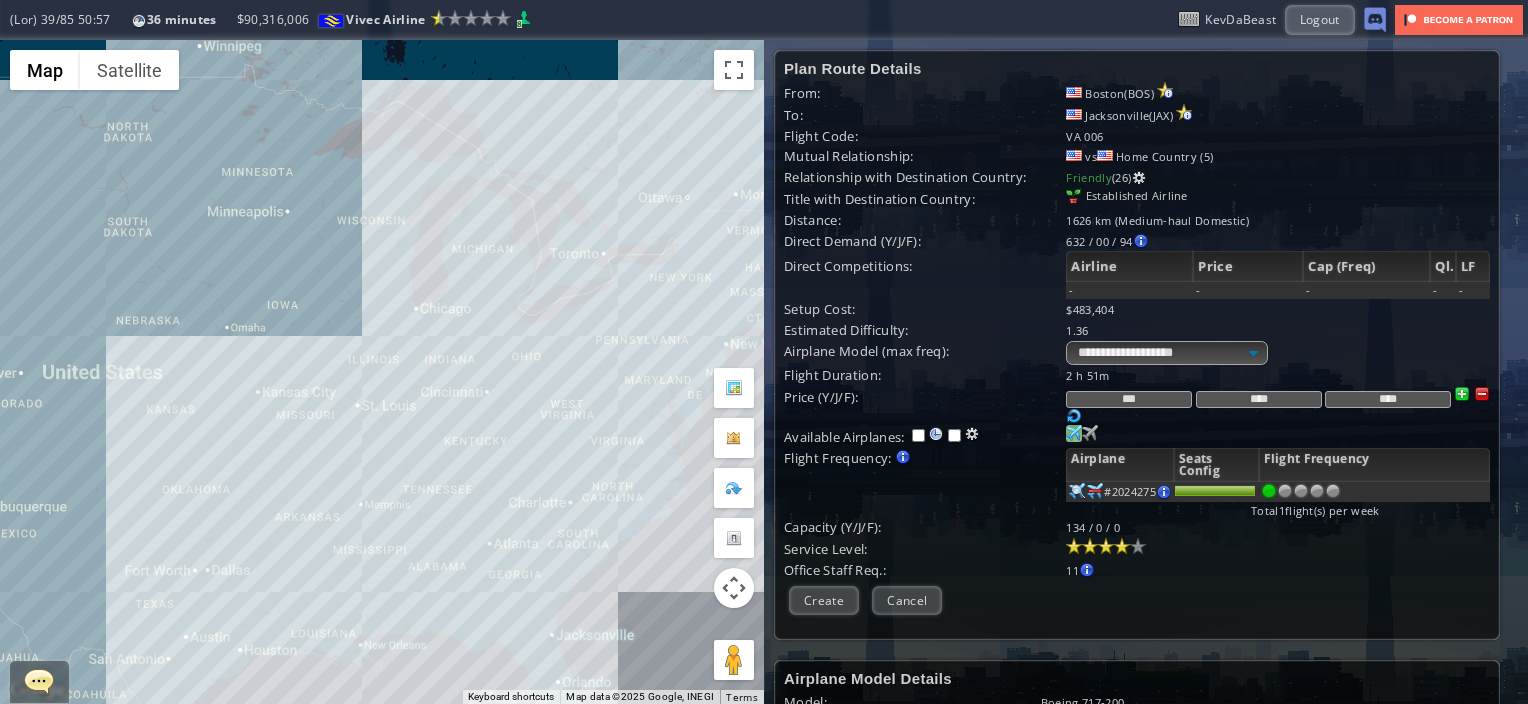 click at bounding box center [1122, 546] 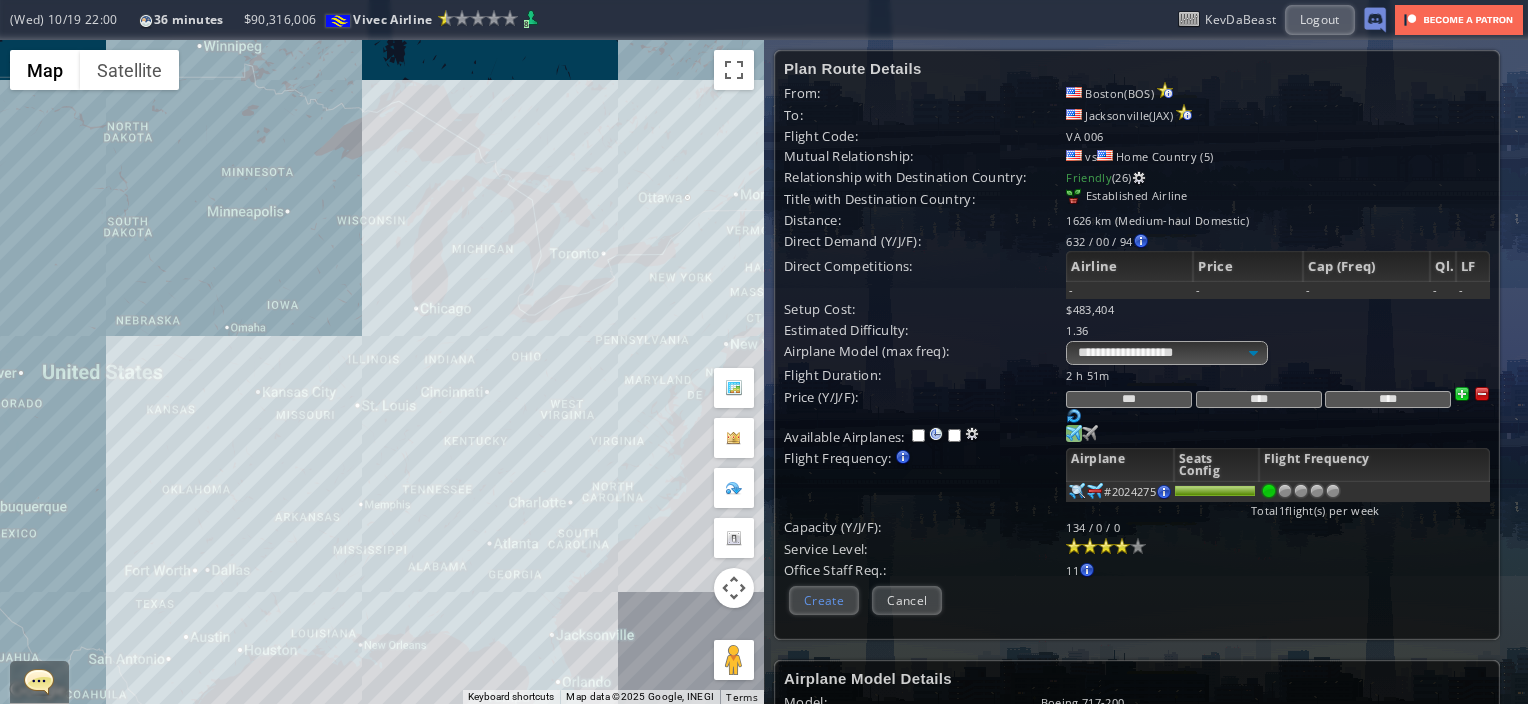 click on "Create" at bounding box center [824, 600] 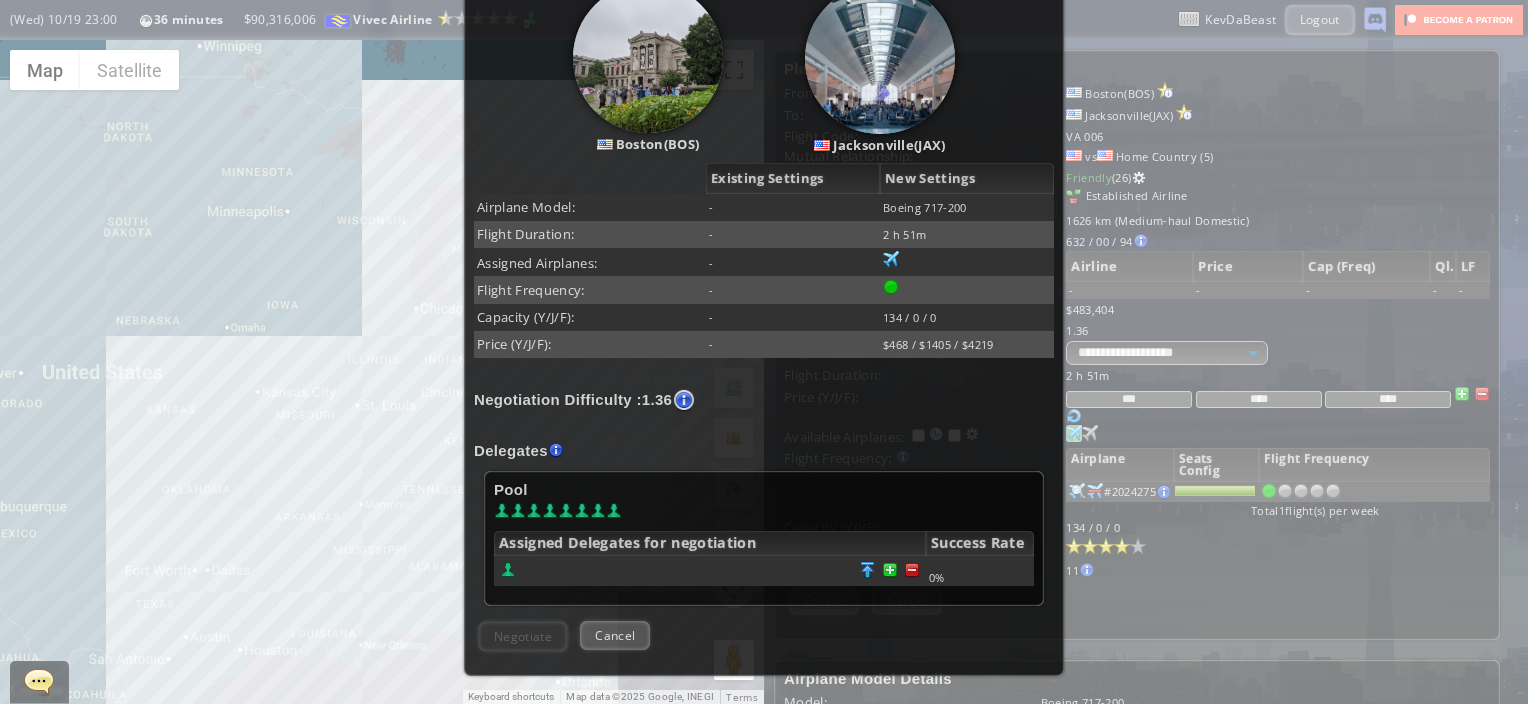 scroll, scrollTop: 294, scrollLeft: 0, axis: vertical 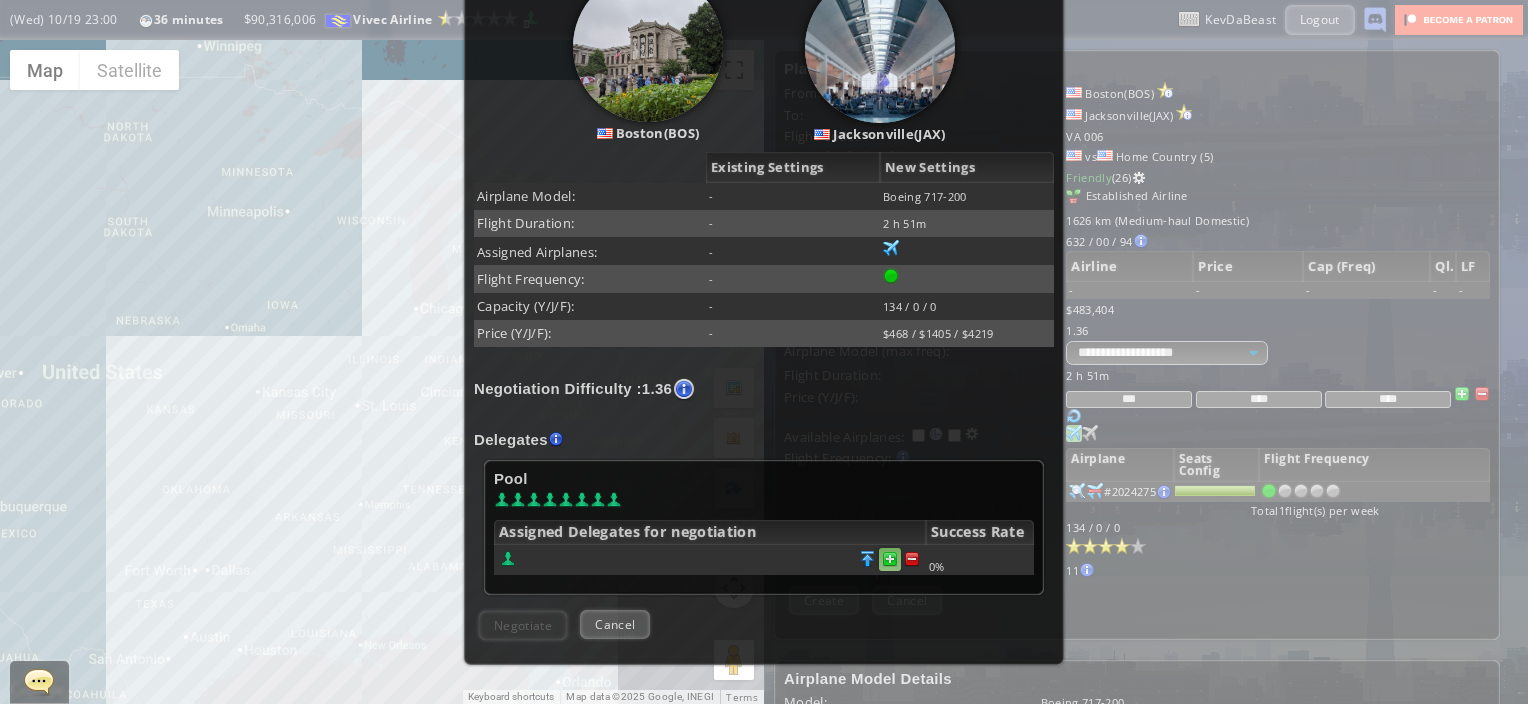 click at bounding box center [912, 559] 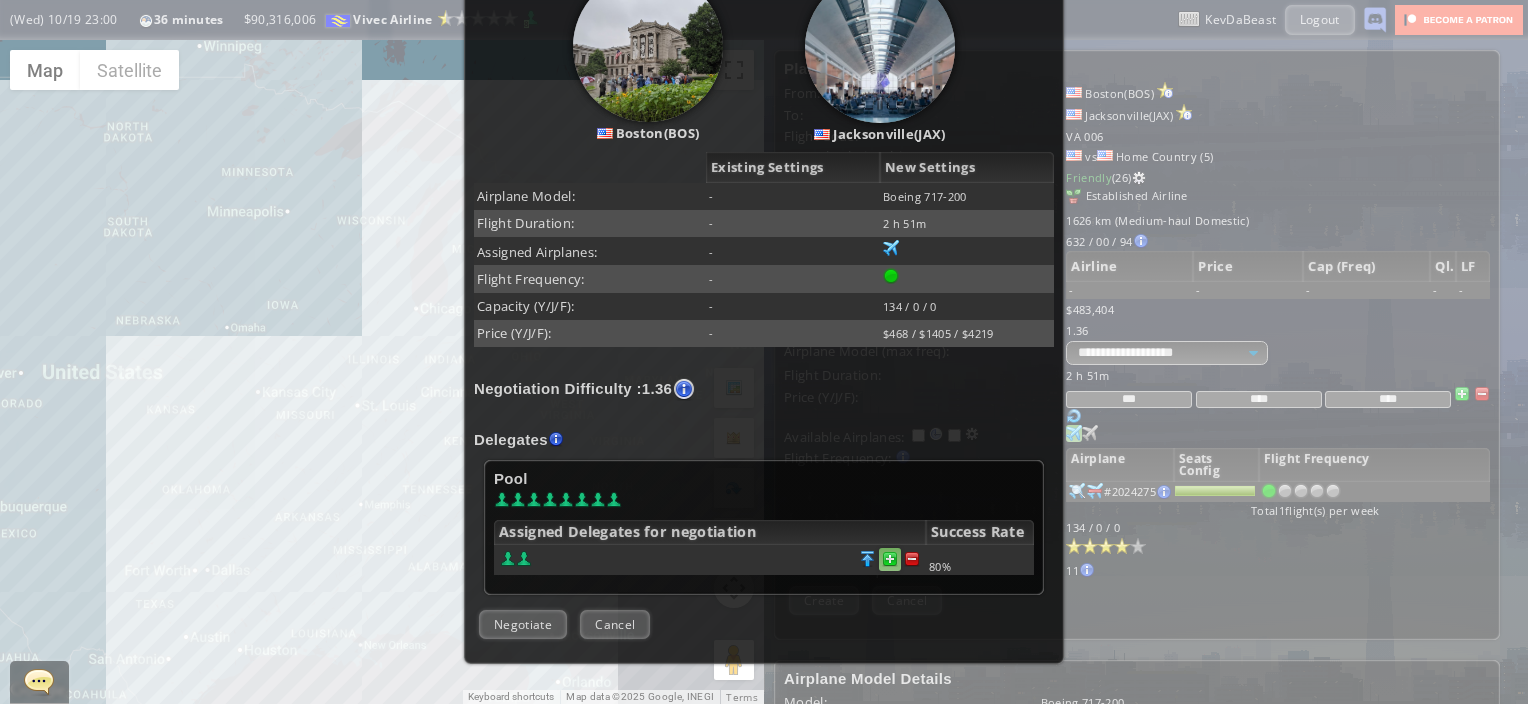 click at bounding box center [912, 559] 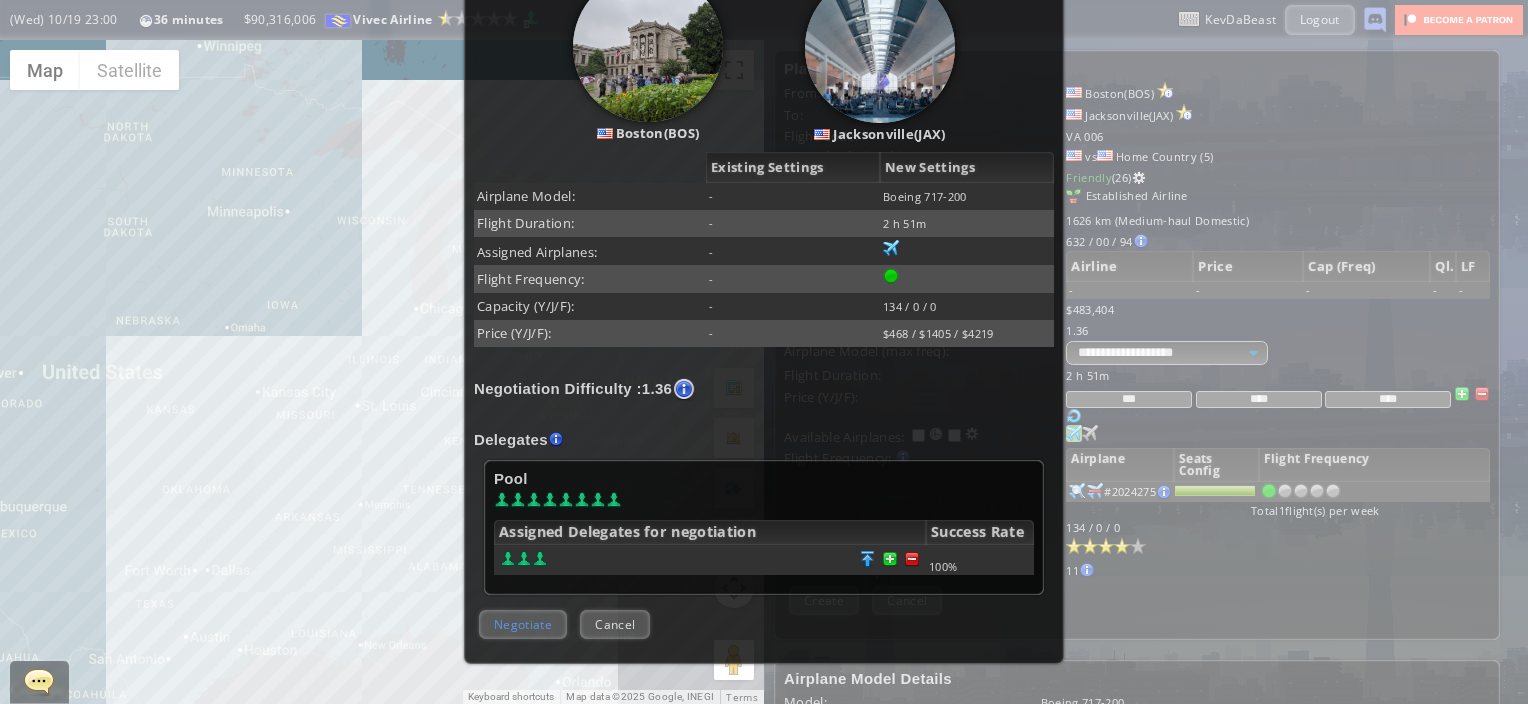 click on "Negotiate" at bounding box center [523, 624] 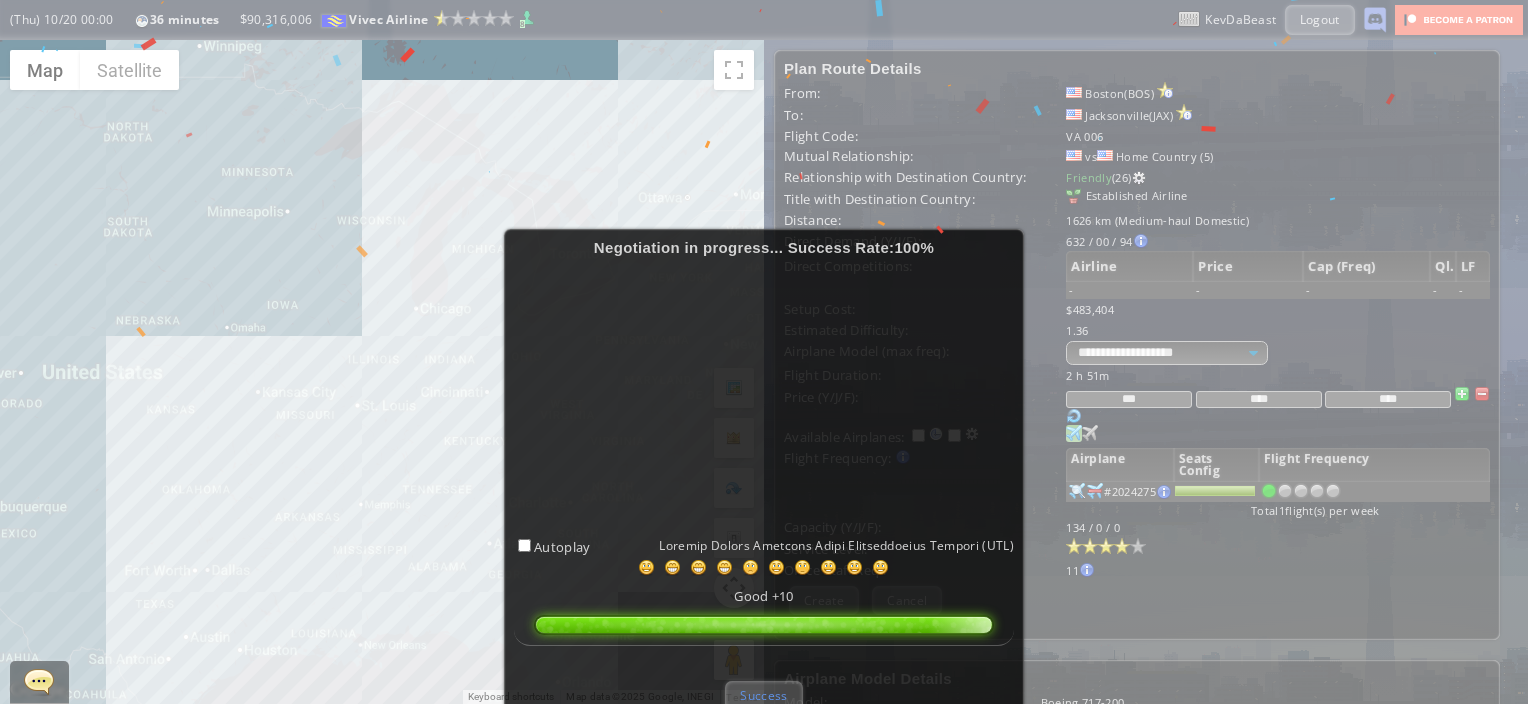 click on "Success" at bounding box center (763, 695) 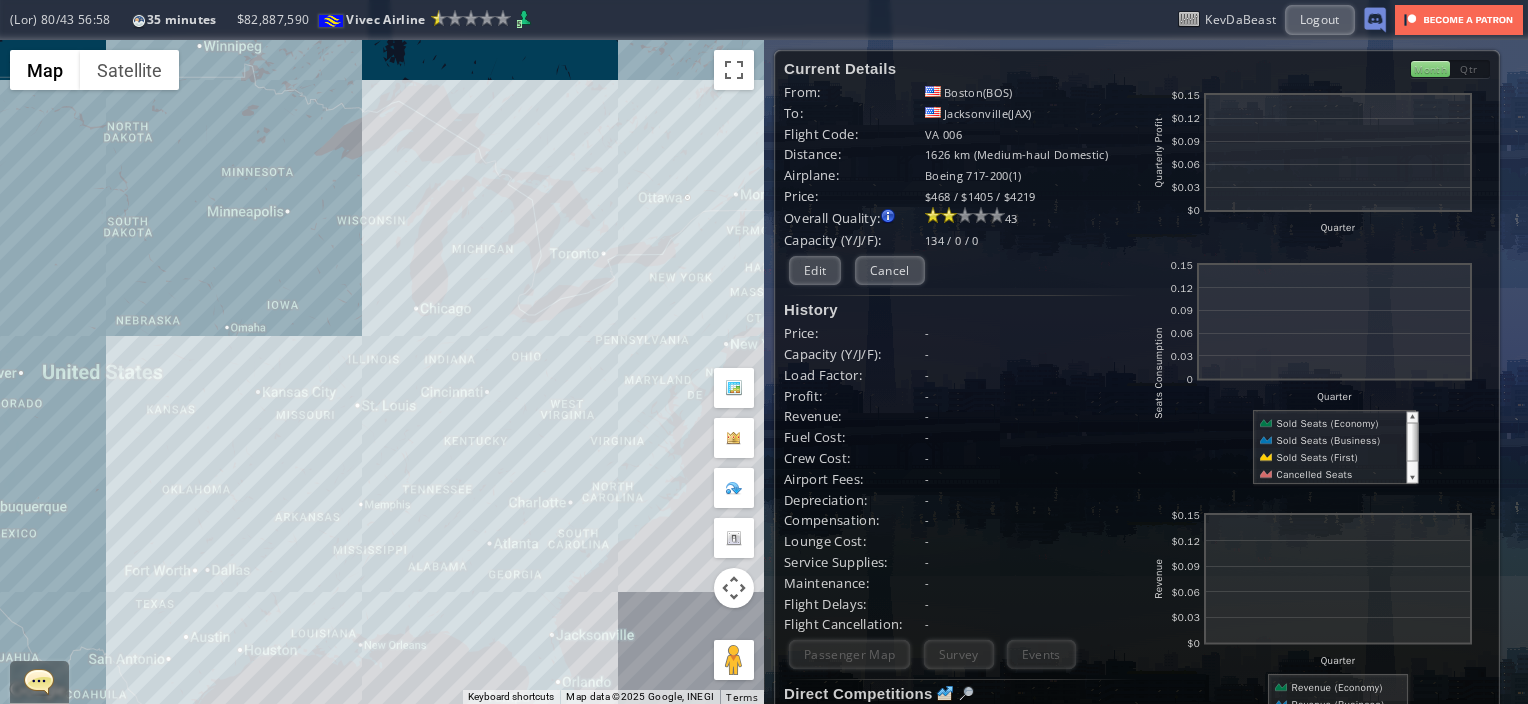 click on "To navigate, press the arrow keys." at bounding box center [382, 372] 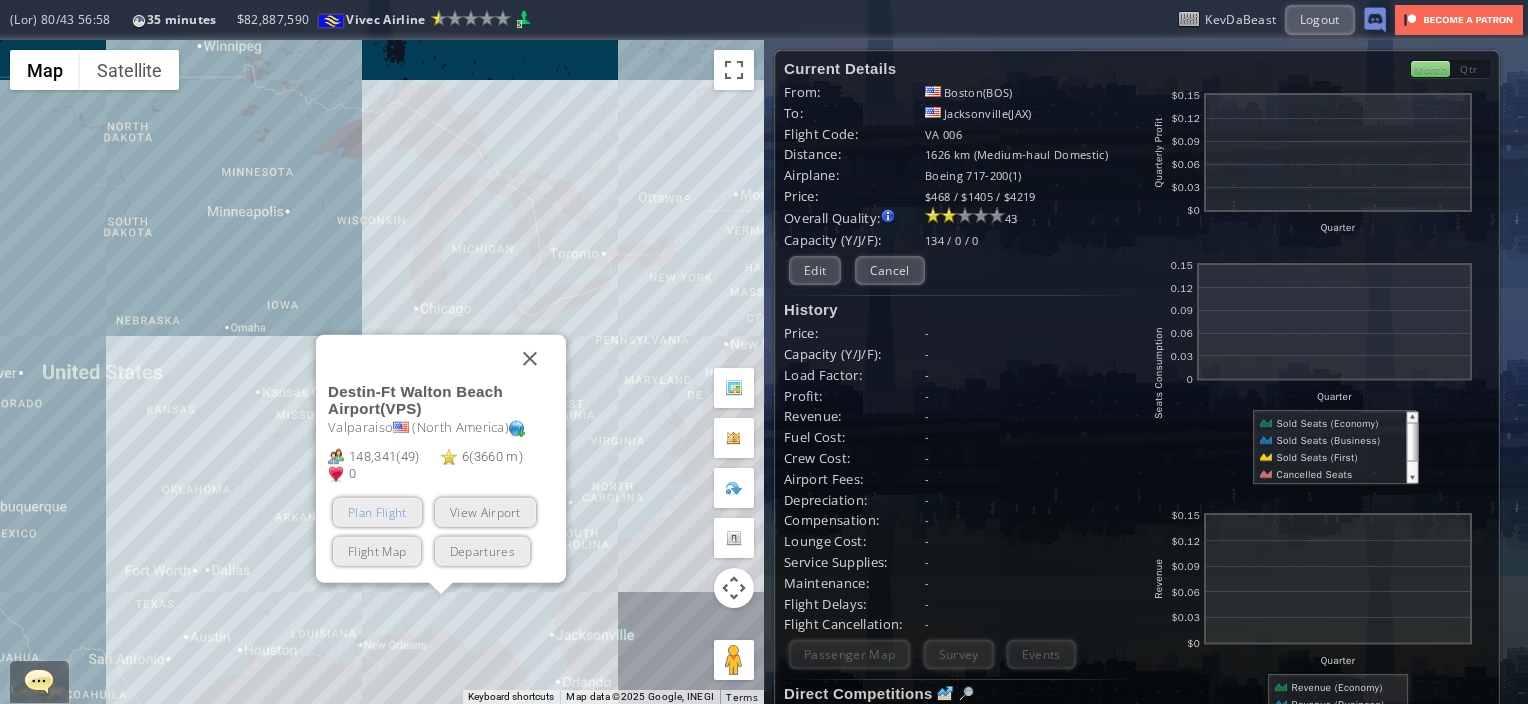 click on "Plan Flight" at bounding box center [377, 512] 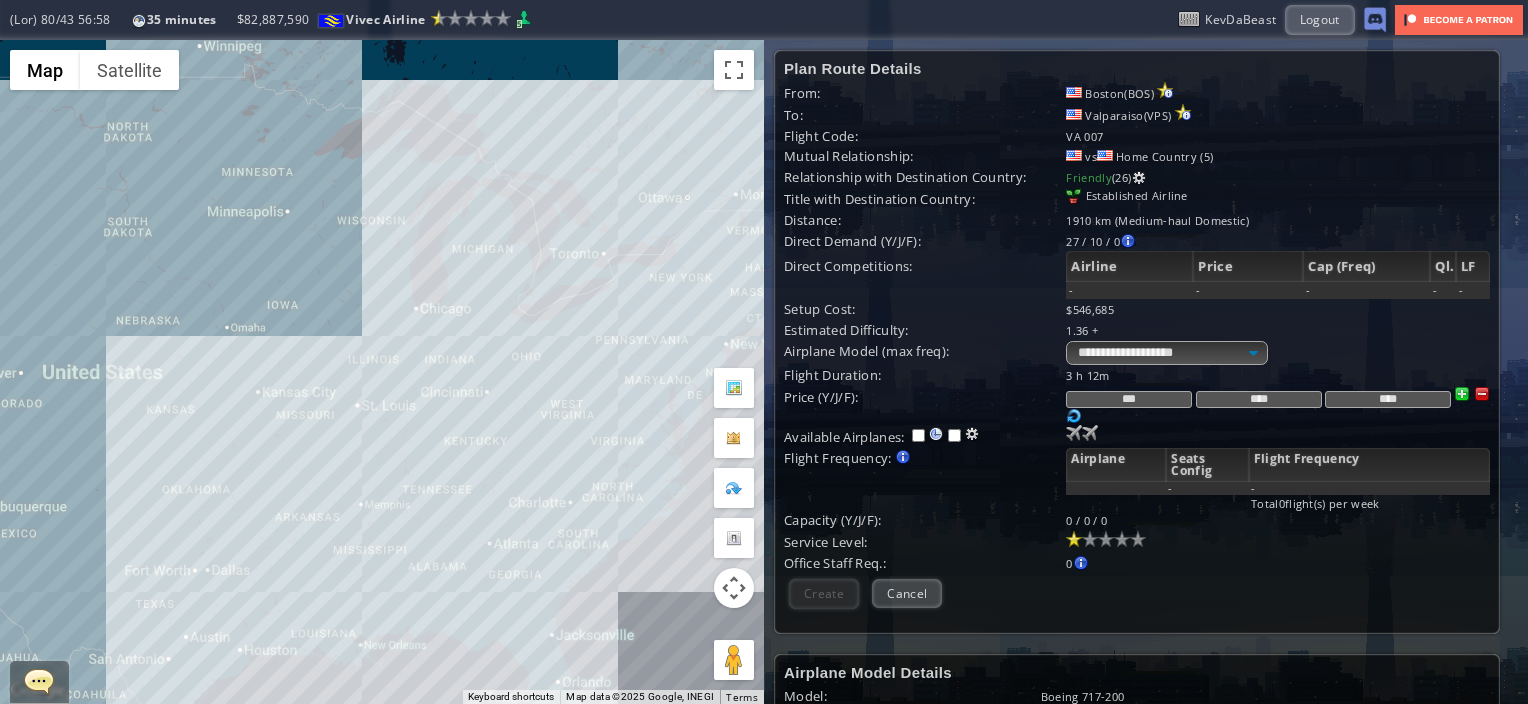 click on "To navigate, press the arrow keys." at bounding box center (382, 372) 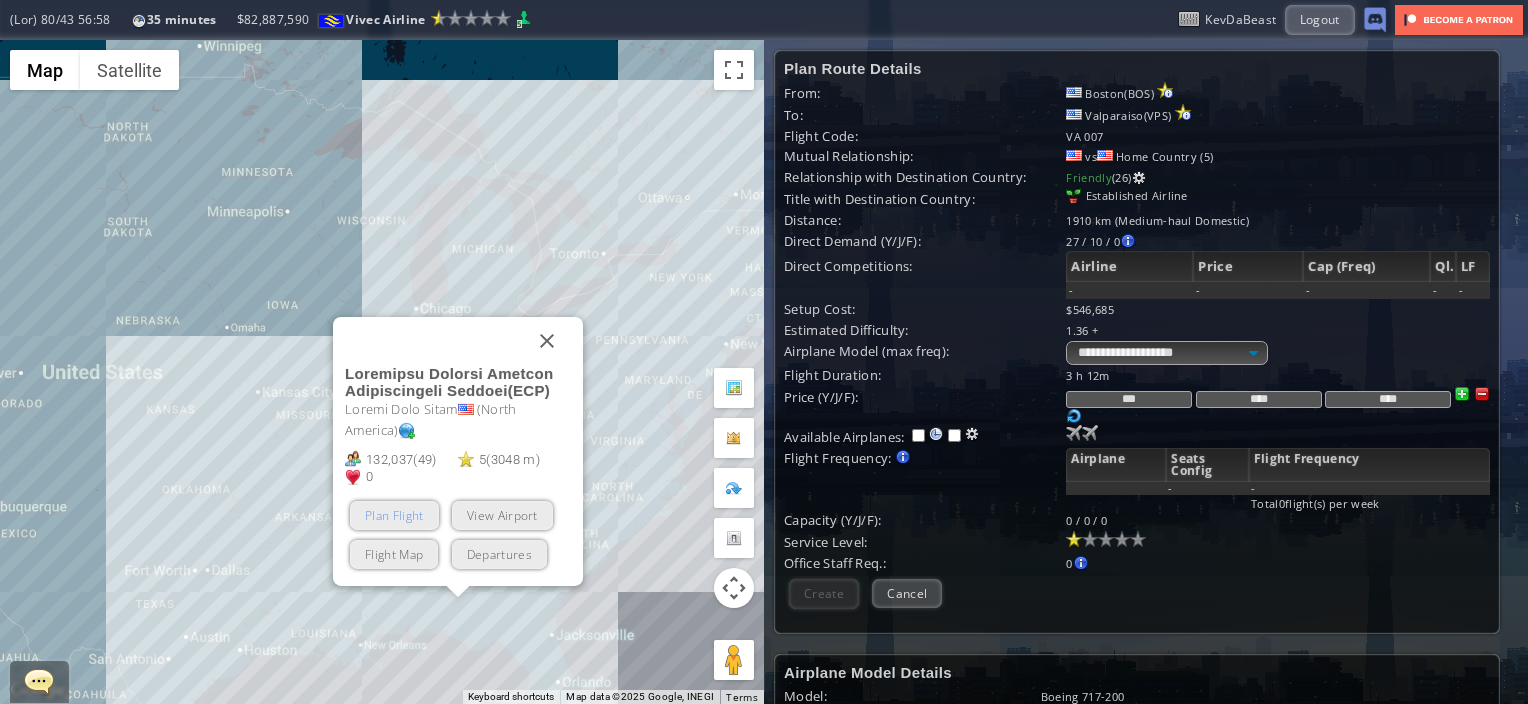 click on "Plan Flight" at bounding box center (394, 515) 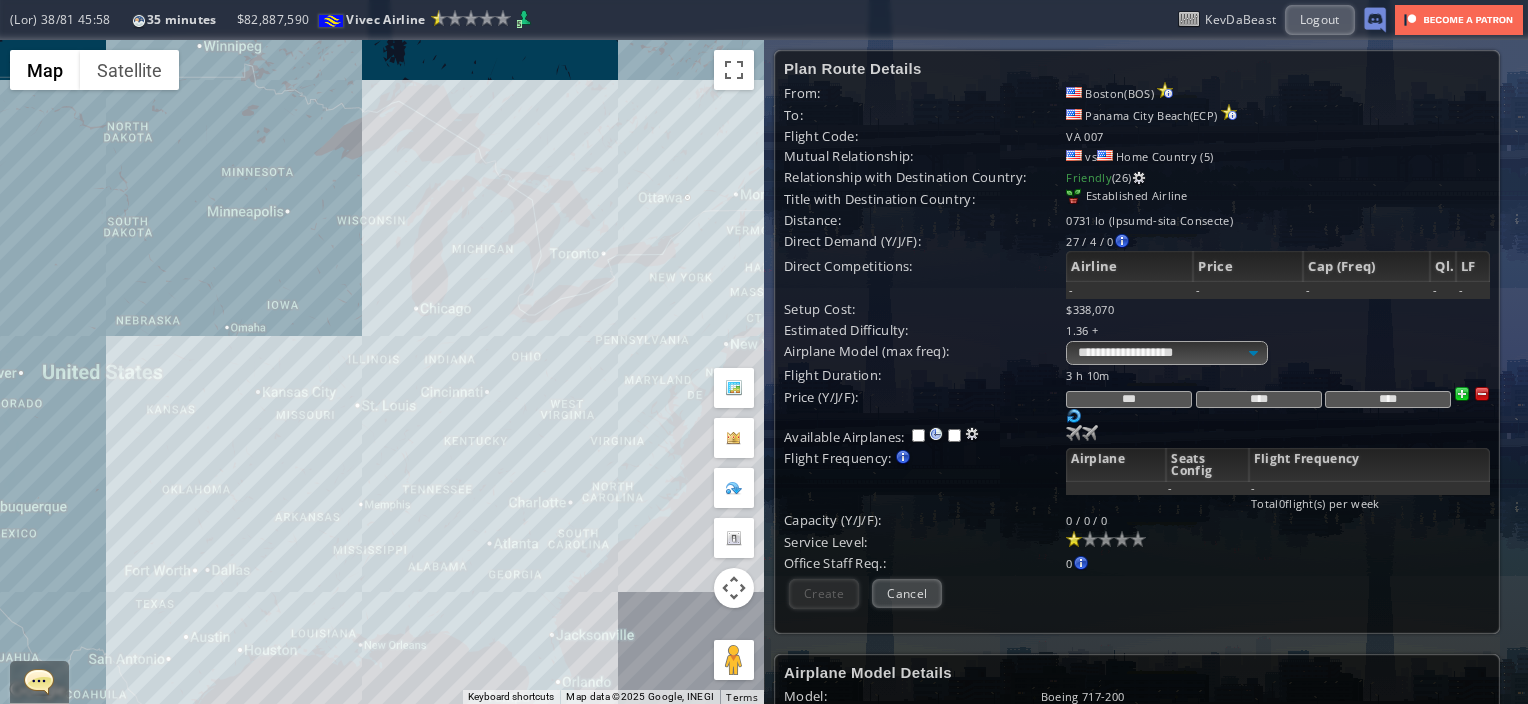 click on "To navigate, press the arrow keys." at bounding box center [382, 372] 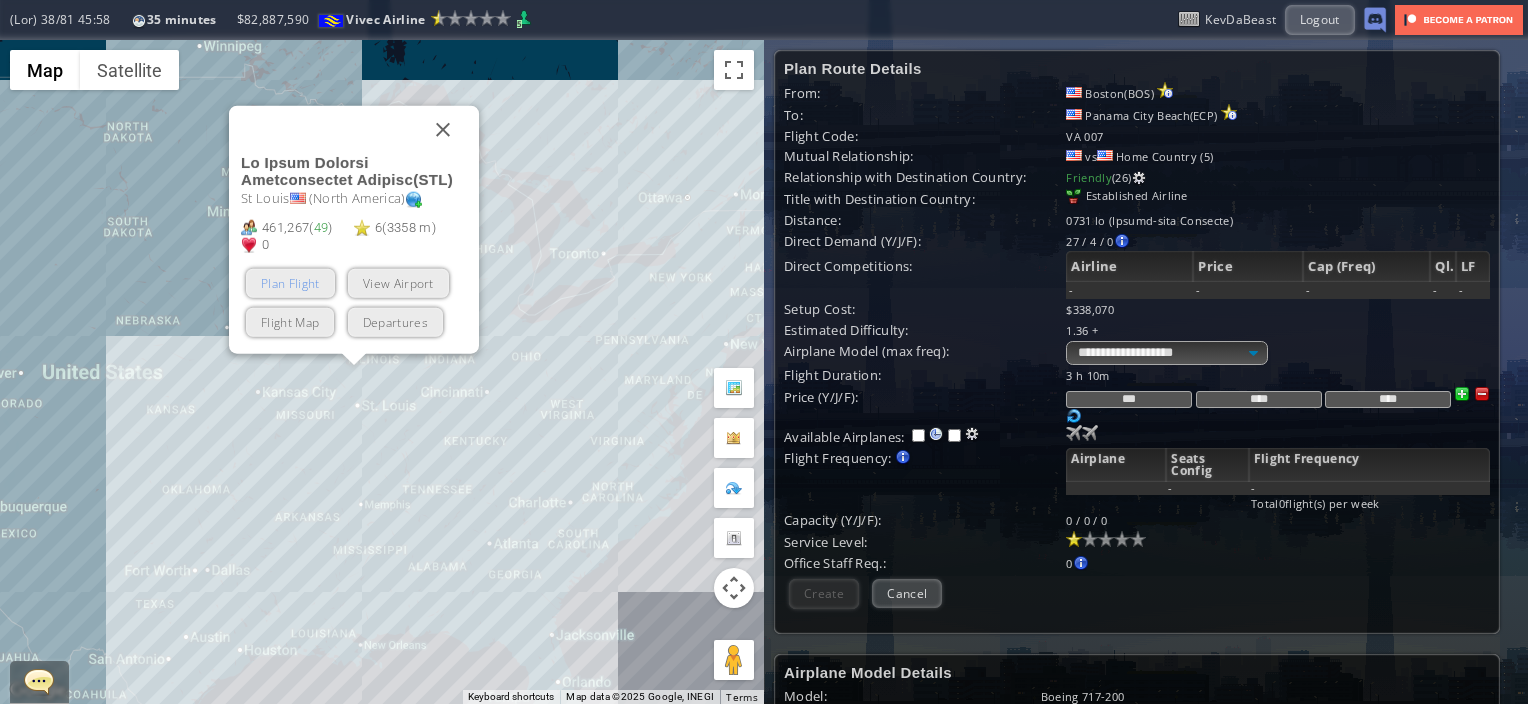 click on "Plan Flight" at bounding box center (290, 283) 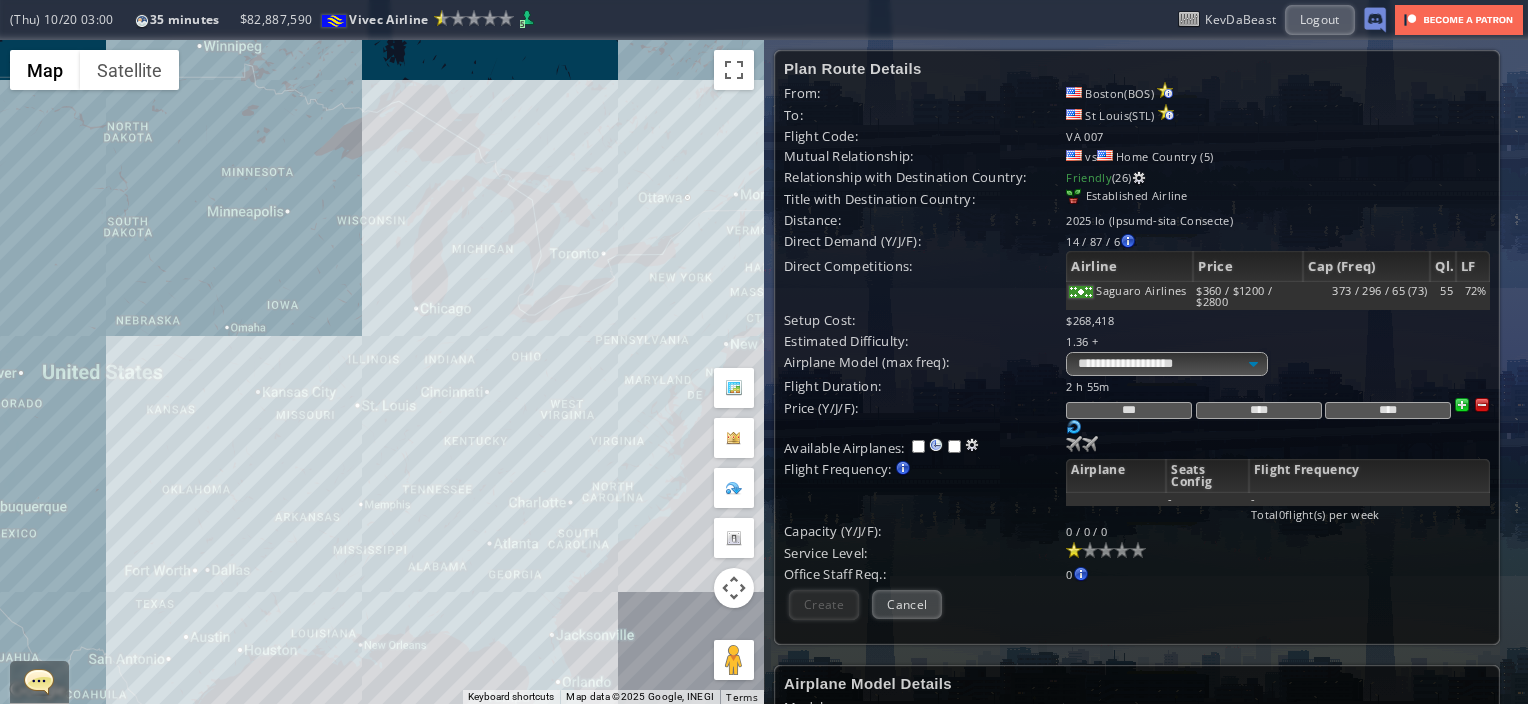 click on "To navigate, press the arrow keys." at bounding box center (382, 372) 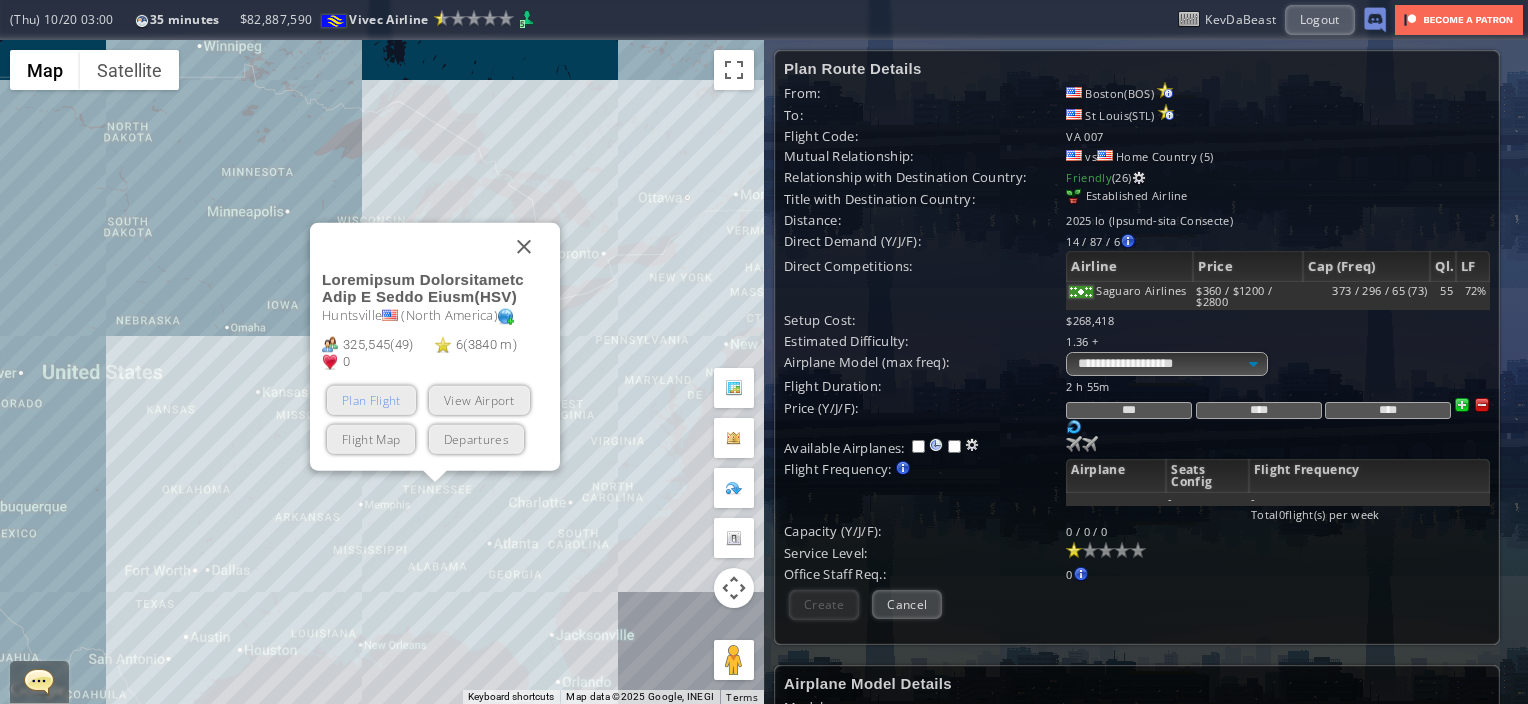 click on "Plan Flight" at bounding box center (371, 400) 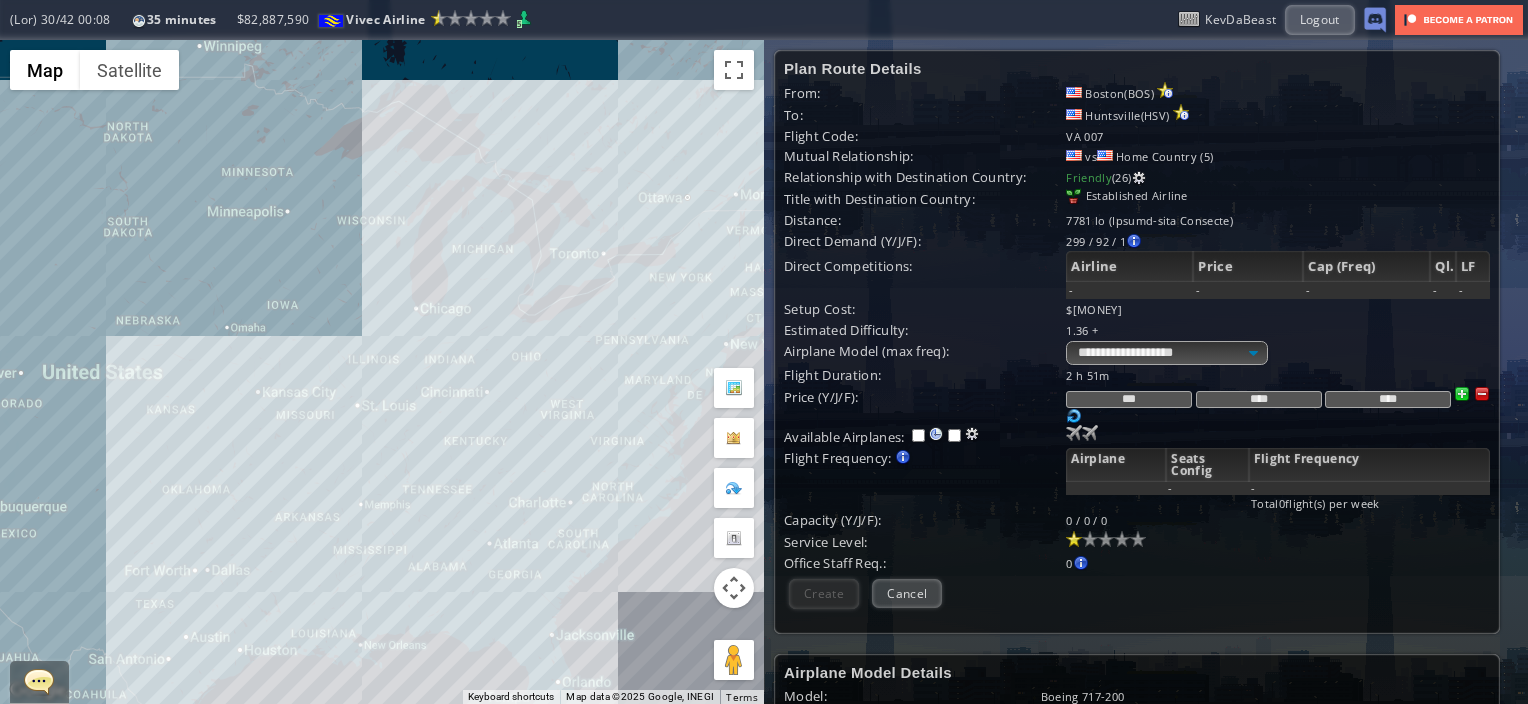 click on "To navigate, press the arrow keys." at bounding box center [382, 372] 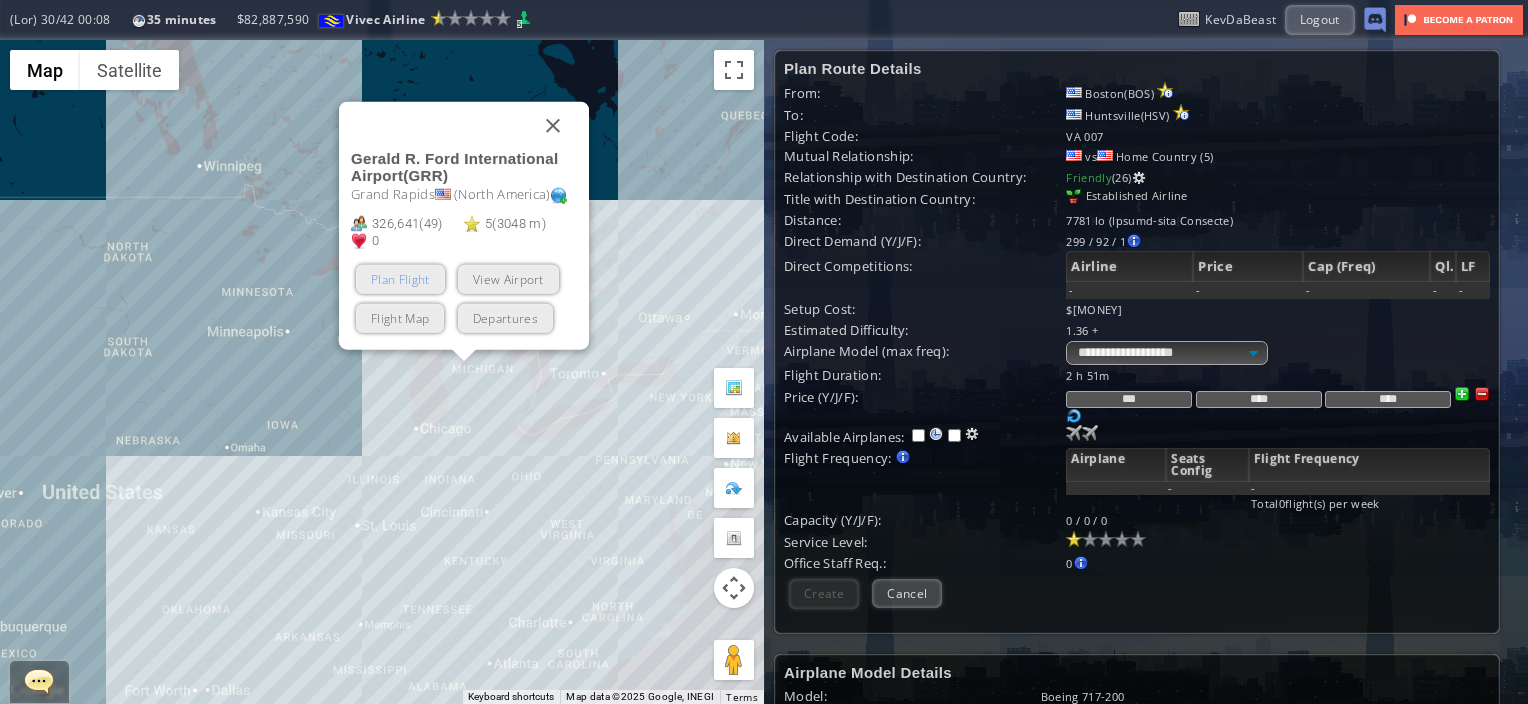 click on "Plan Flight" at bounding box center [400, 279] 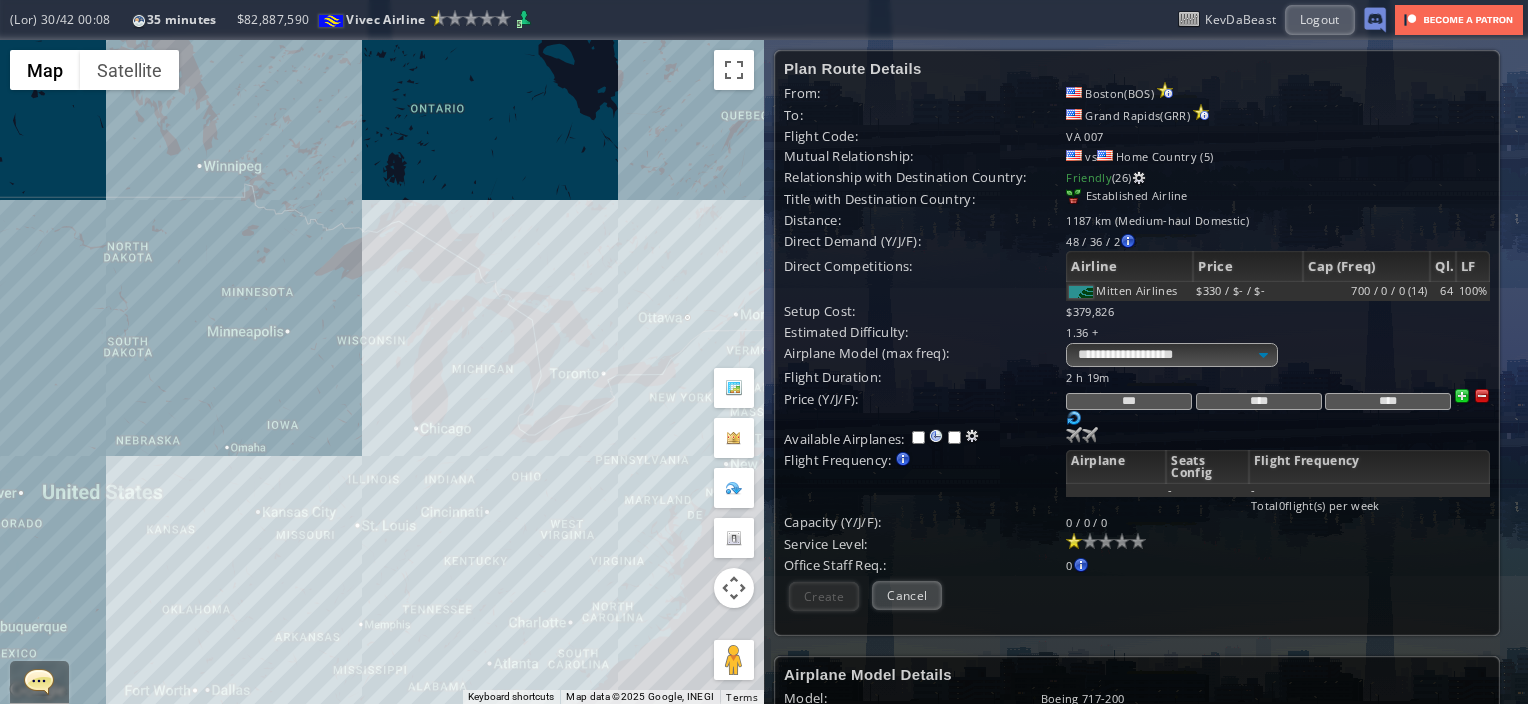 click on "To navigate, press the arrow keys." at bounding box center (382, 372) 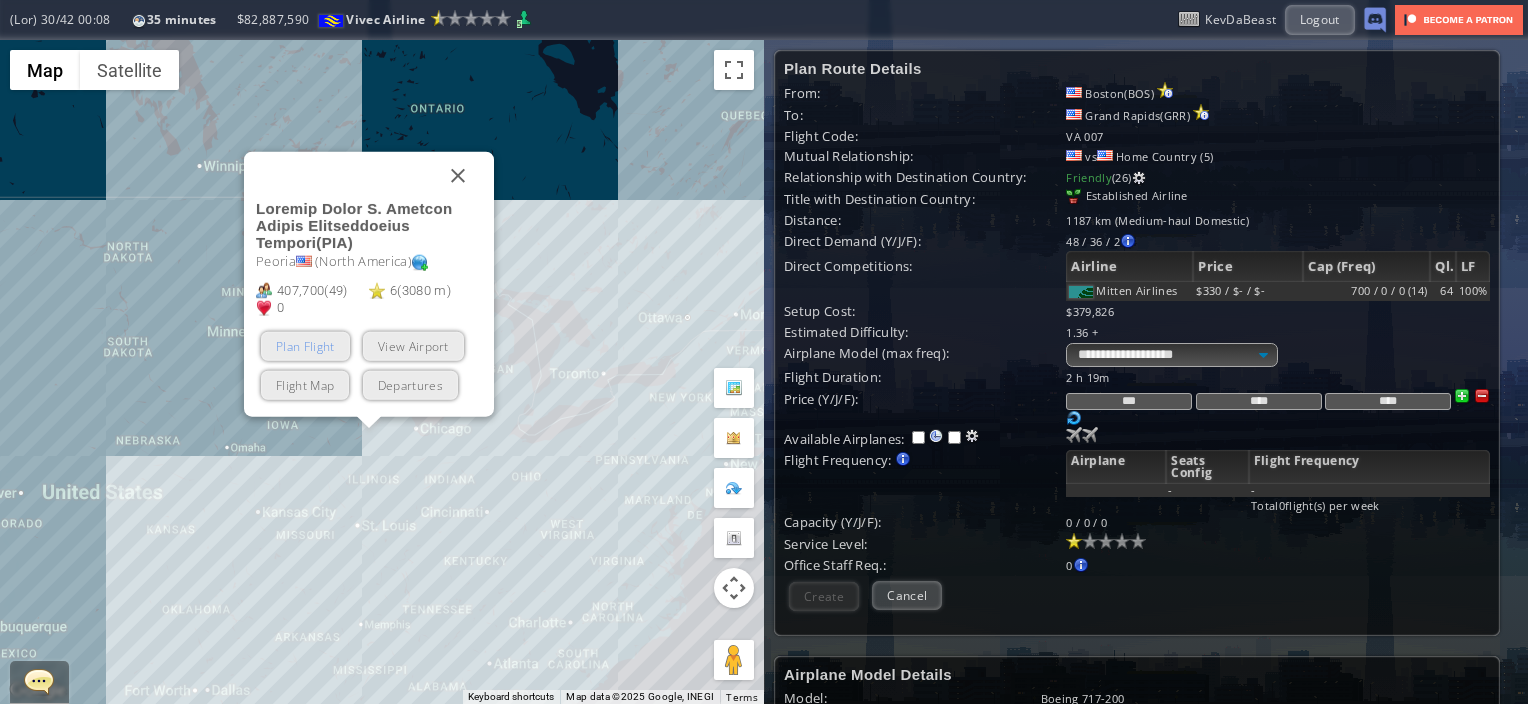 click on "Plan Flight" at bounding box center (305, 346) 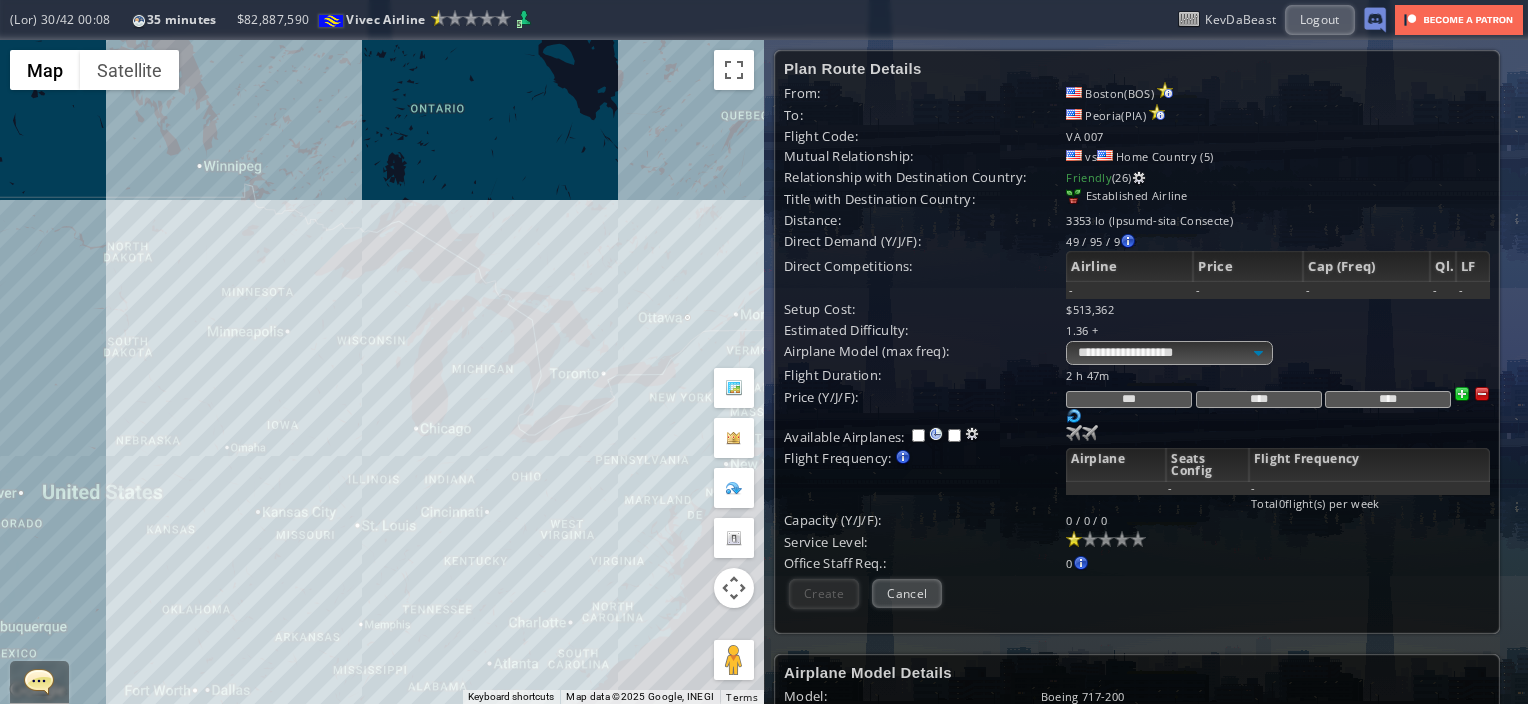 click on "To navigate, press the arrow keys." at bounding box center [382, 372] 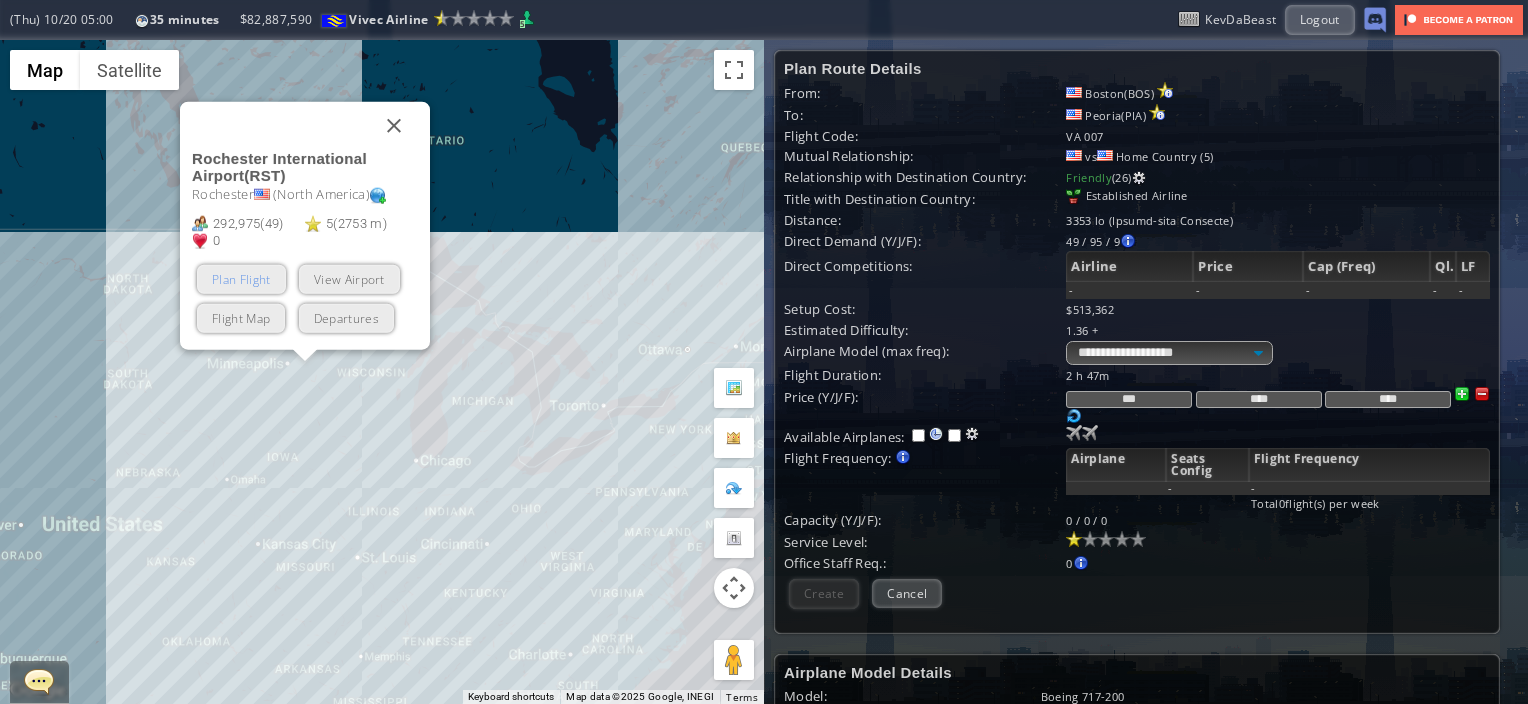 click on "Plan Flight" at bounding box center (241, 279) 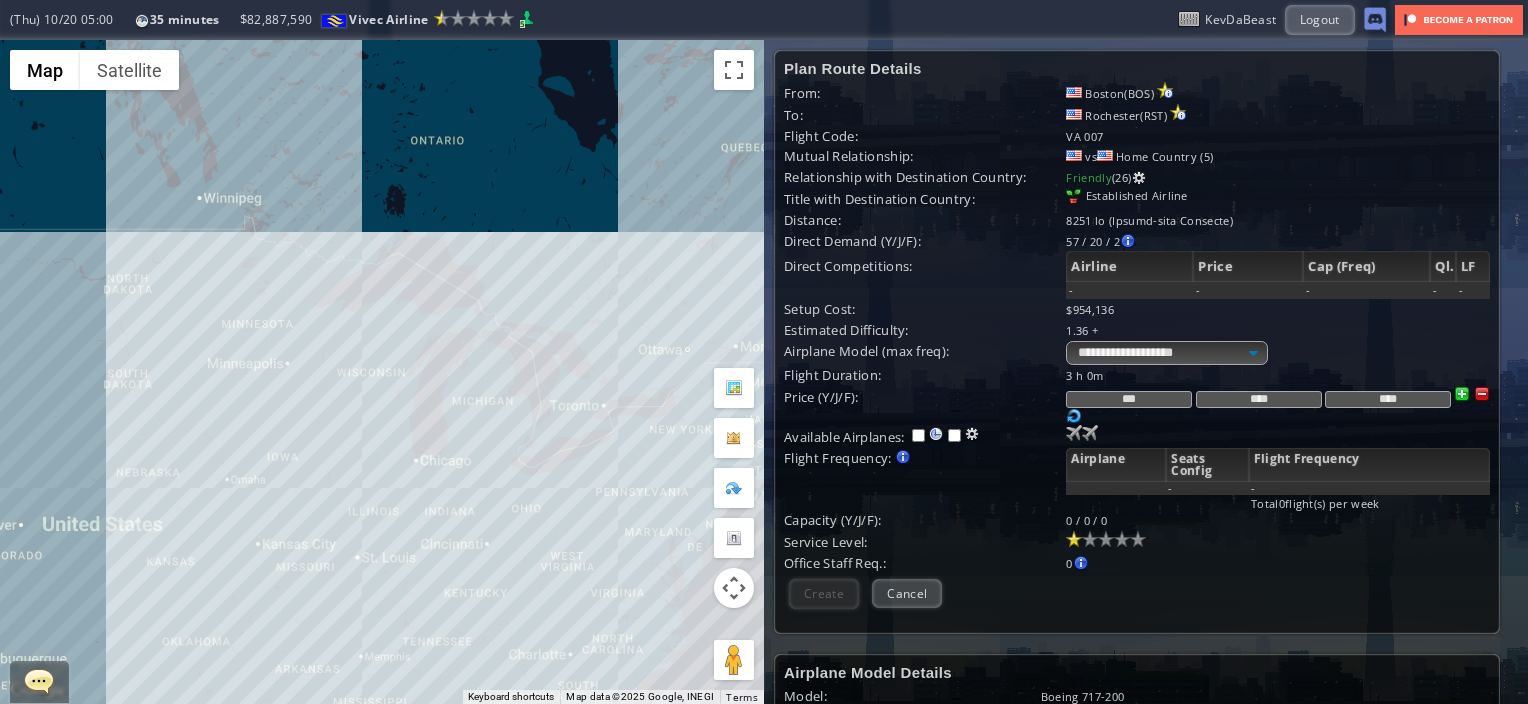 click on "To navigate, press the arrow keys." at bounding box center [382, 372] 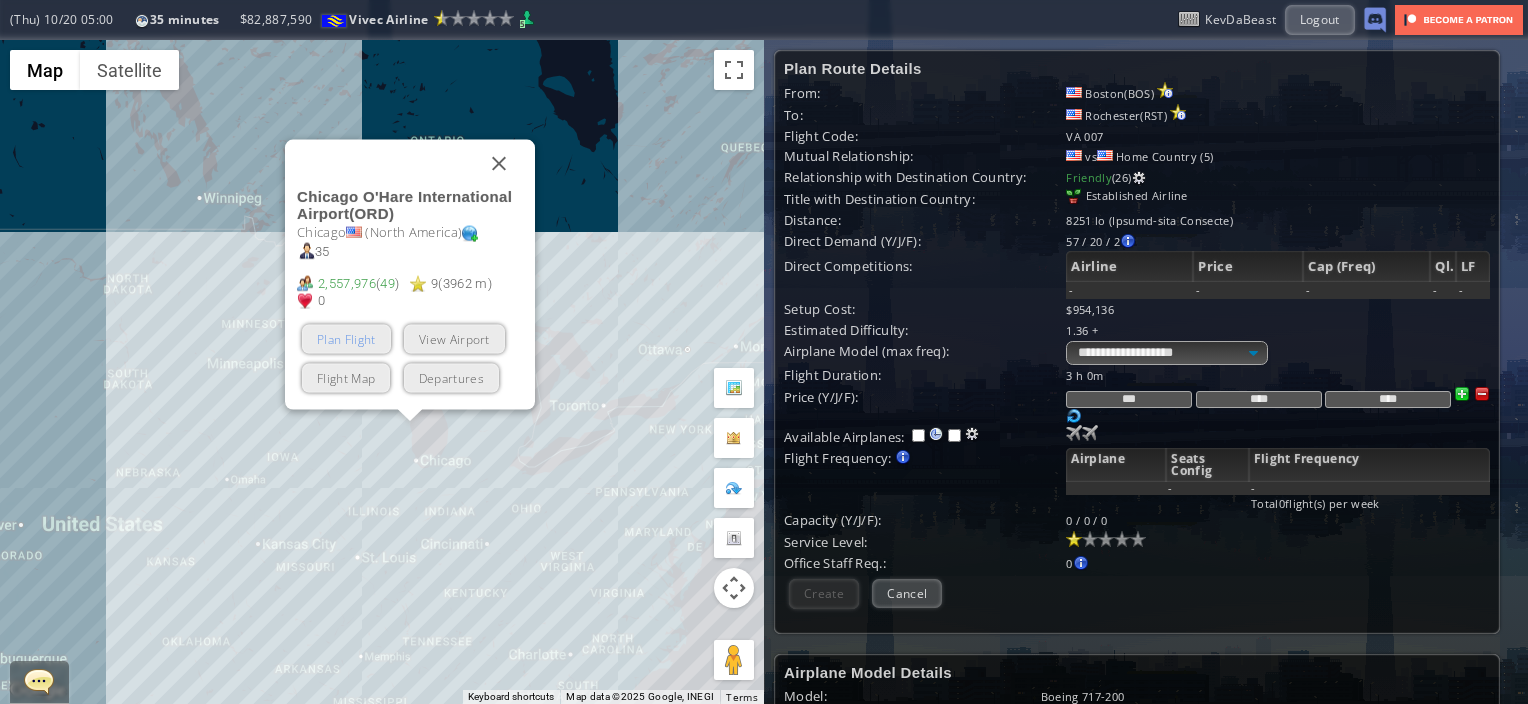 click on "Plan Flight" at bounding box center [346, 339] 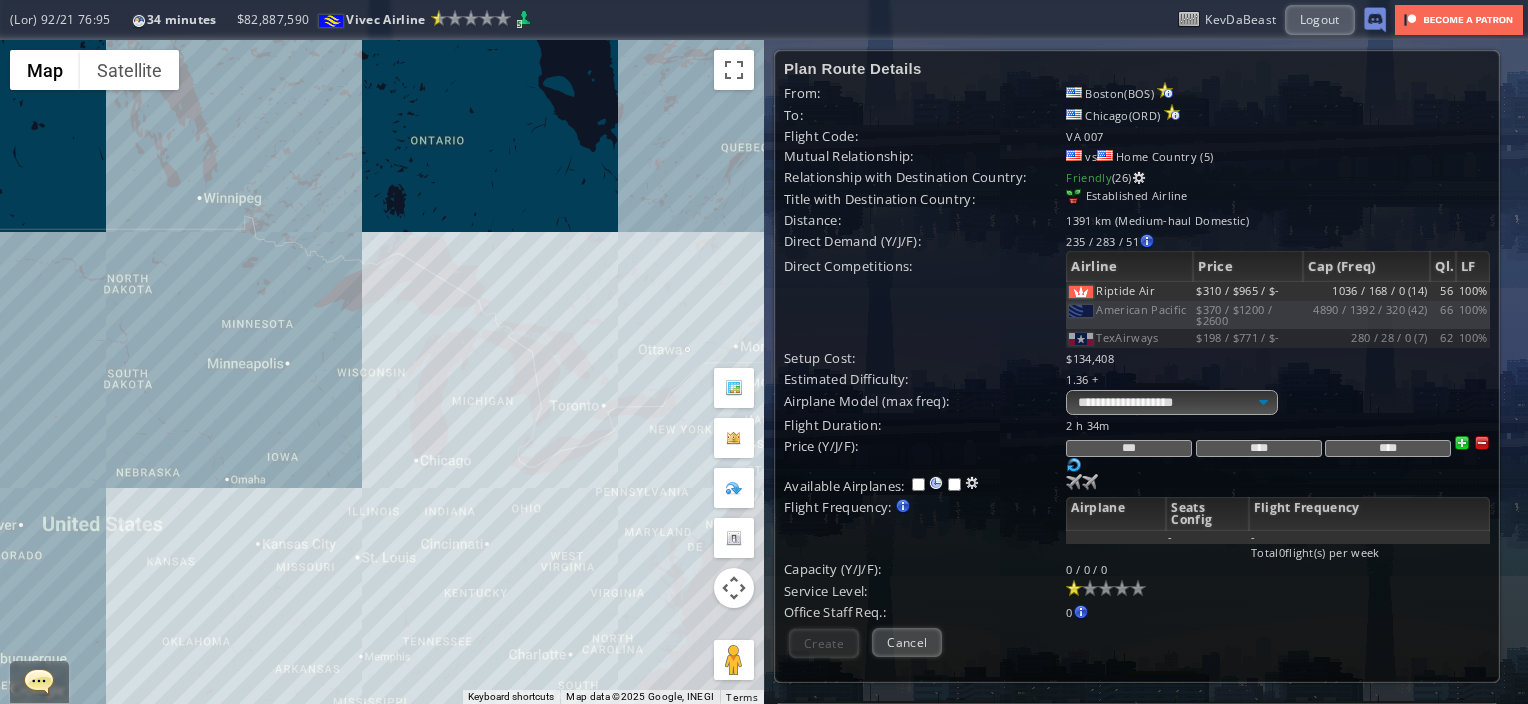click on "***" at bounding box center [1129, 448] 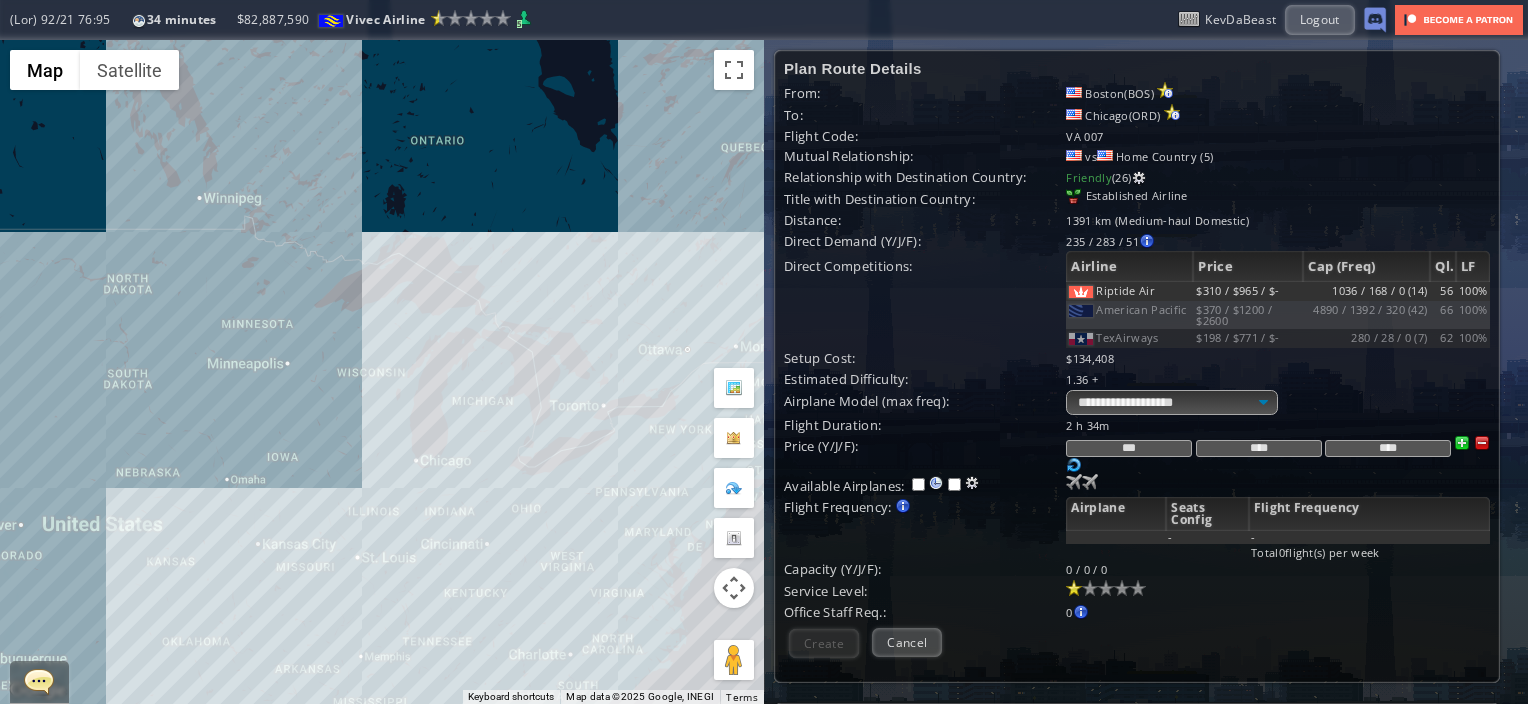 click on "***" at bounding box center (1129, 448) 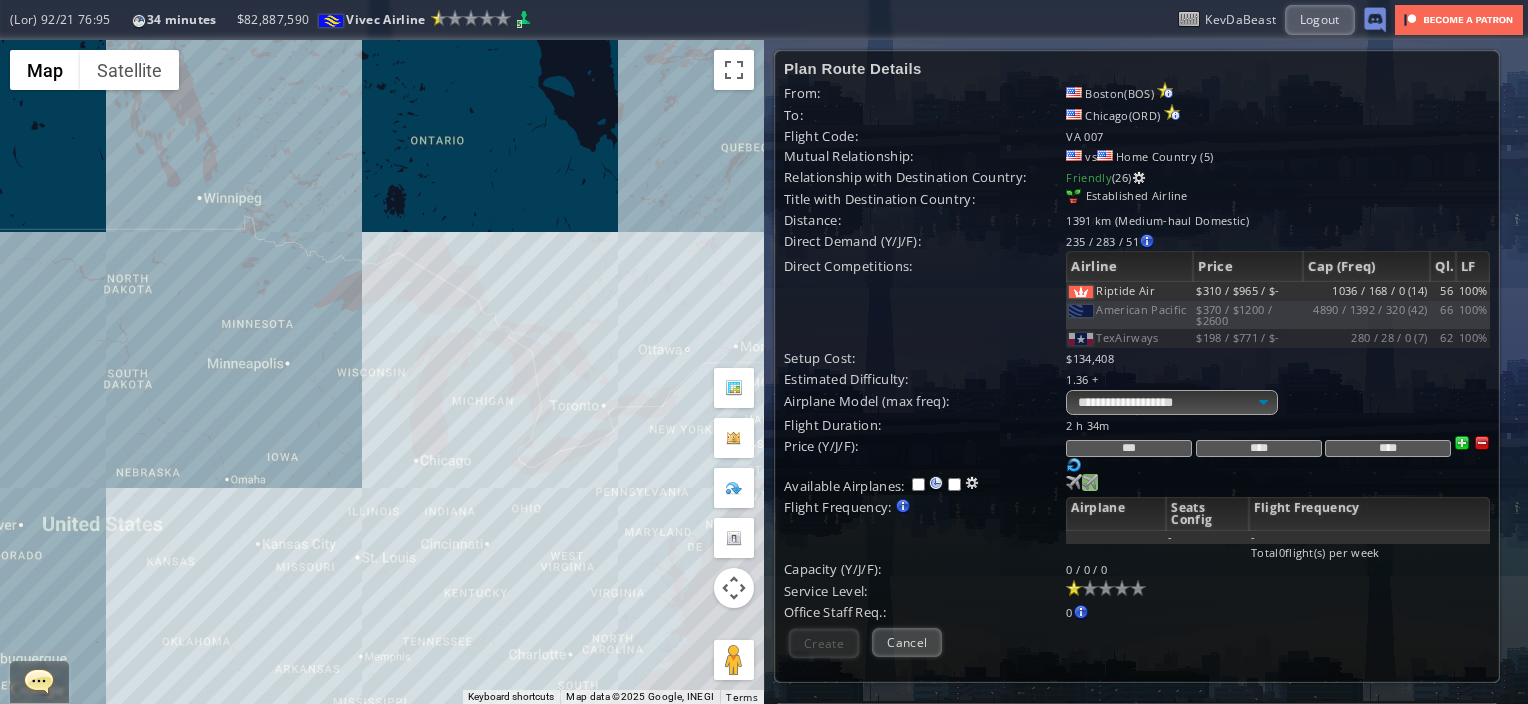 click at bounding box center (1074, 482) 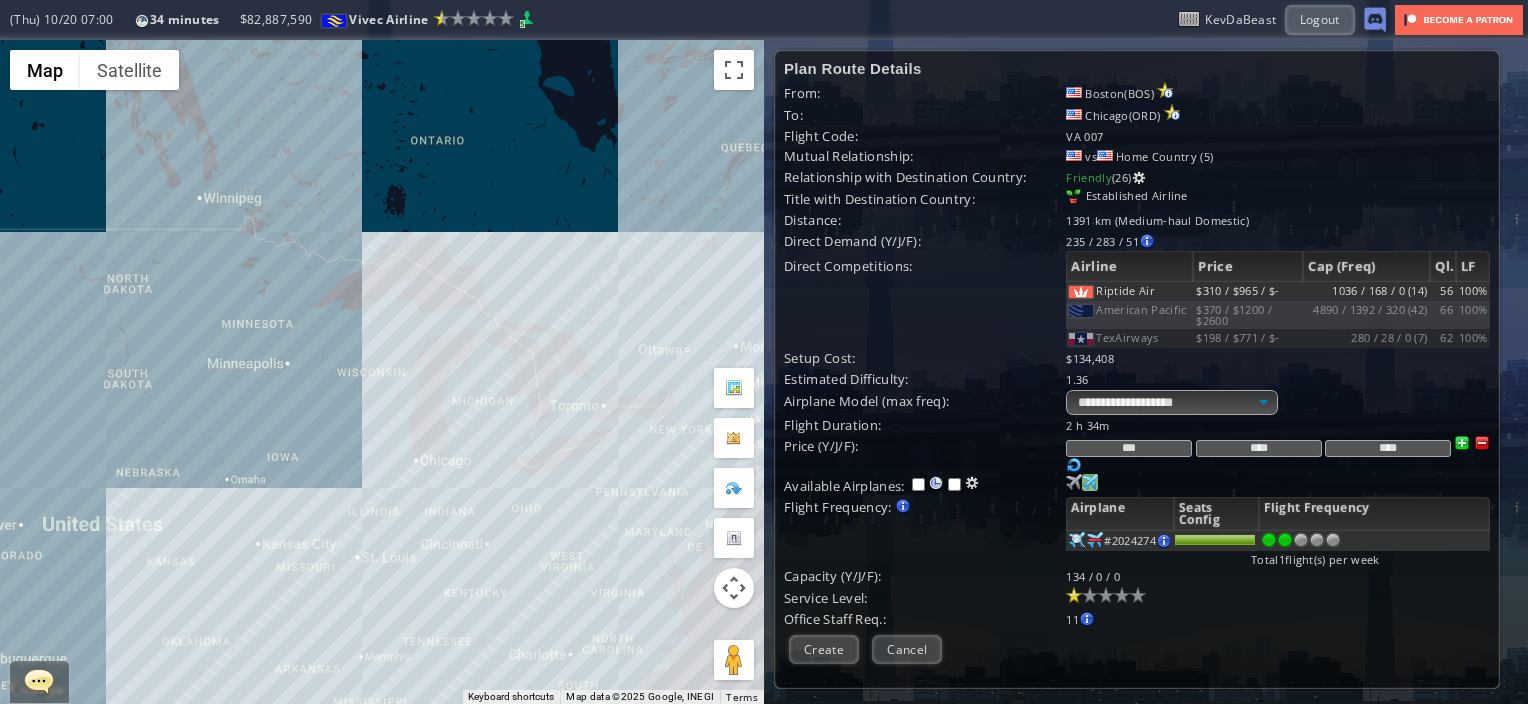 click at bounding box center [1285, 540] 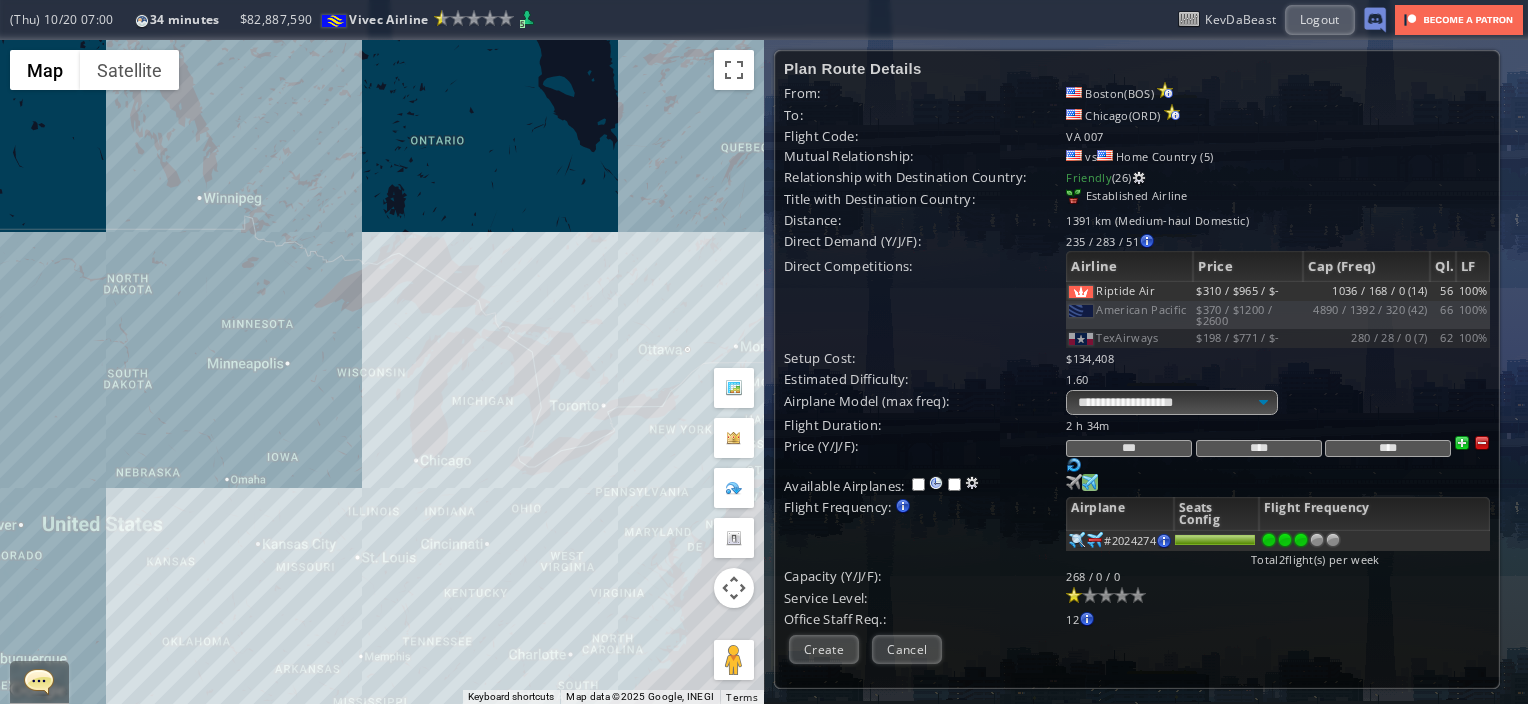click at bounding box center (1301, 540) 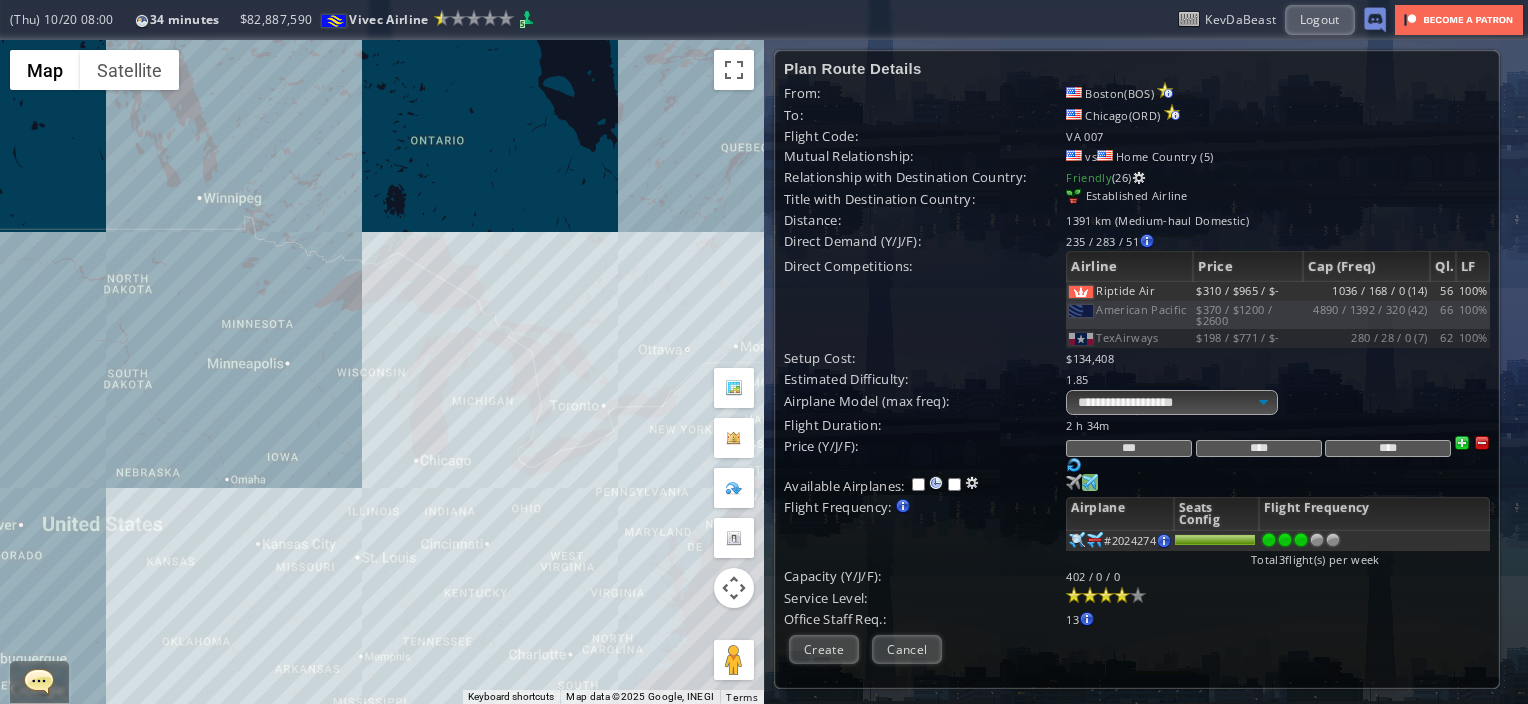 click at bounding box center [1122, 595] 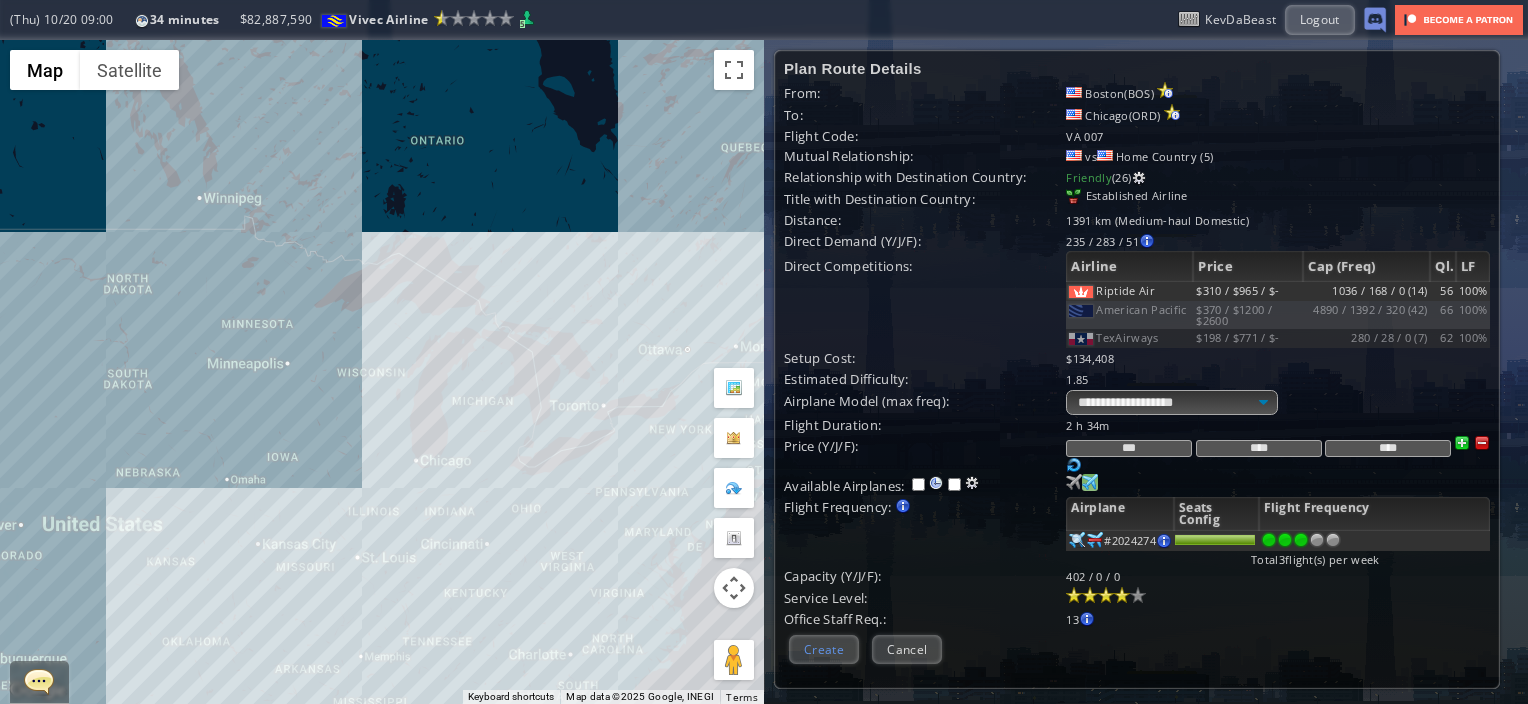 click on "Create" at bounding box center (824, 649) 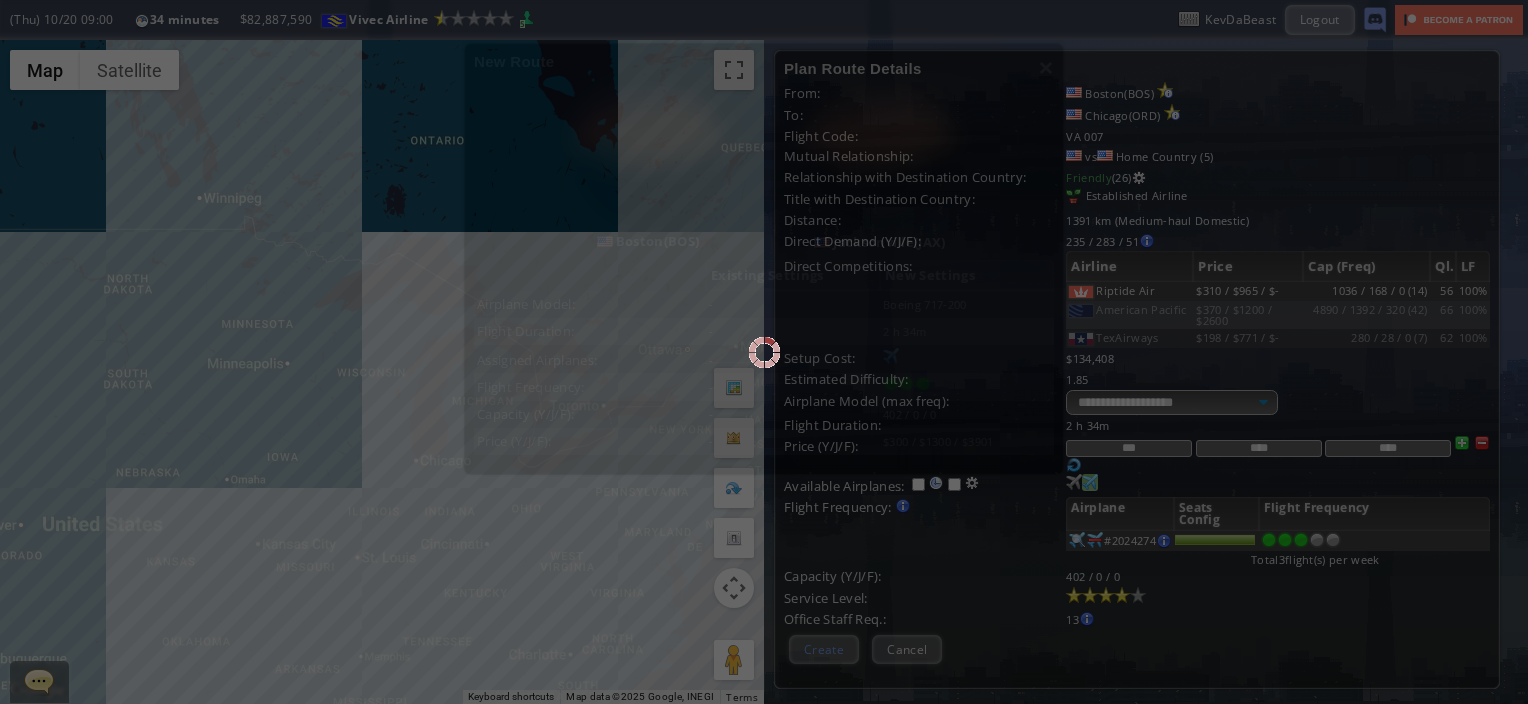 scroll, scrollTop: 182, scrollLeft: 0, axis: vertical 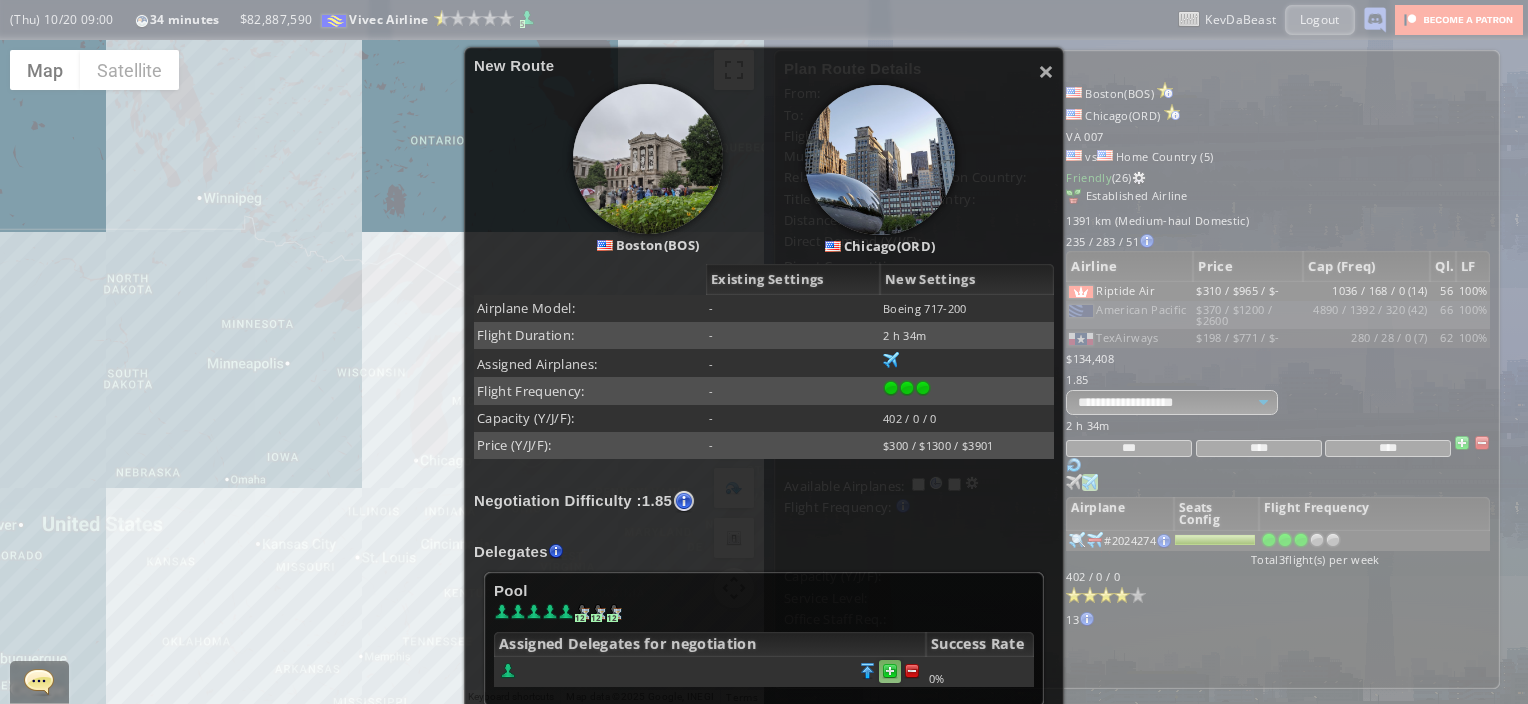 click at bounding box center [912, 671] 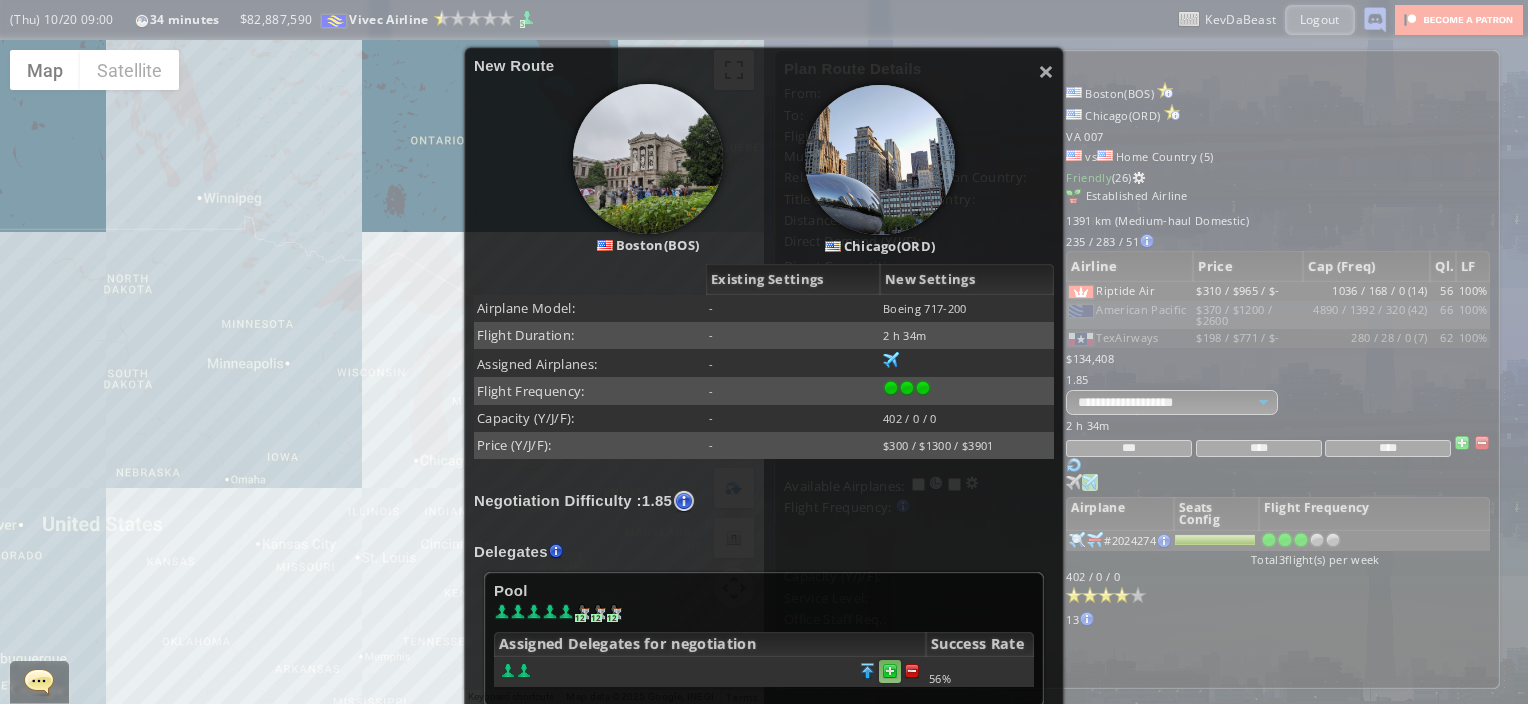 click at bounding box center (912, 671) 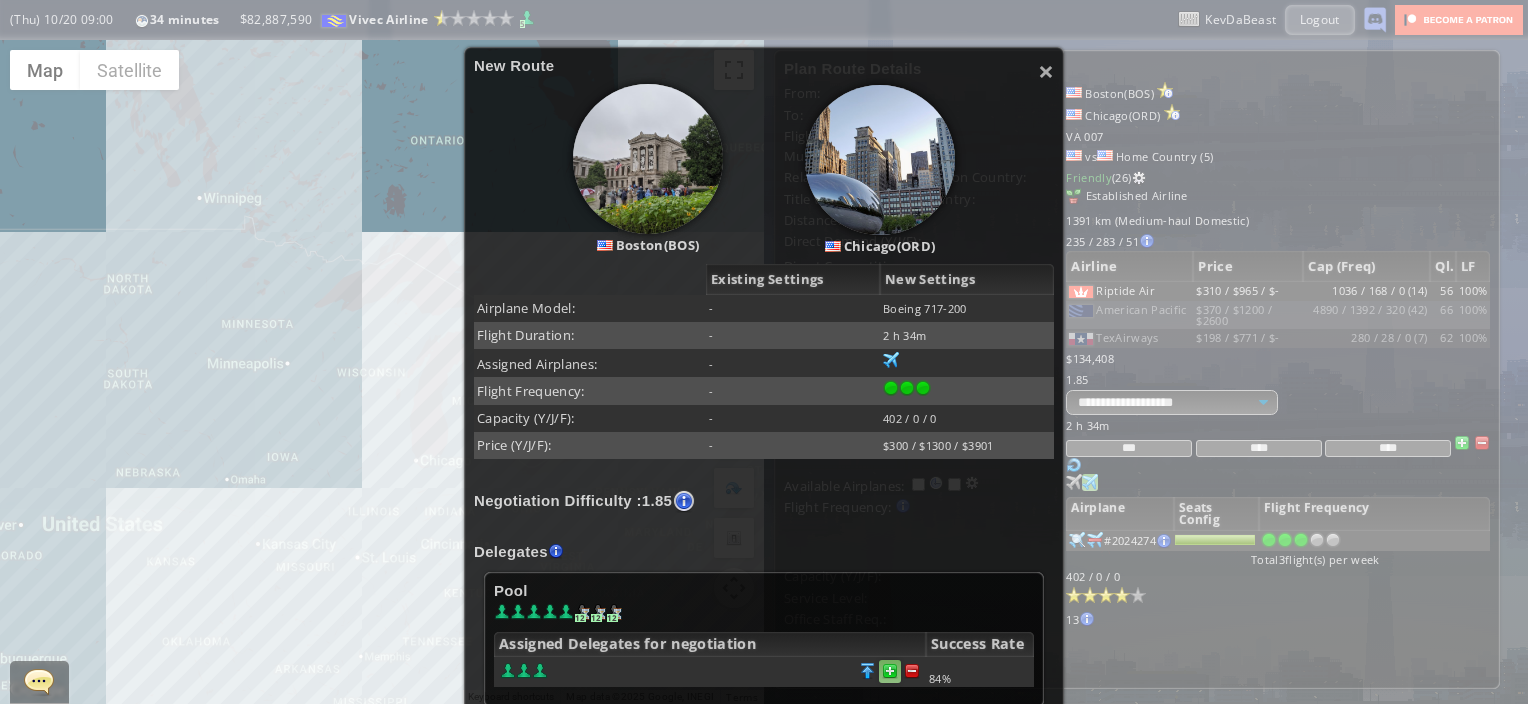 click at bounding box center [912, 671] 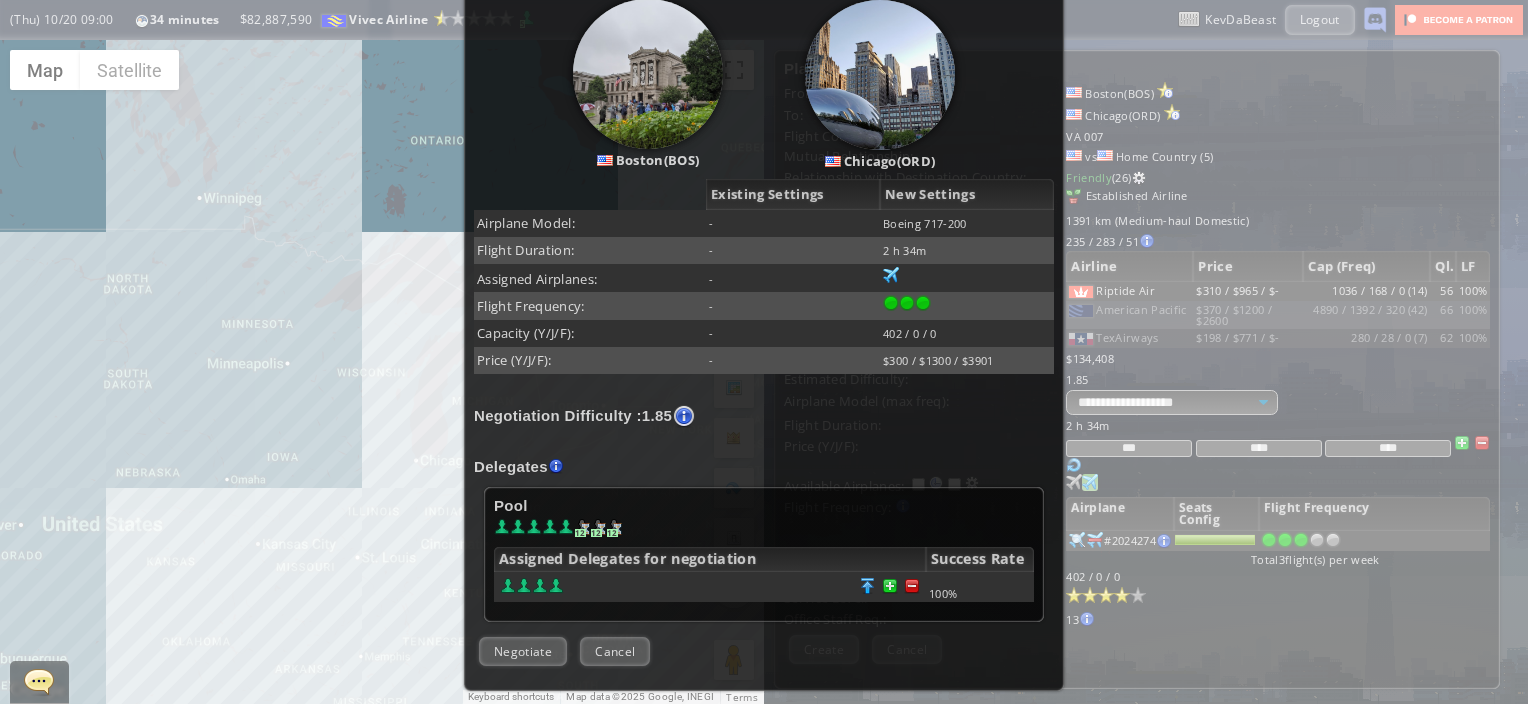 scroll, scrollTop: 275, scrollLeft: 0, axis: vertical 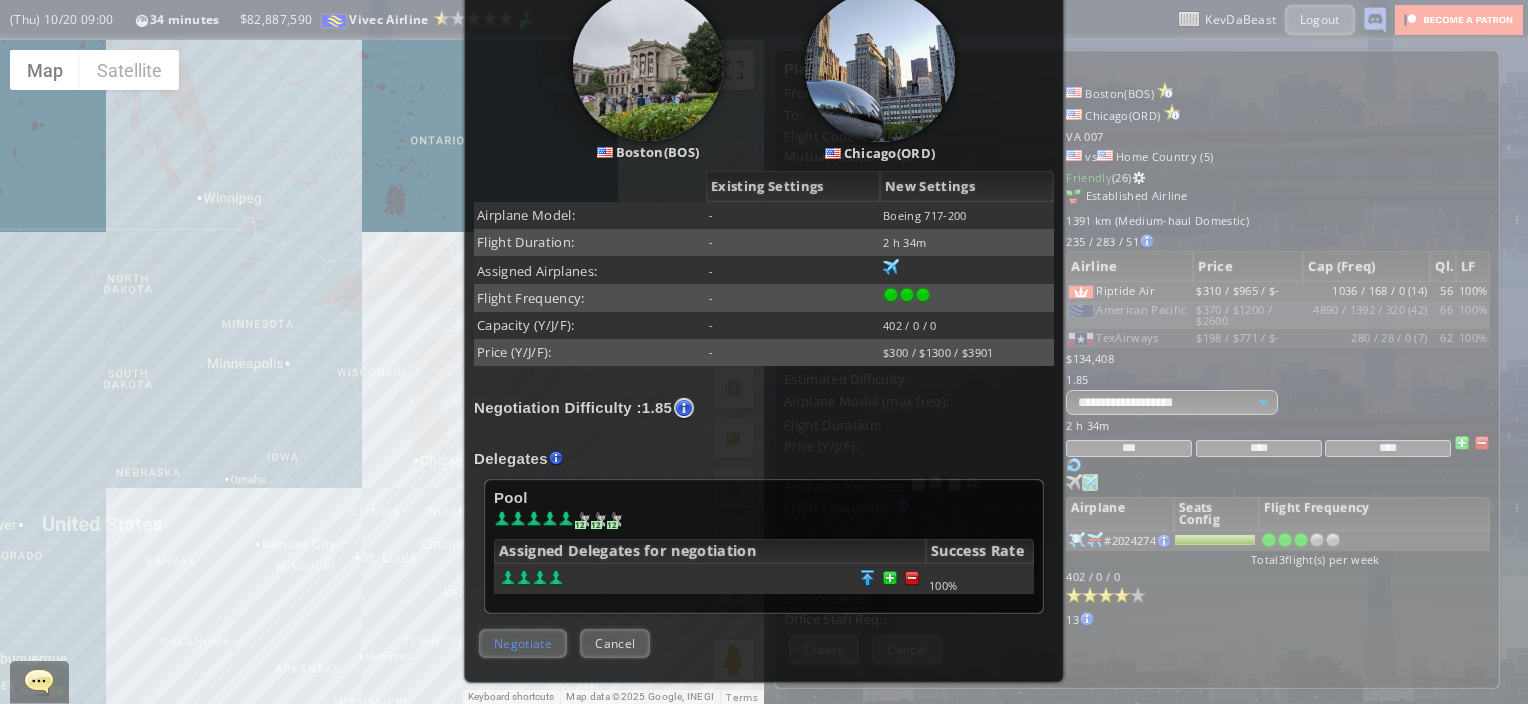 click on "Negotiate" at bounding box center [523, 643] 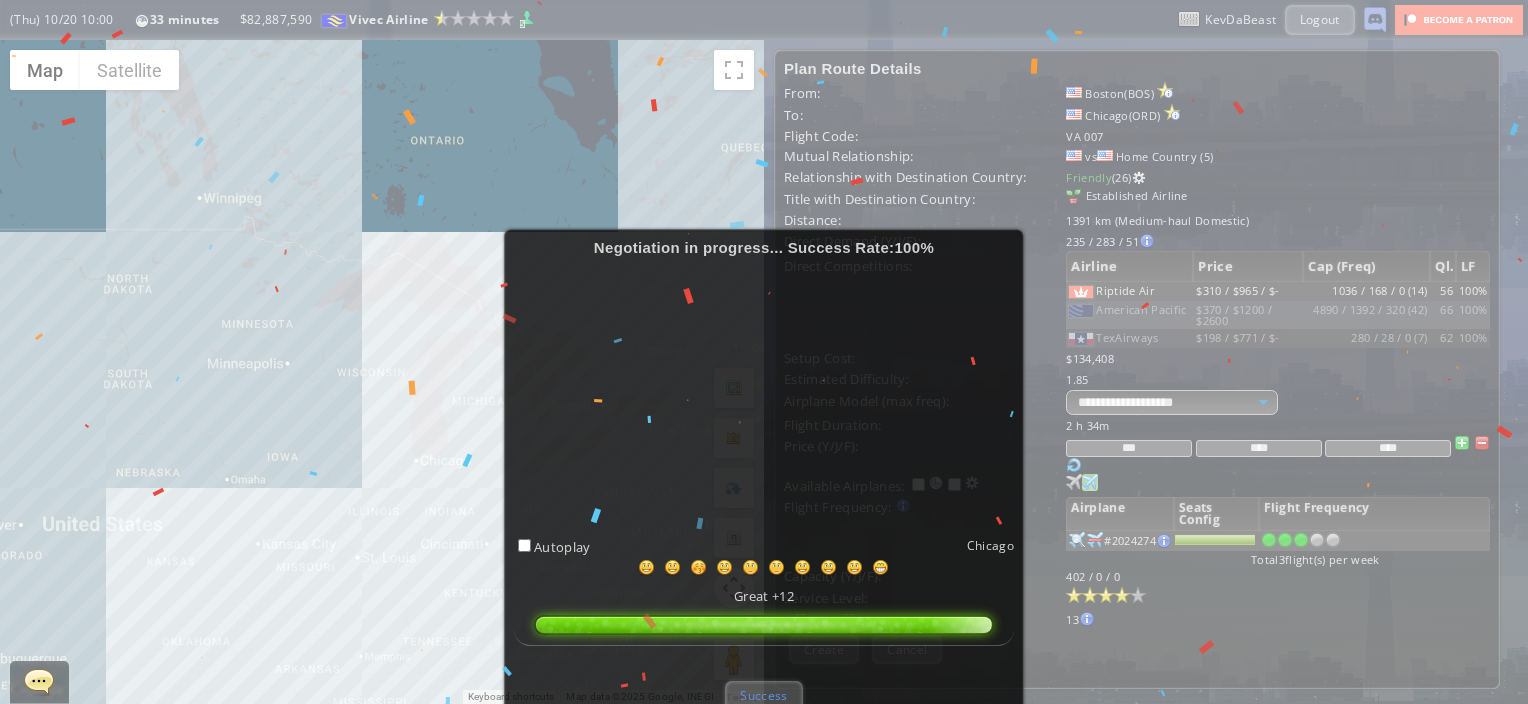 click on "Success" at bounding box center (763, 695) 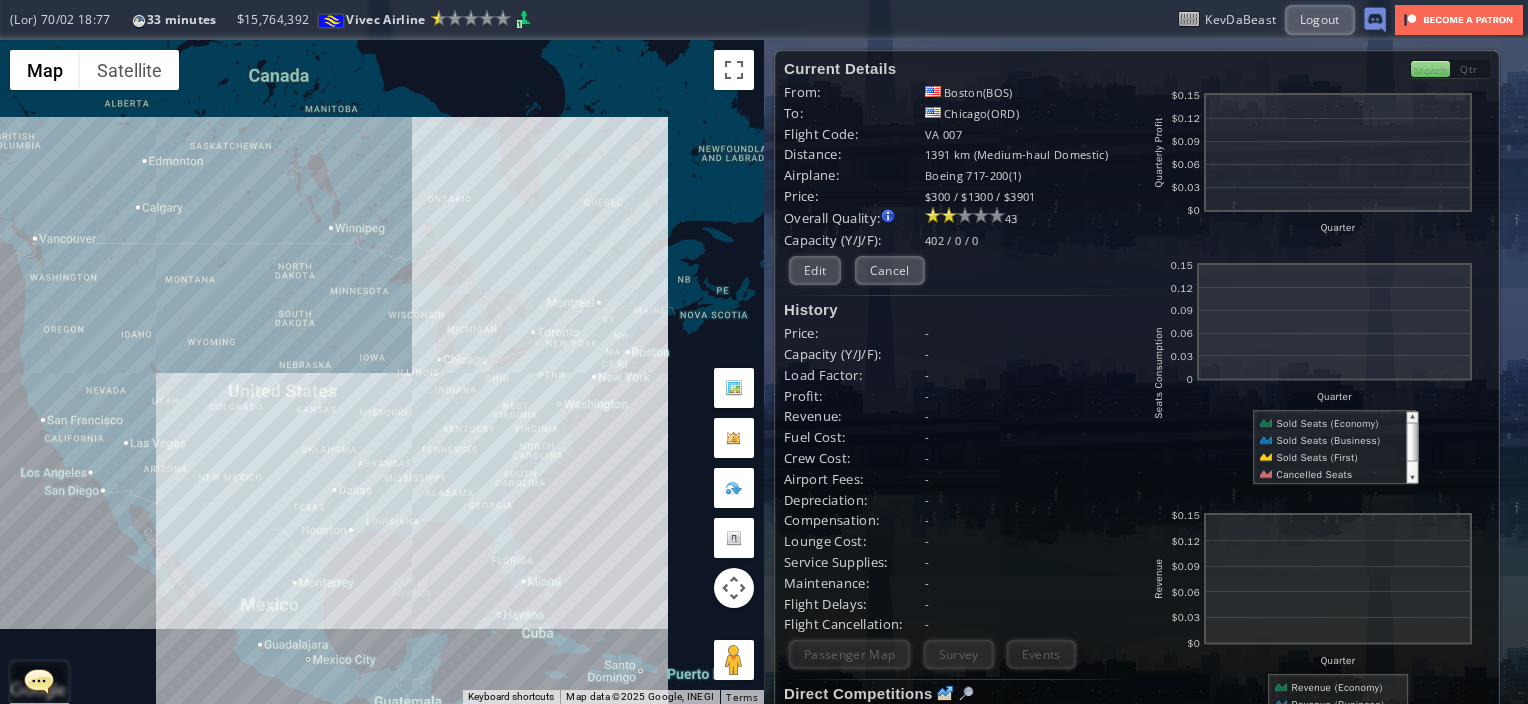 click on "To navigate, press the arrow keys." at bounding box center (382, 372) 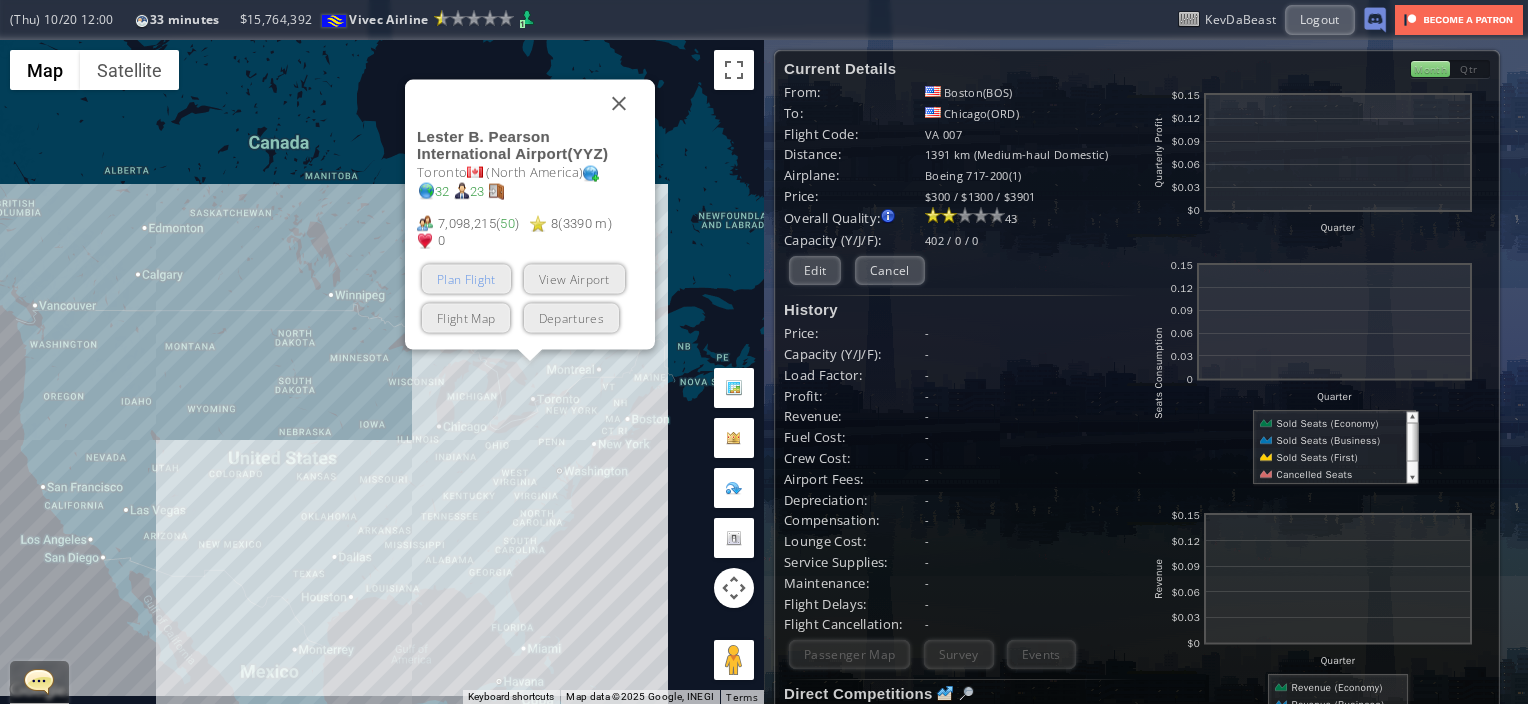 click on "Plan Flight" at bounding box center (466, 279) 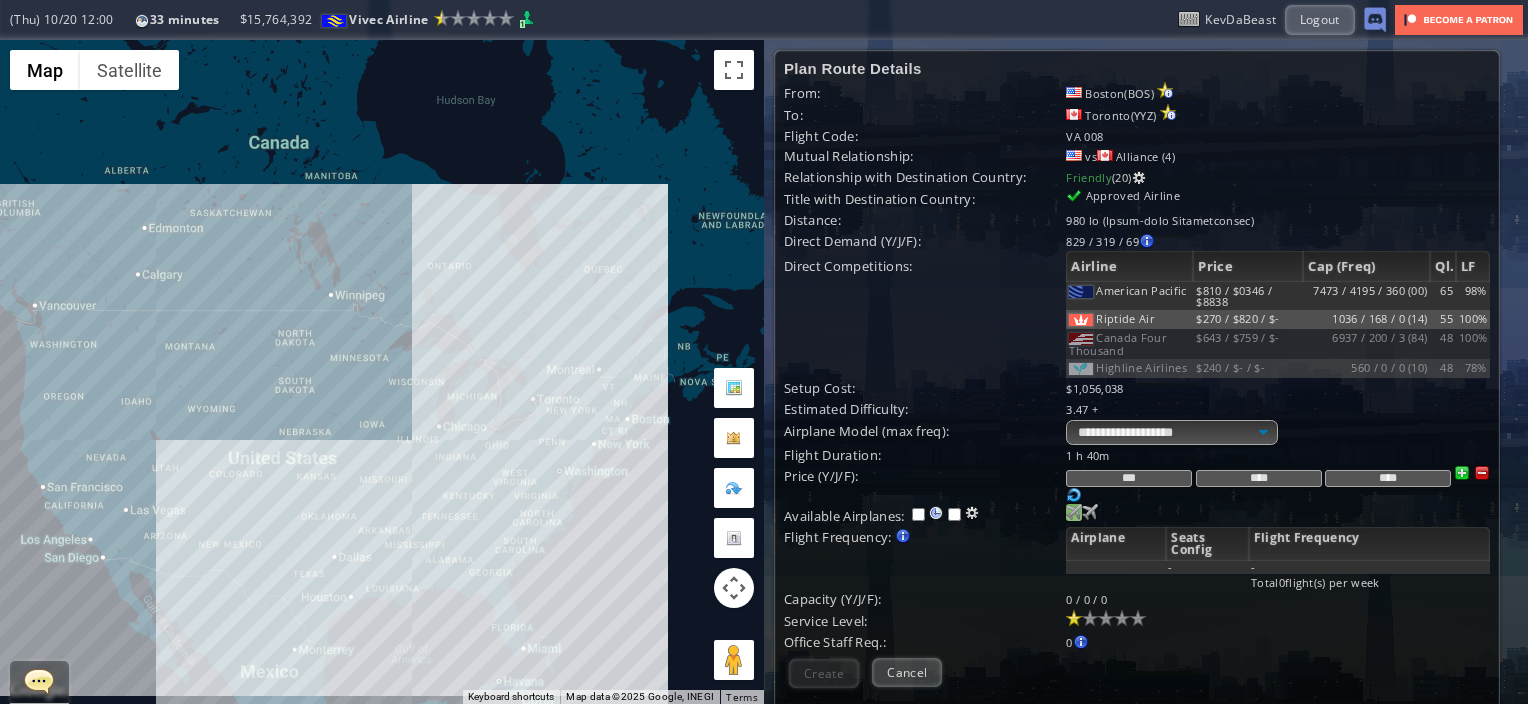 click at bounding box center (1074, 512) 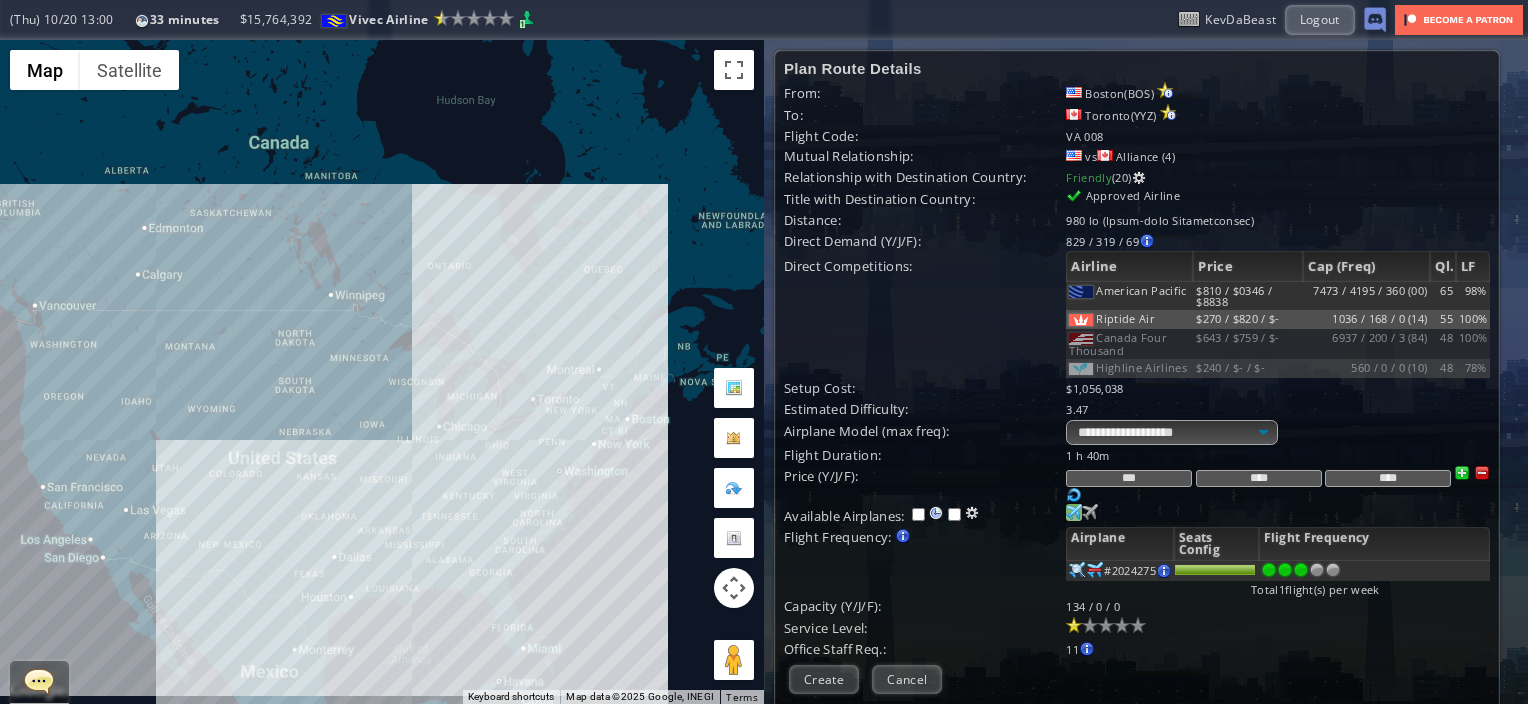 click at bounding box center [1301, 570] 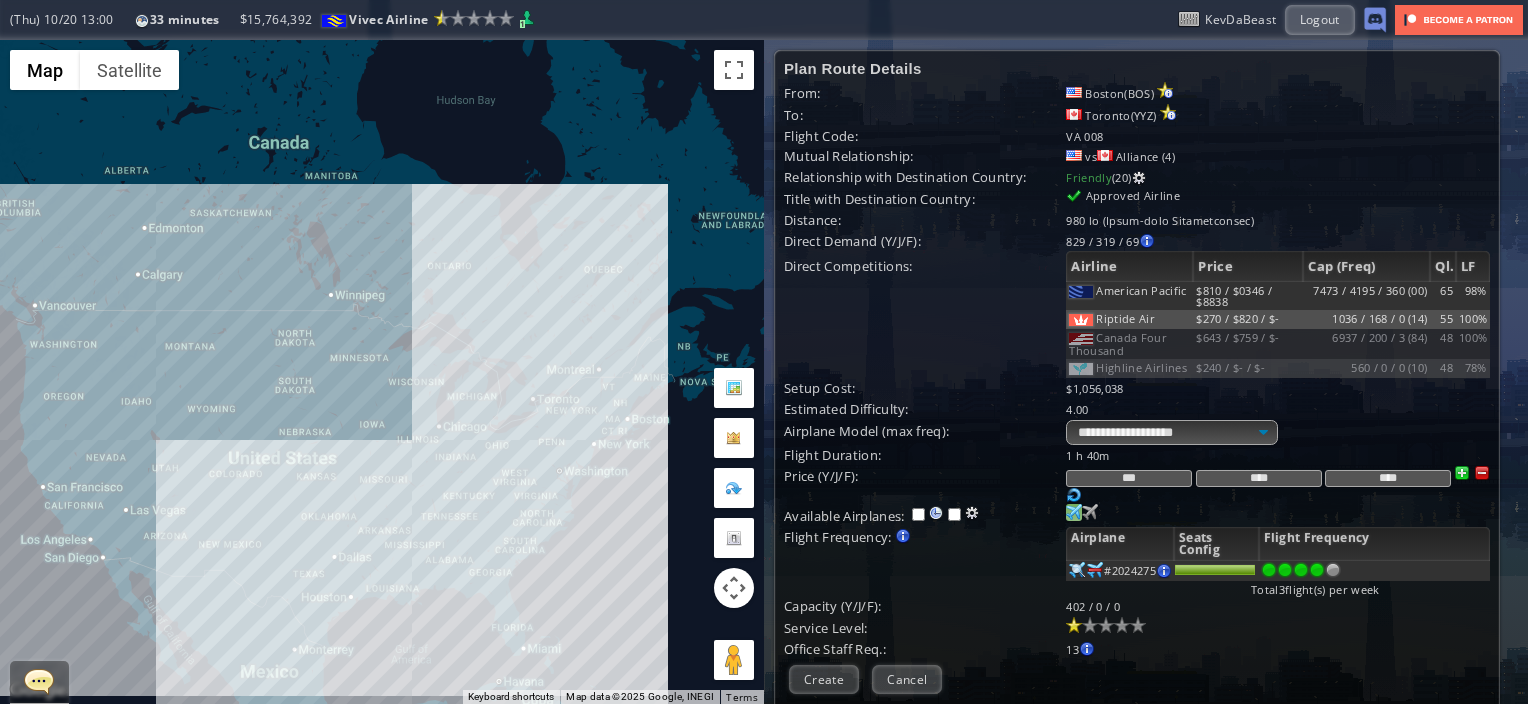click at bounding box center (1317, 570) 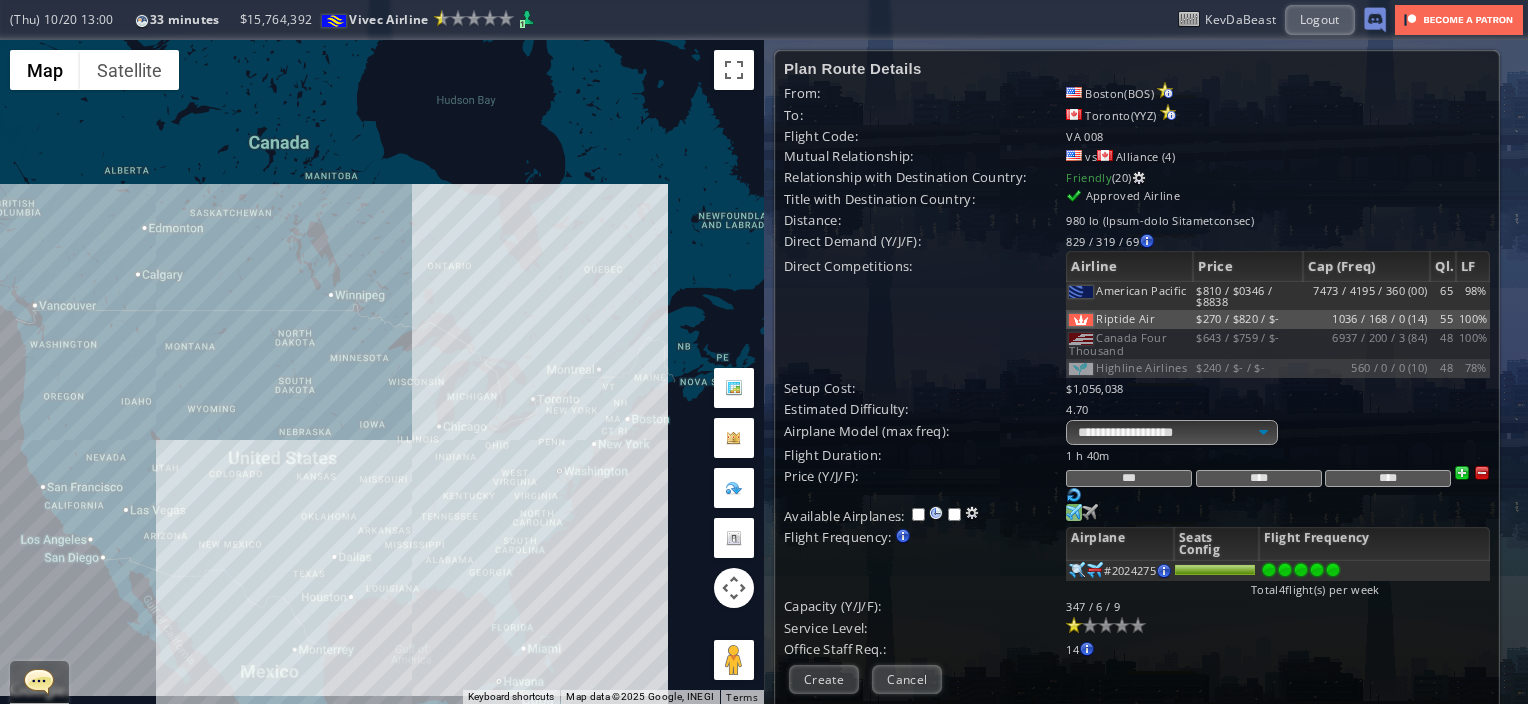click at bounding box center (1333, 570) 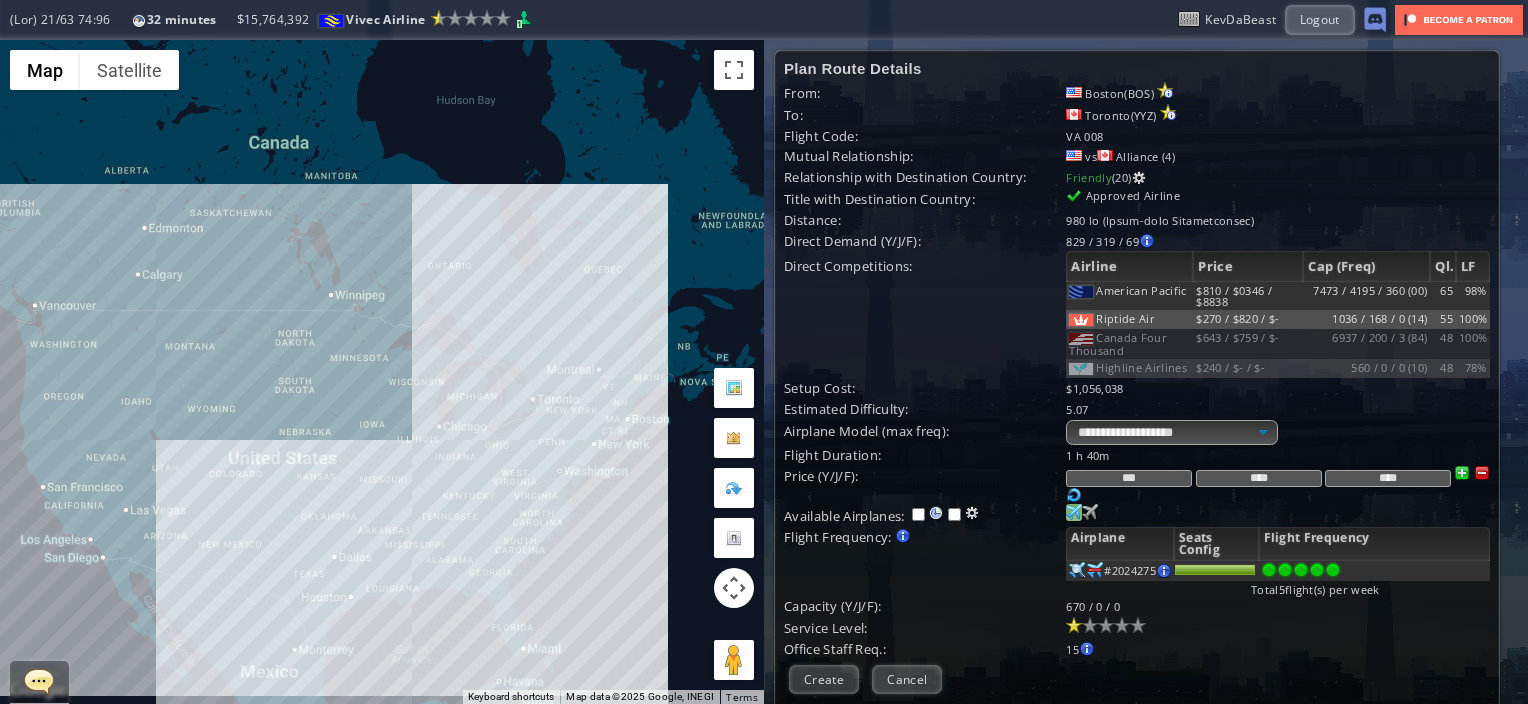 click on "***" at bounding box center [1129, 478] 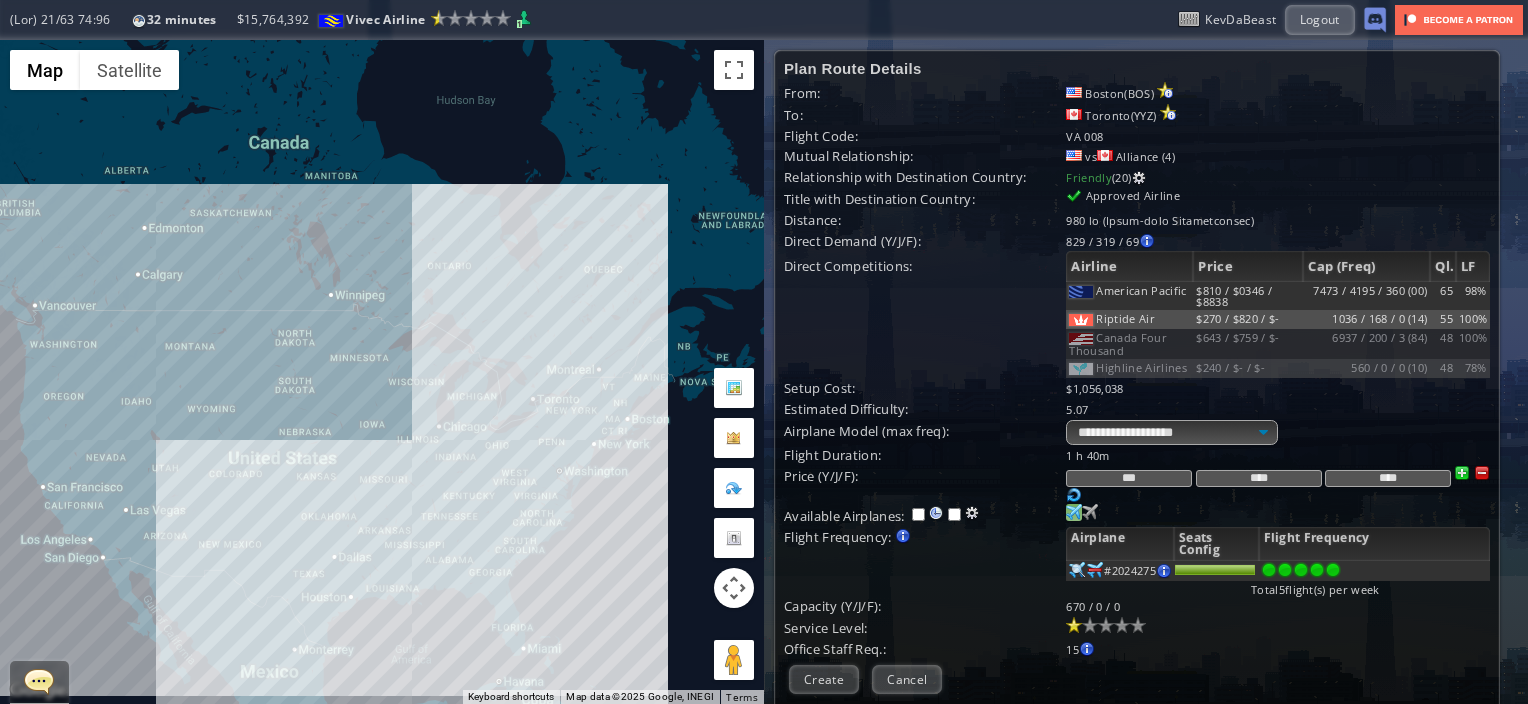 click on "***" at bounding box center (1129, 478) 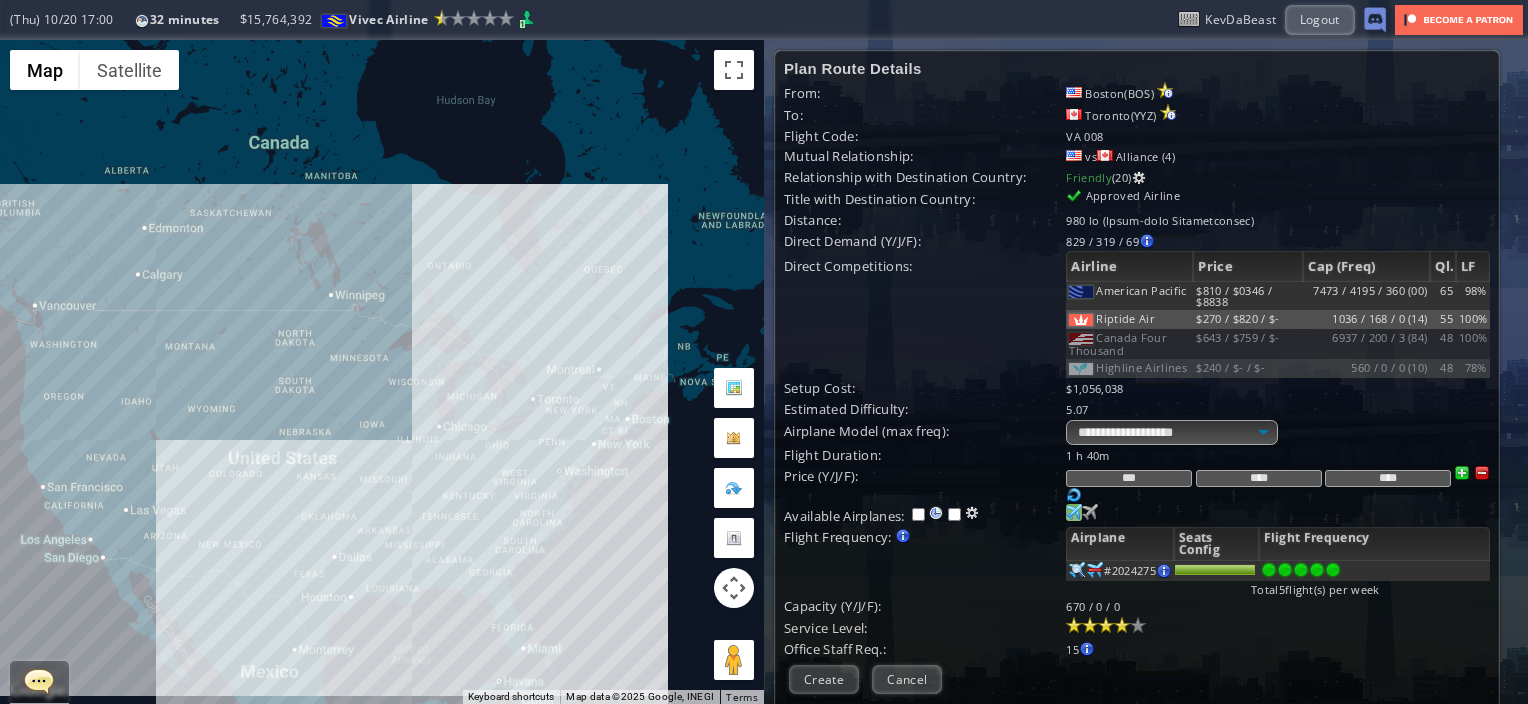 type on "***" 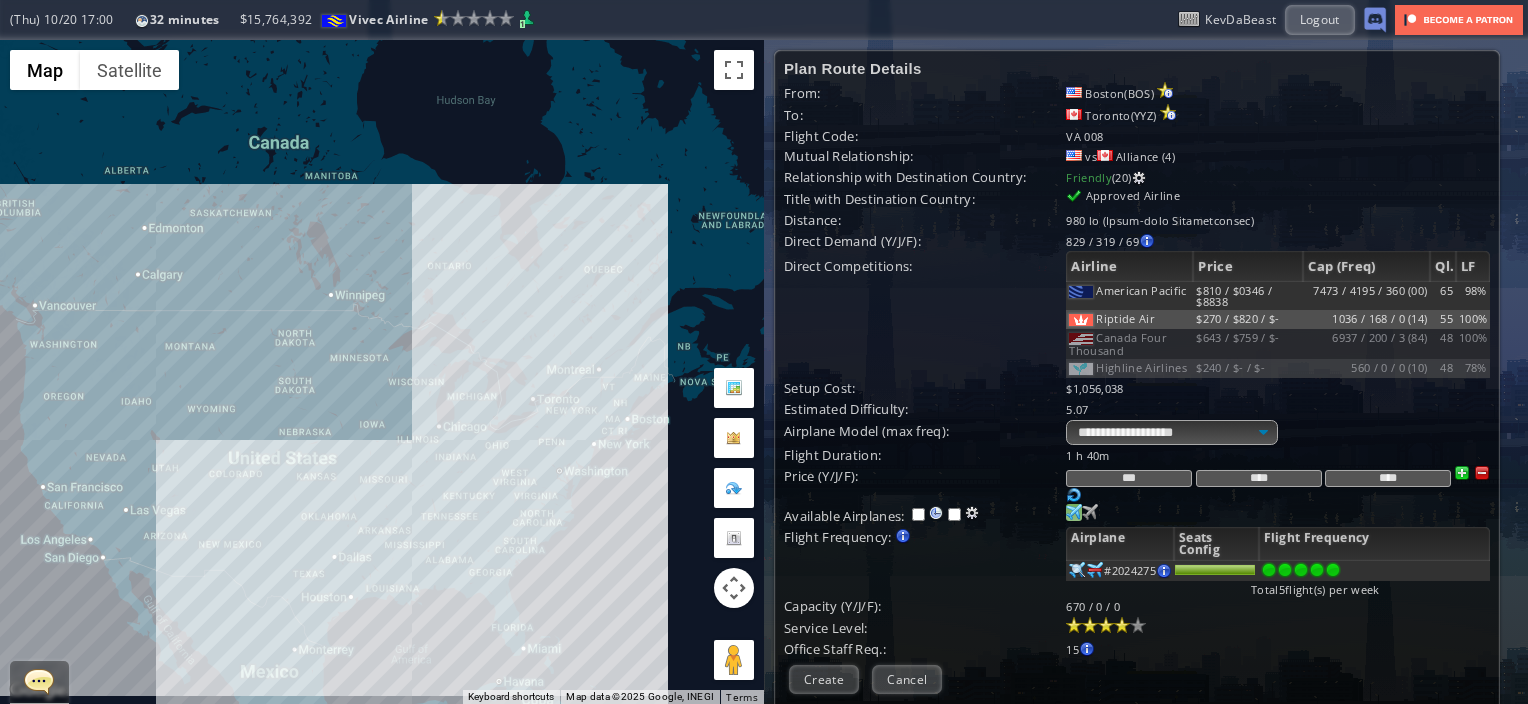 click at bounding box center (1122, 625) 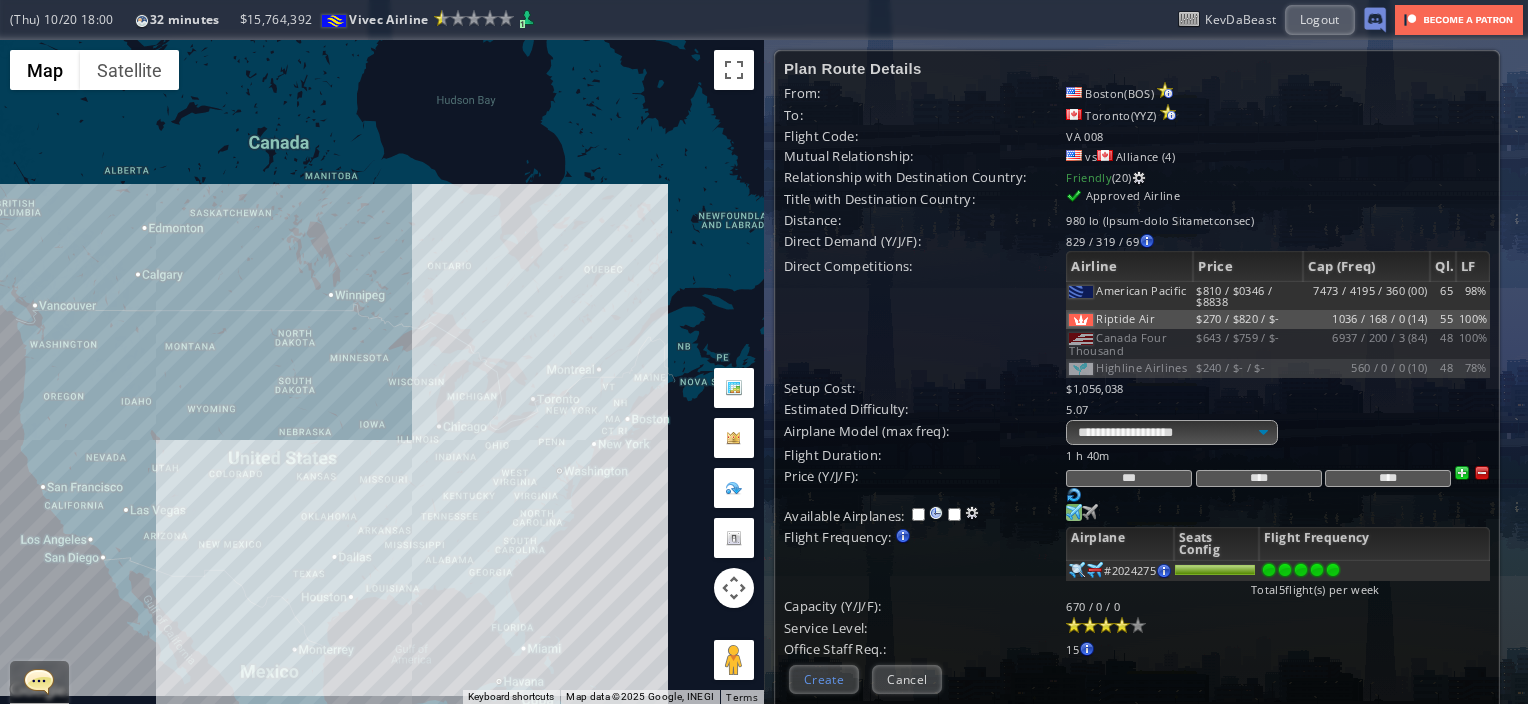 click on "Create" at bounding box center [824, 679] 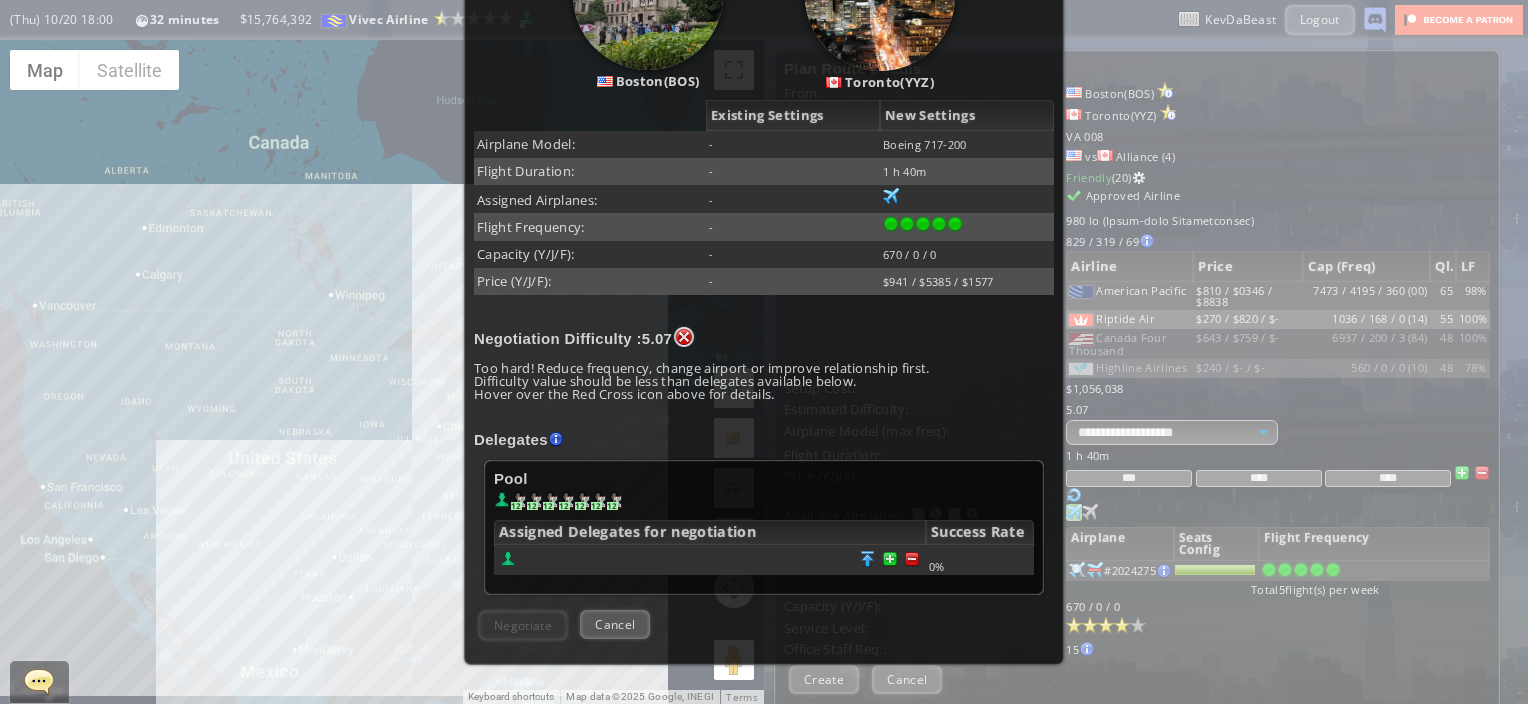 scroll, scrollTop: 347, scrollLeft: 0, axis: vertical 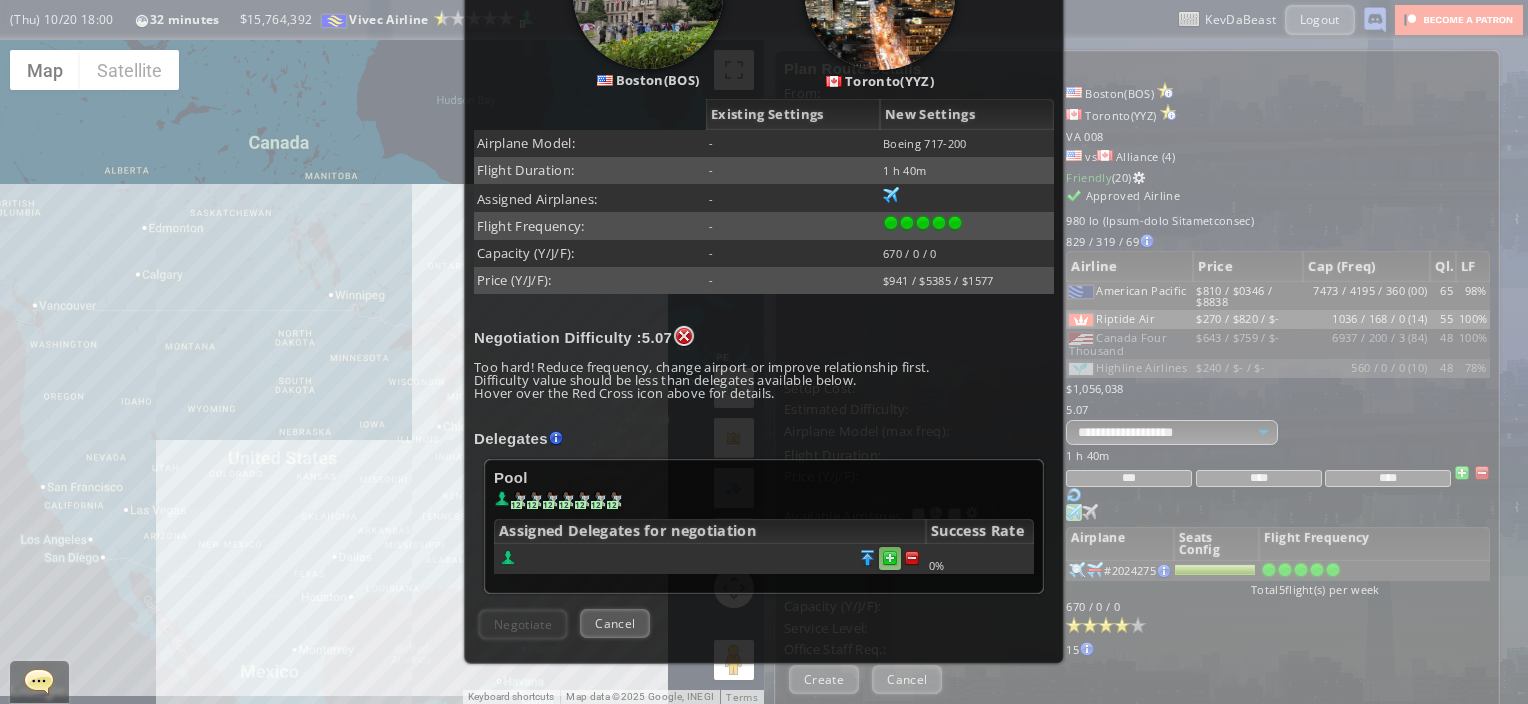 click at bounding box center (912, 558) 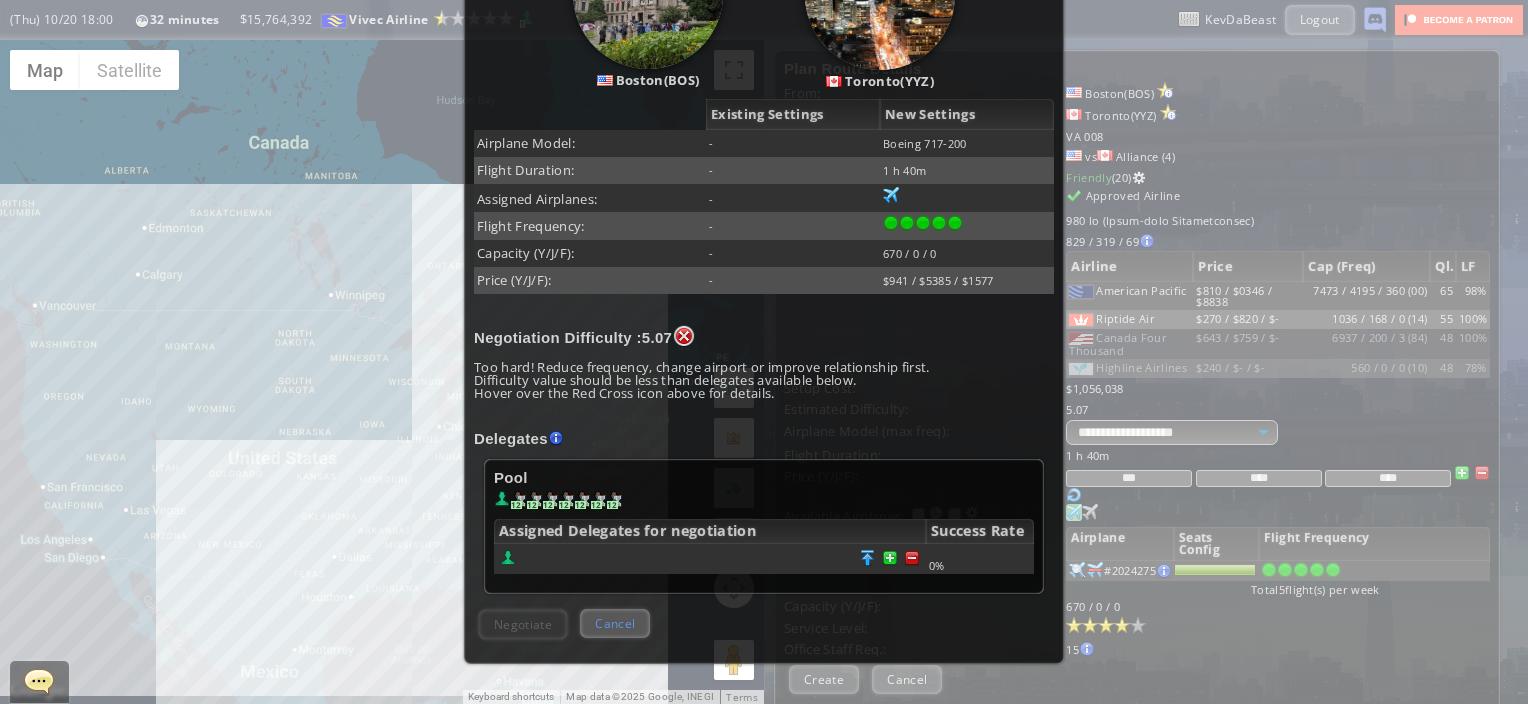 click on "Cancel" at bounding box center [615, 623] 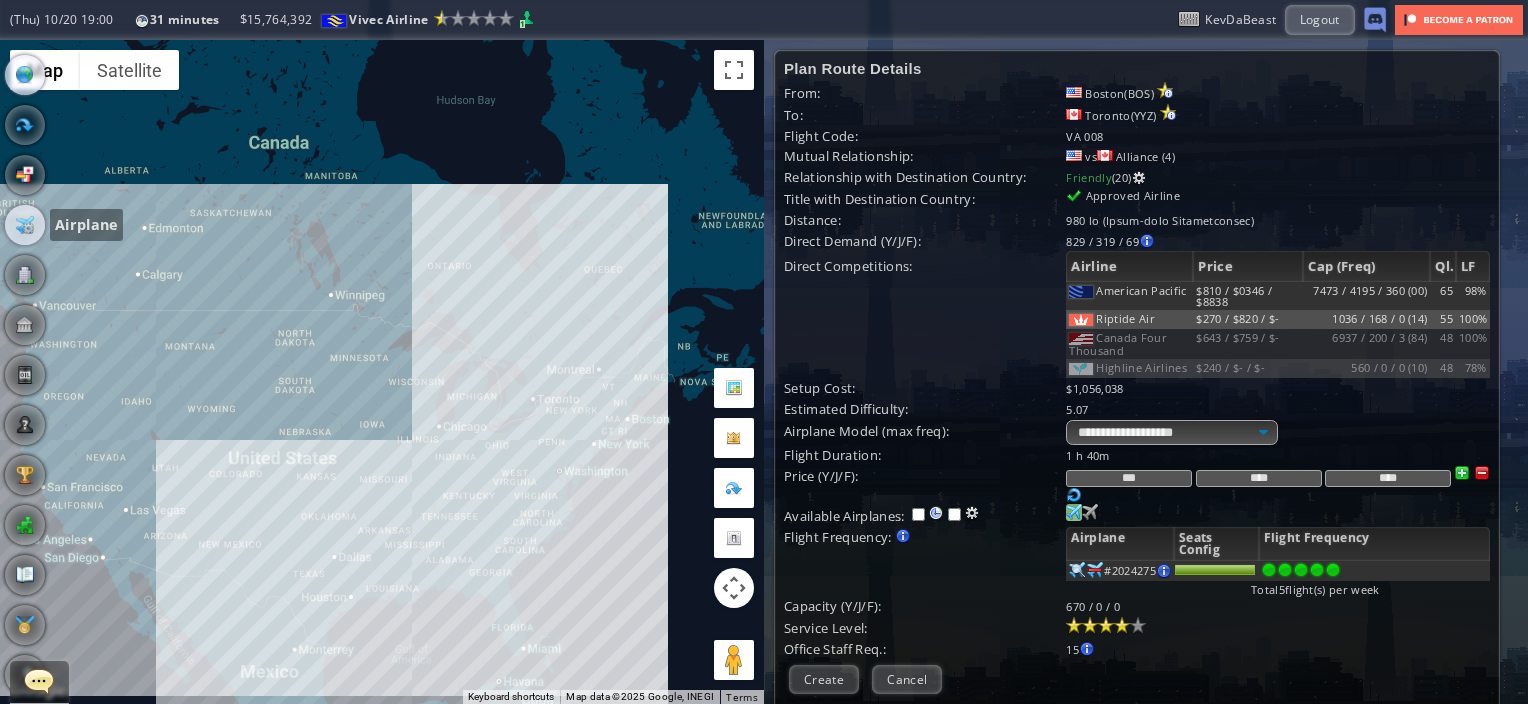 click at bounding box center [25, 225] 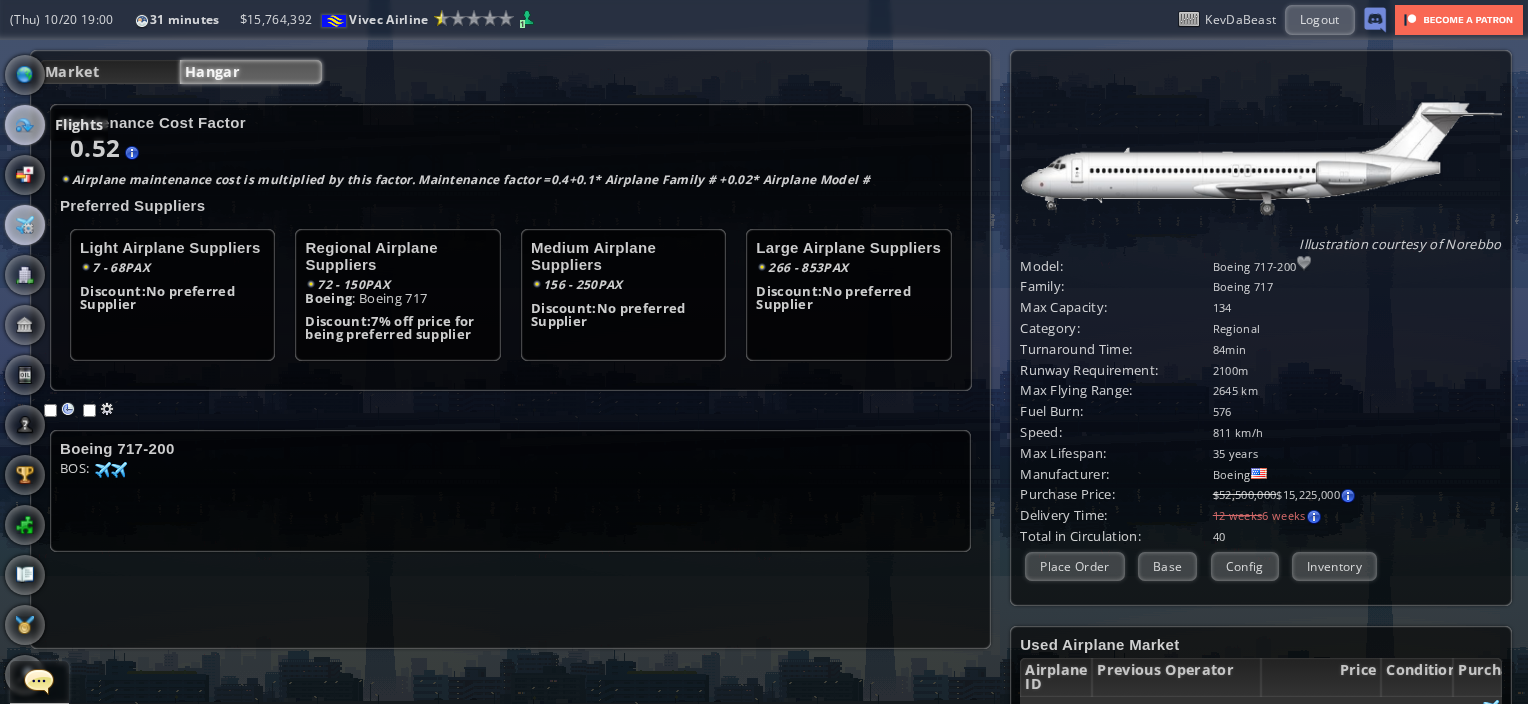 click at bounding box center (25, 125) 